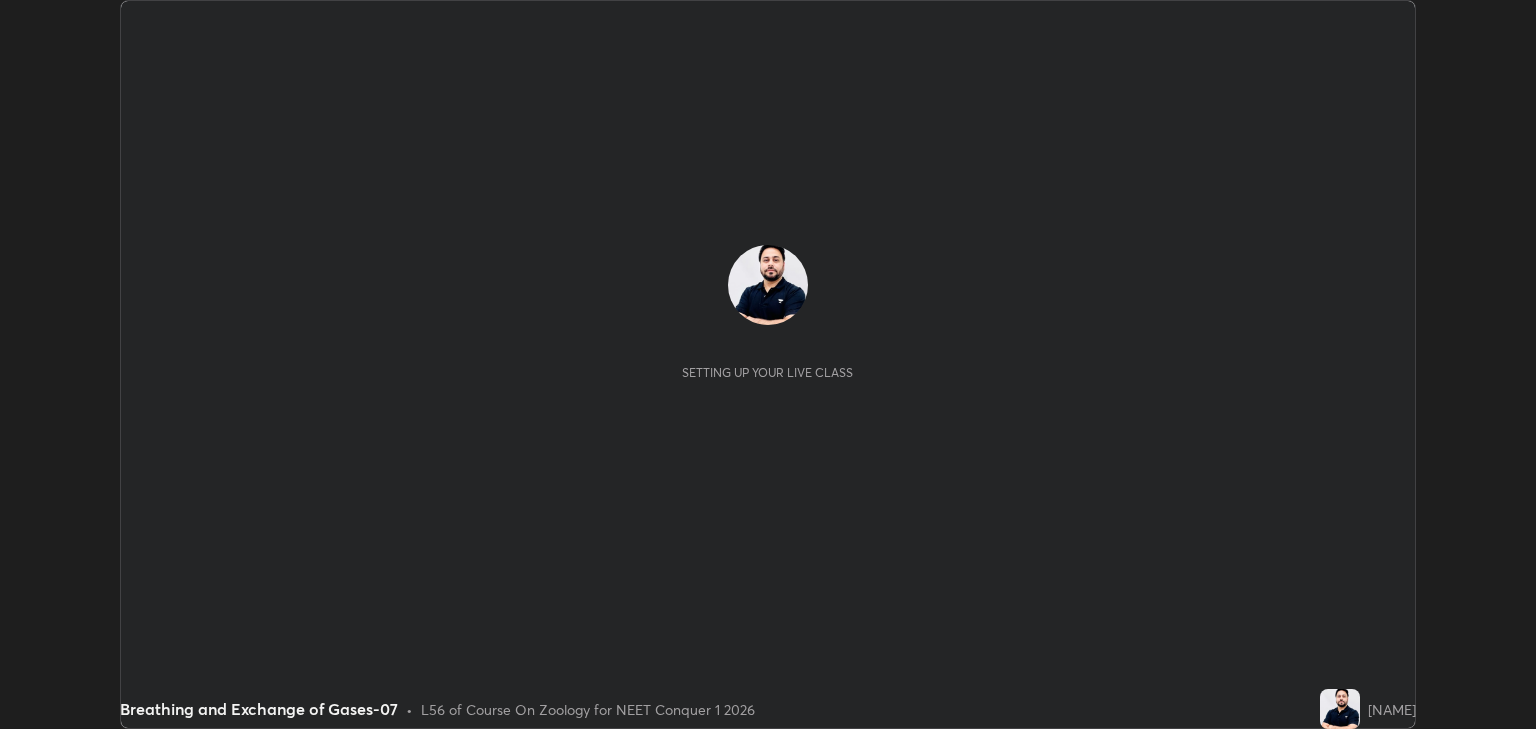 scroll, scrollTop: 0, scrollLeft: 0, axis: both 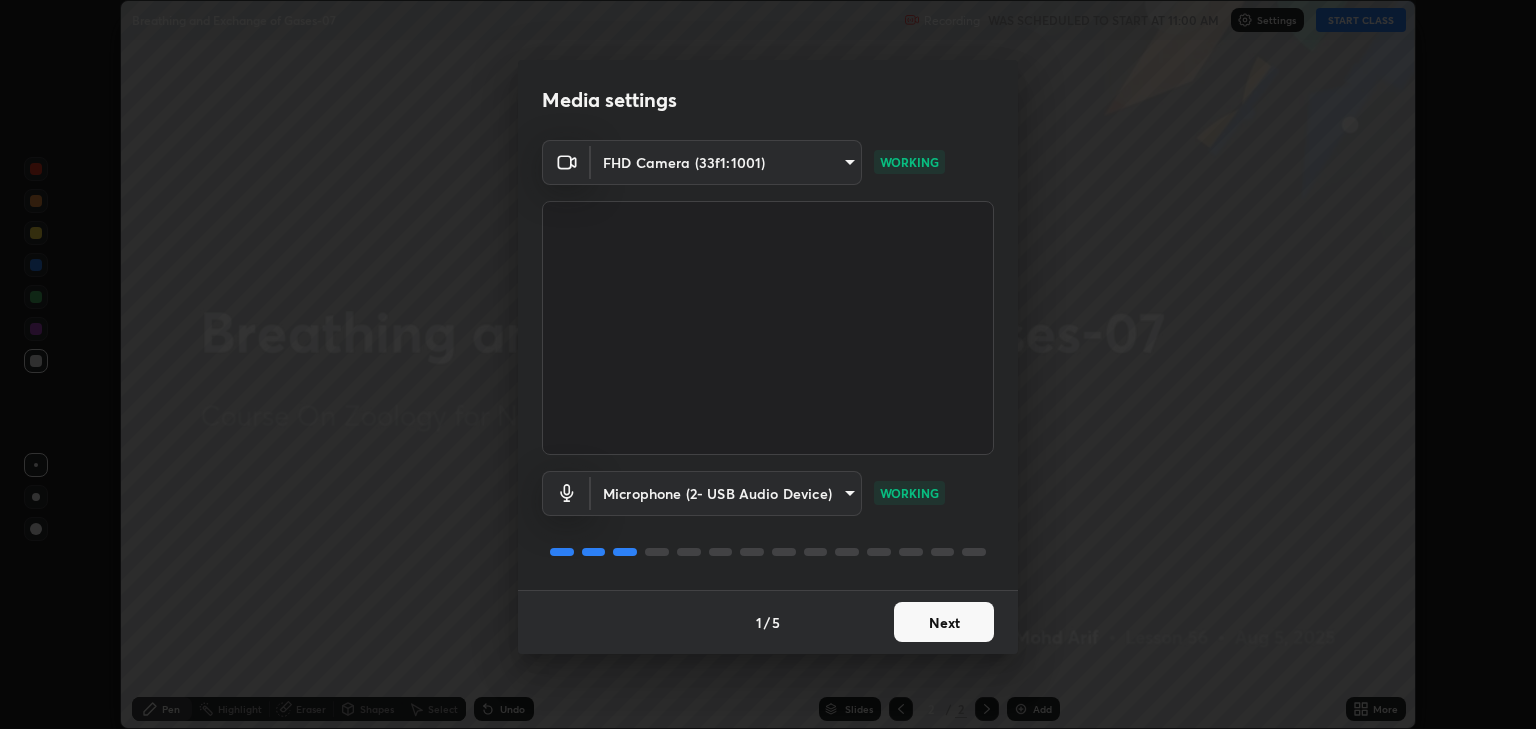 click on "Microphone (2- USB Audio Device) [HASH] WORKING" at bounding box center (768, 493) 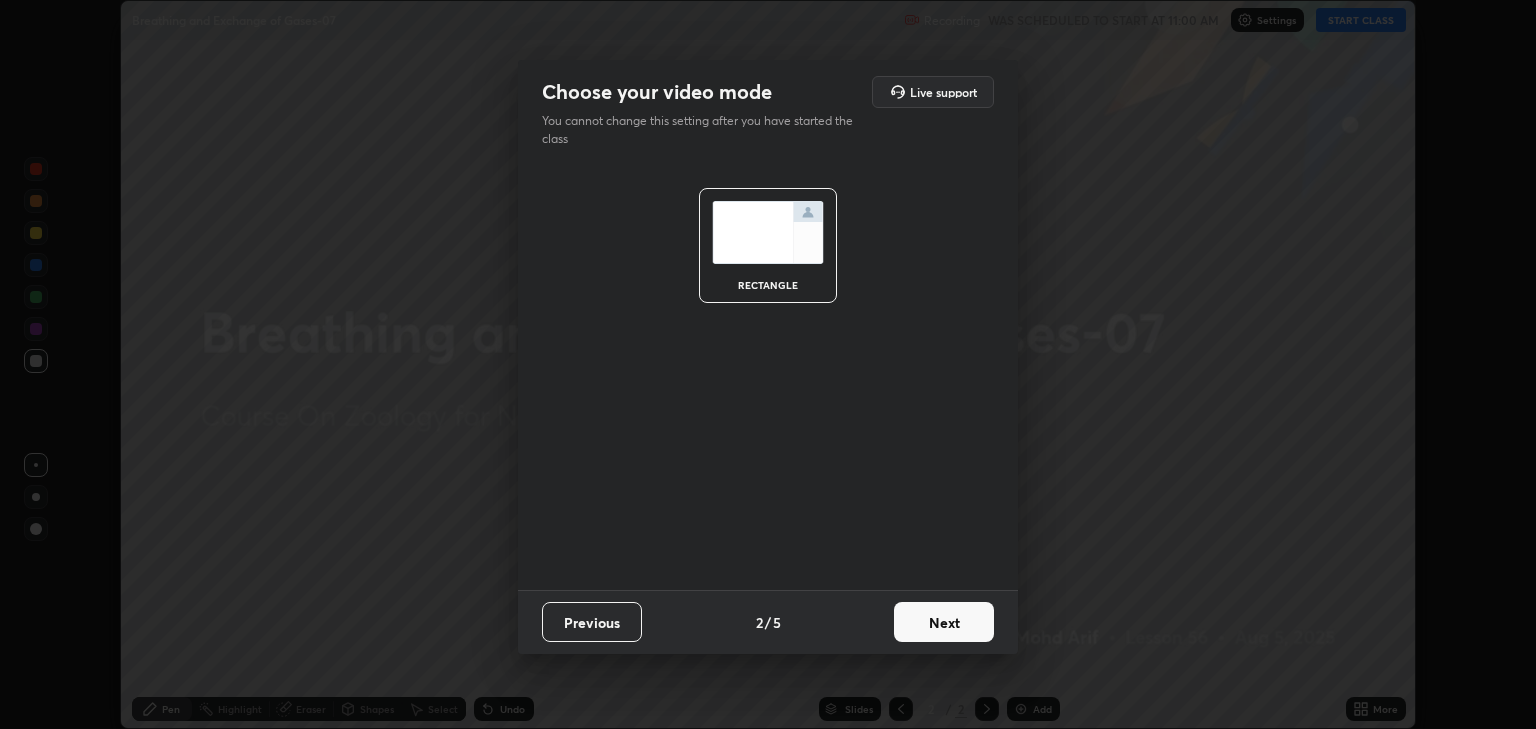 click on "Next" at bounding box center (944, 622) 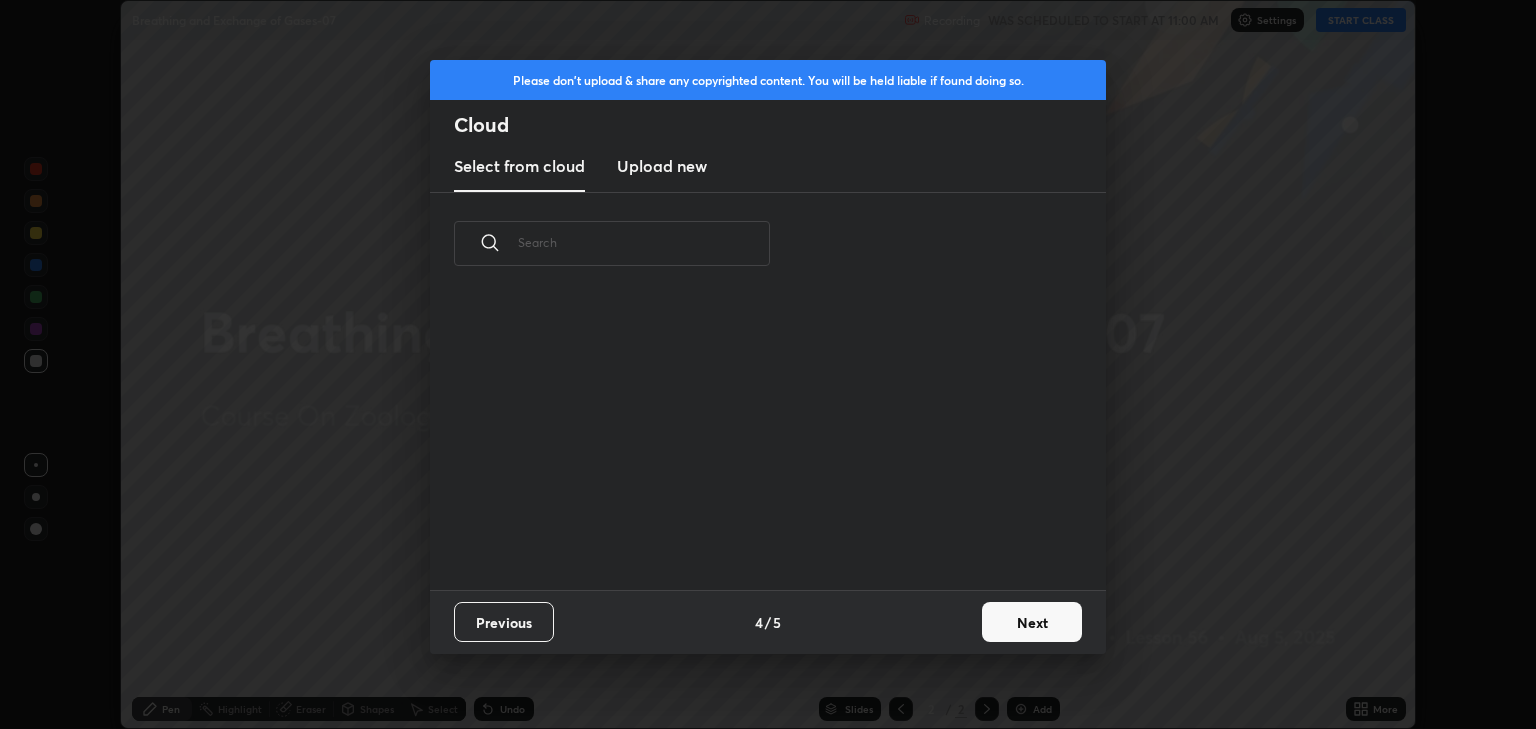 click on "Previous 4 / 5 Next" at bounding box center [768, 622] 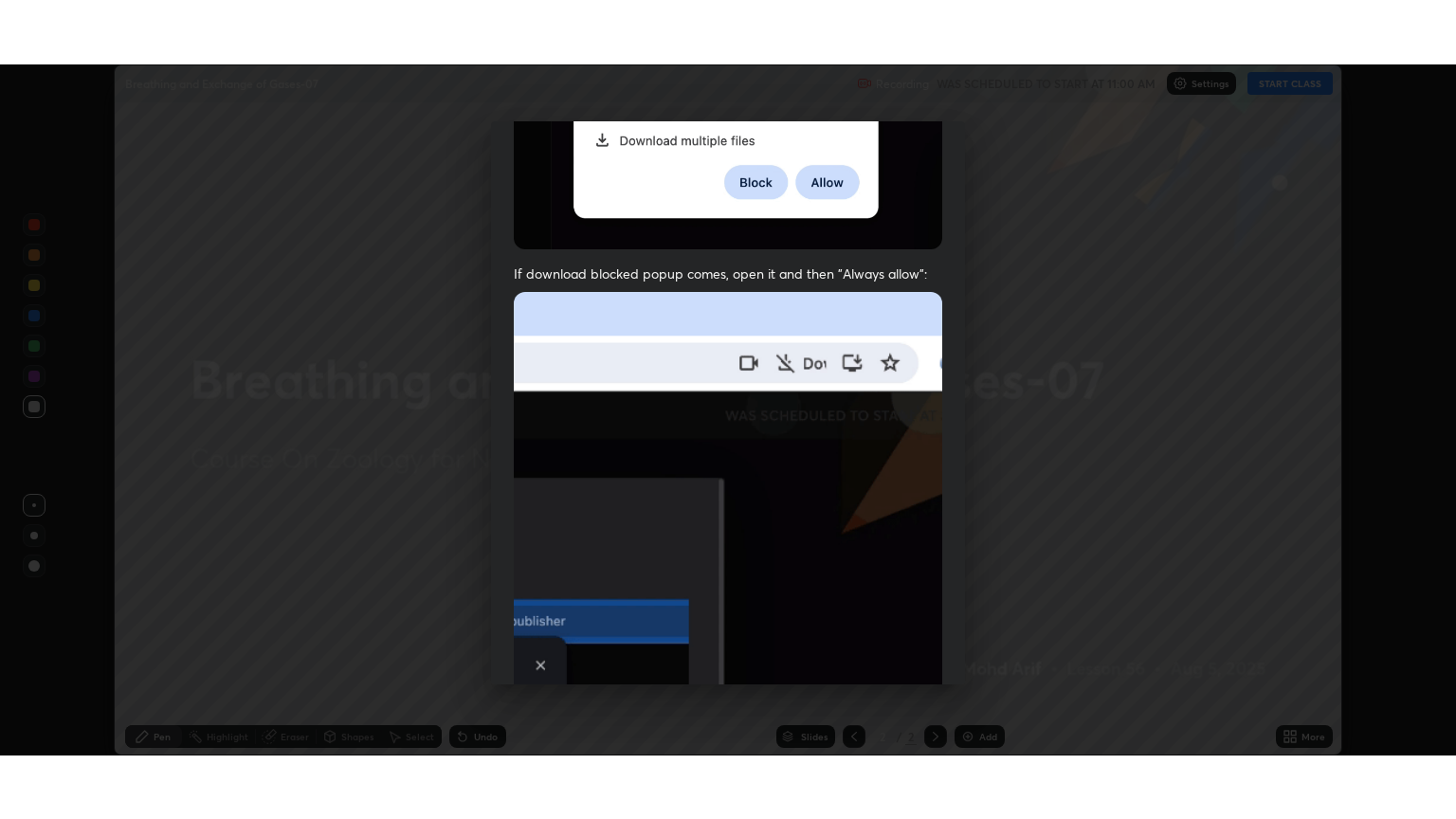 scroll, scrollTop: 384, scrollLeft: 0, axis: vertical 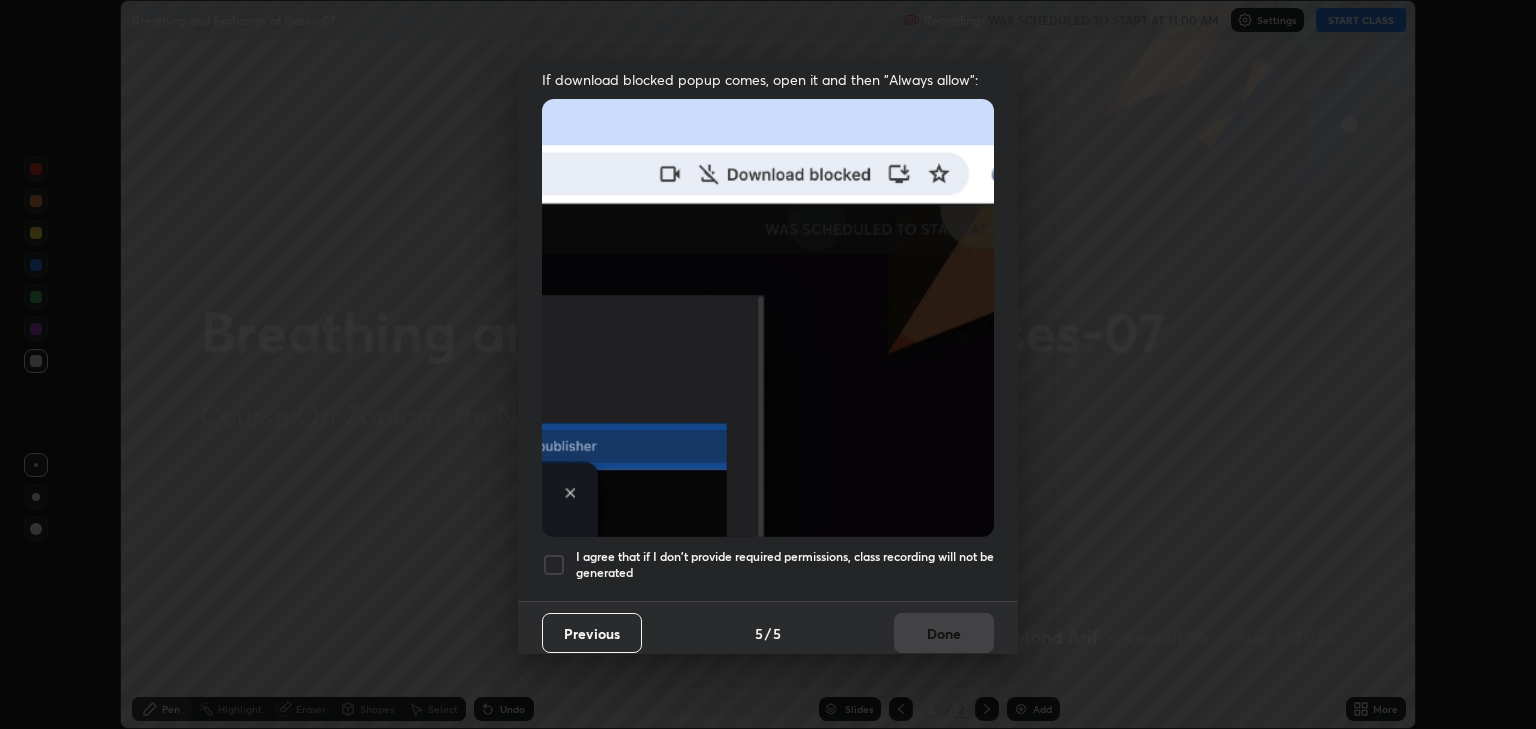click on "I agree that if I don't provide required permissions, class recording will not be generated" at bounding box center (785, 564) 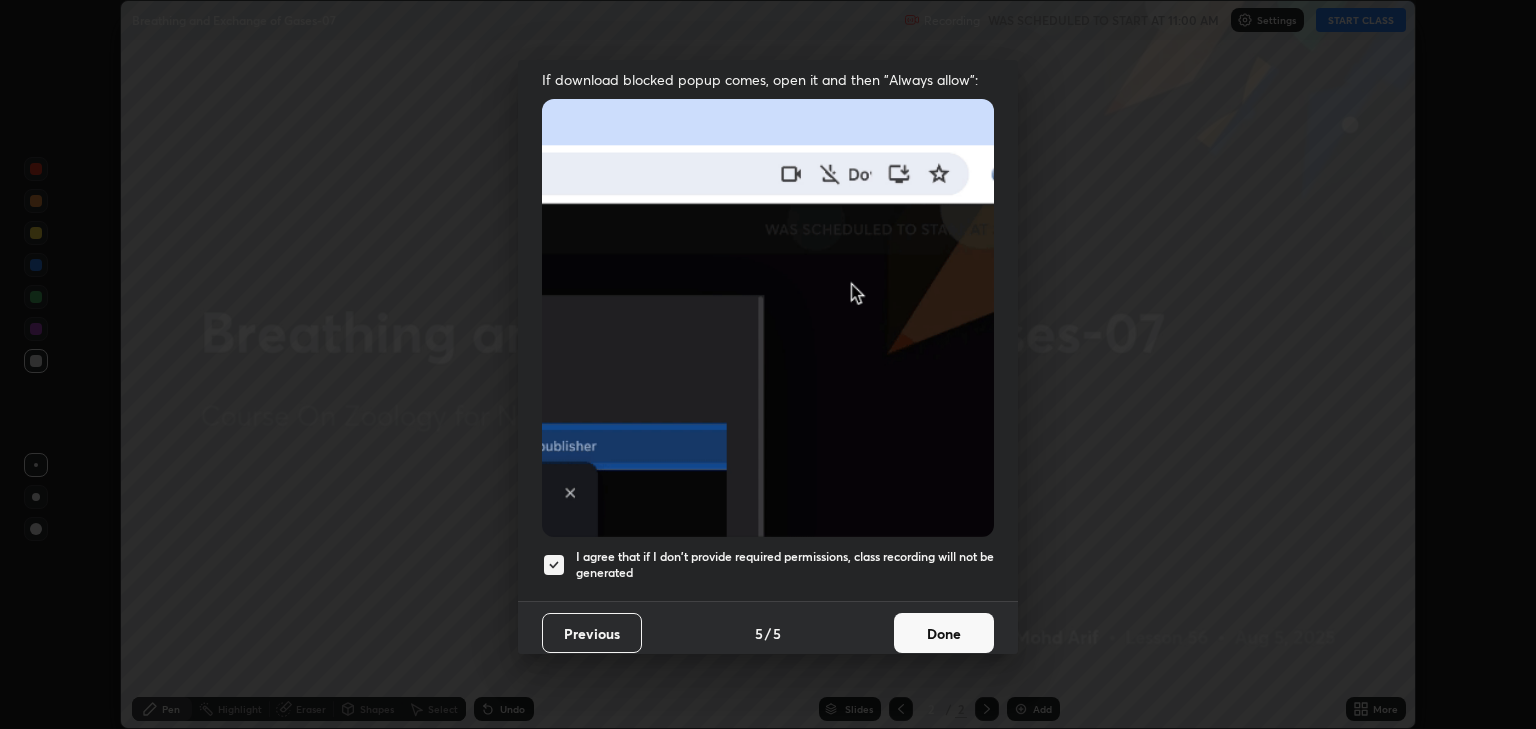 click on "Done" at bounding box center (944, 633) 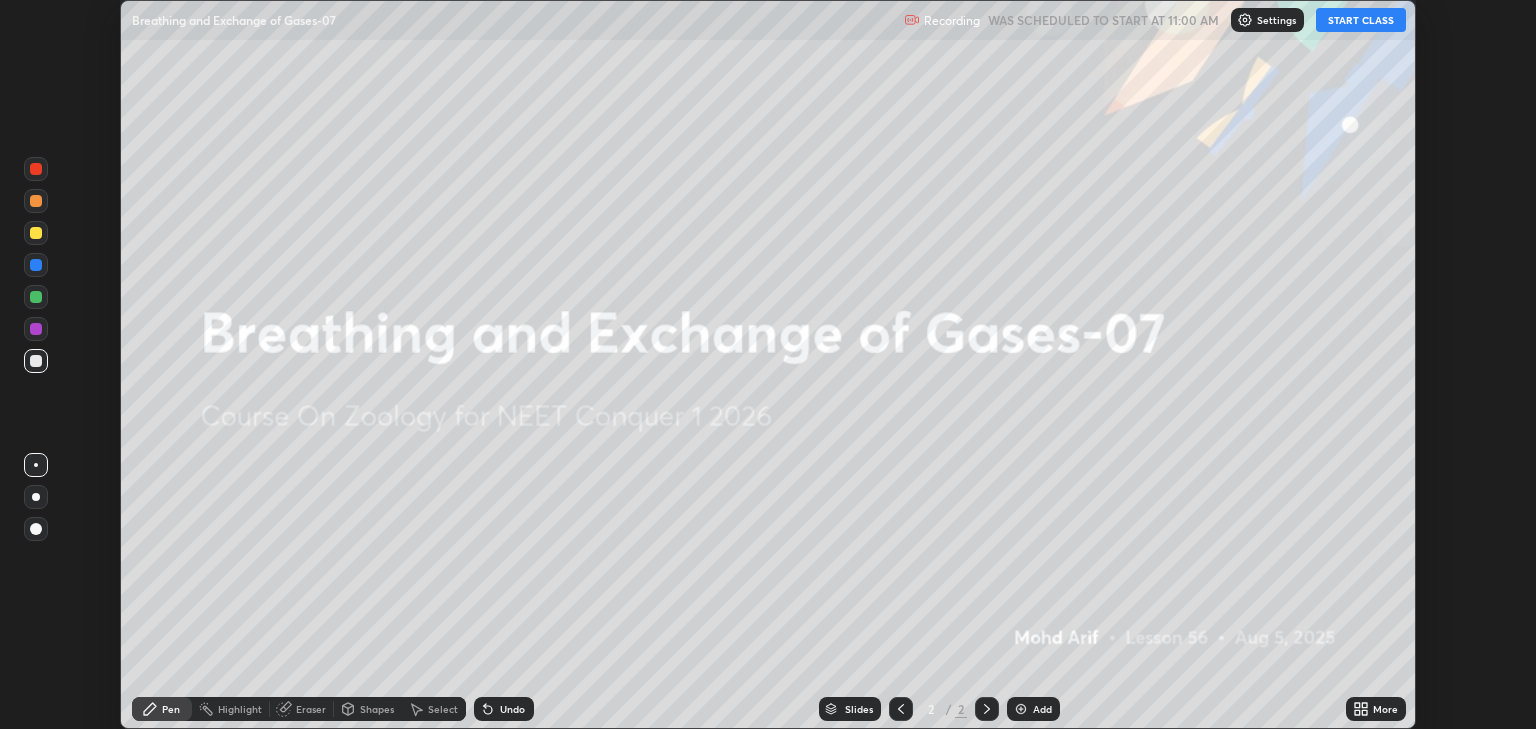 click 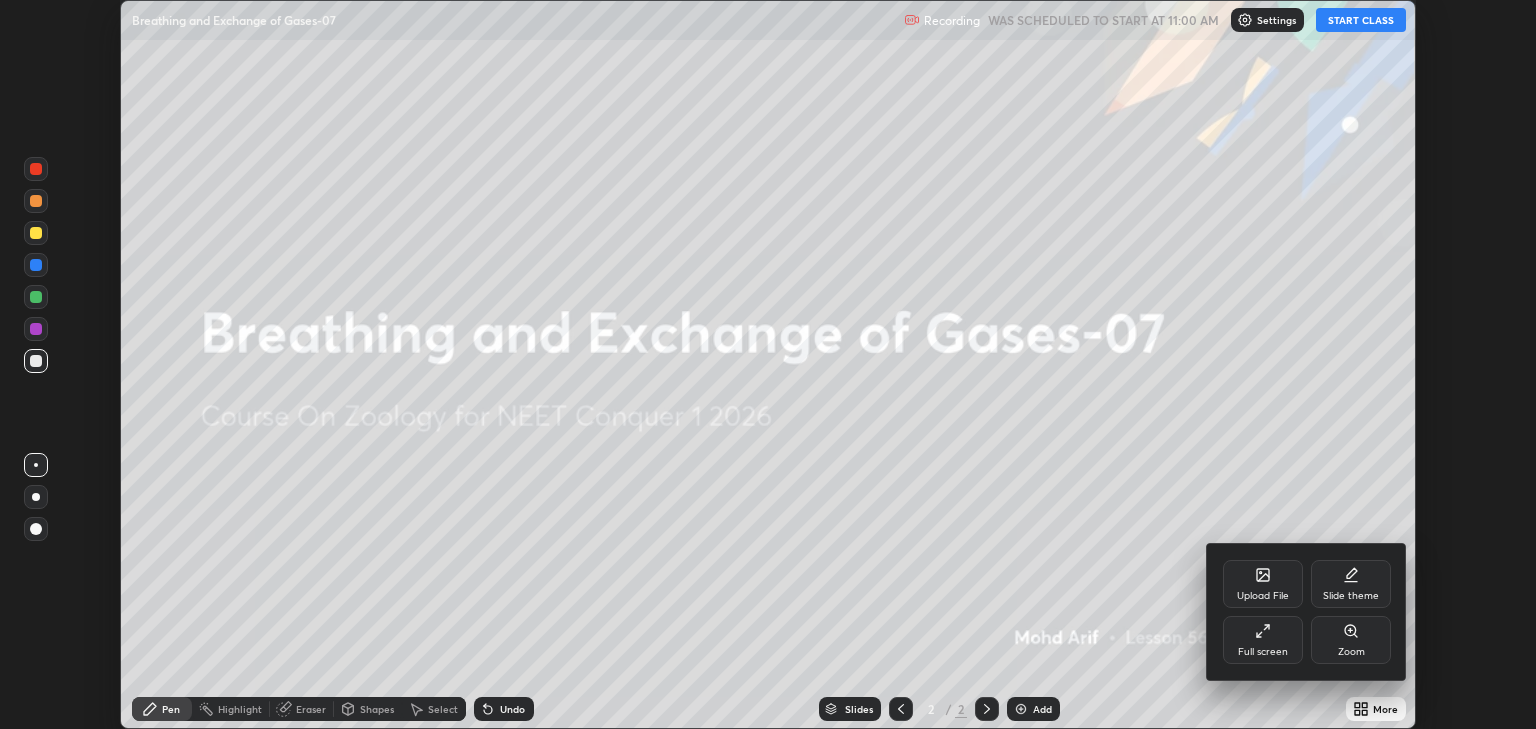 click on "Full screen" at bounding box center (1263, 652) 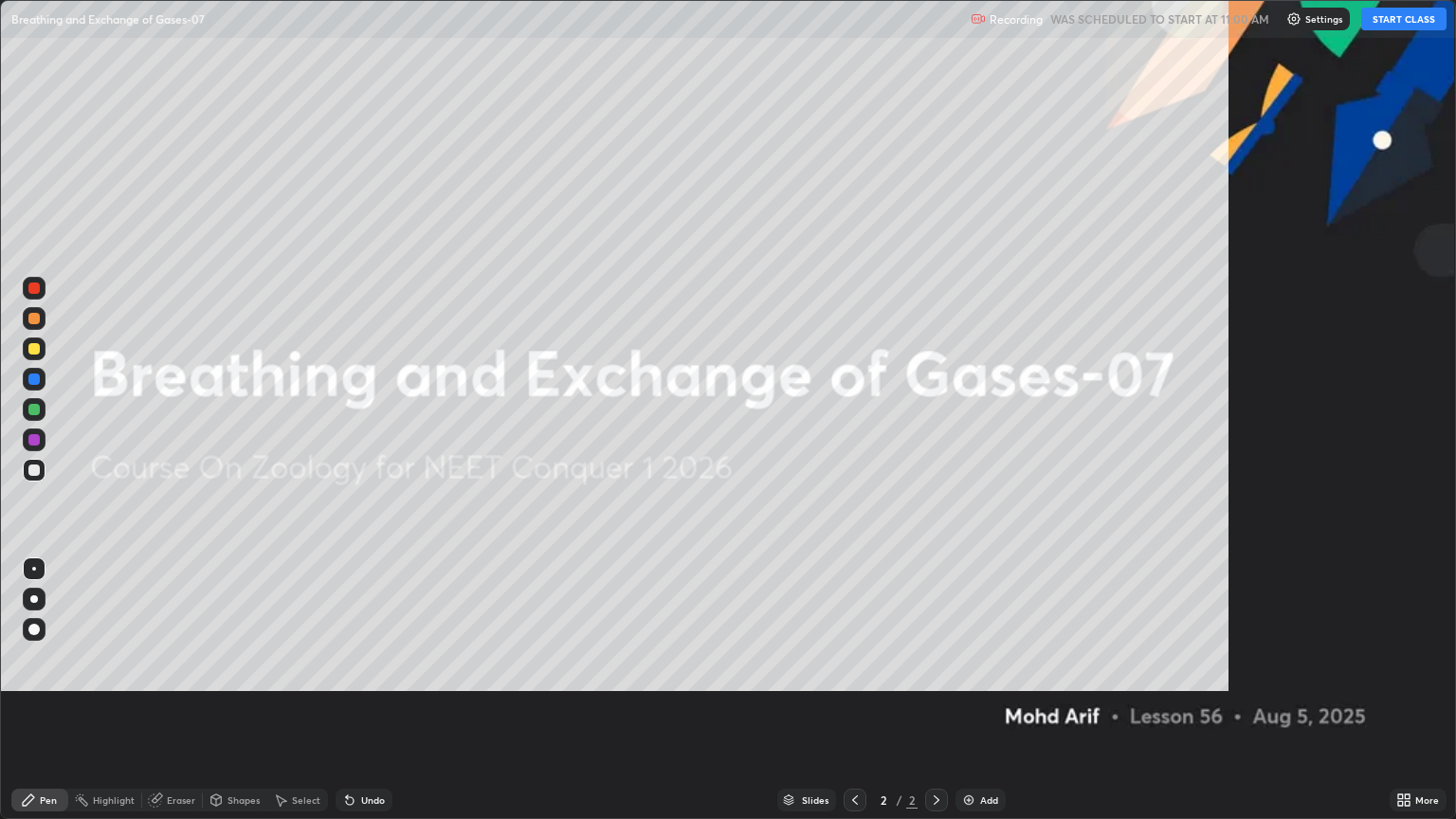scroll, scrollTop: 93973, scrollLeft: 93336, axis: both 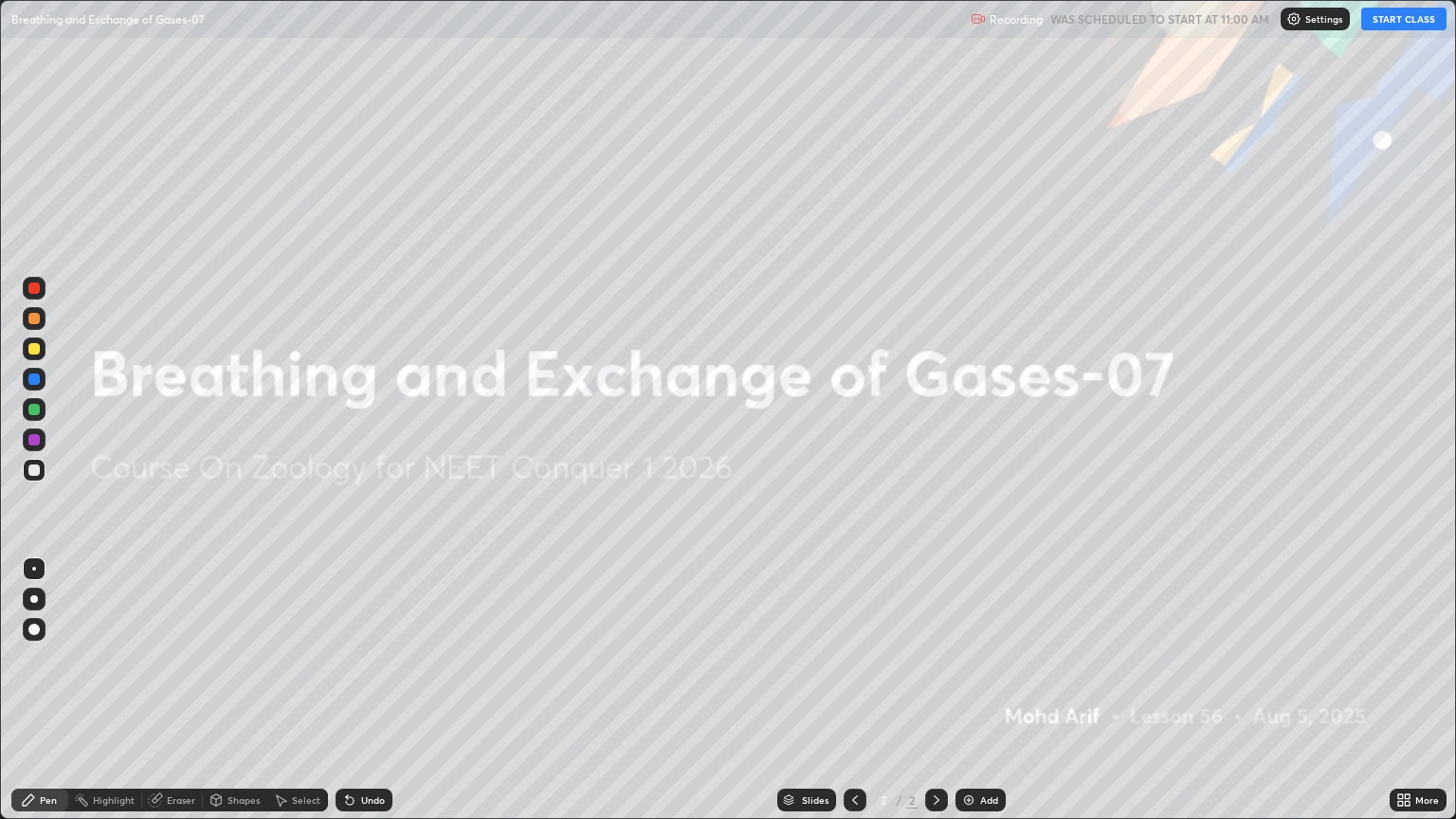 click 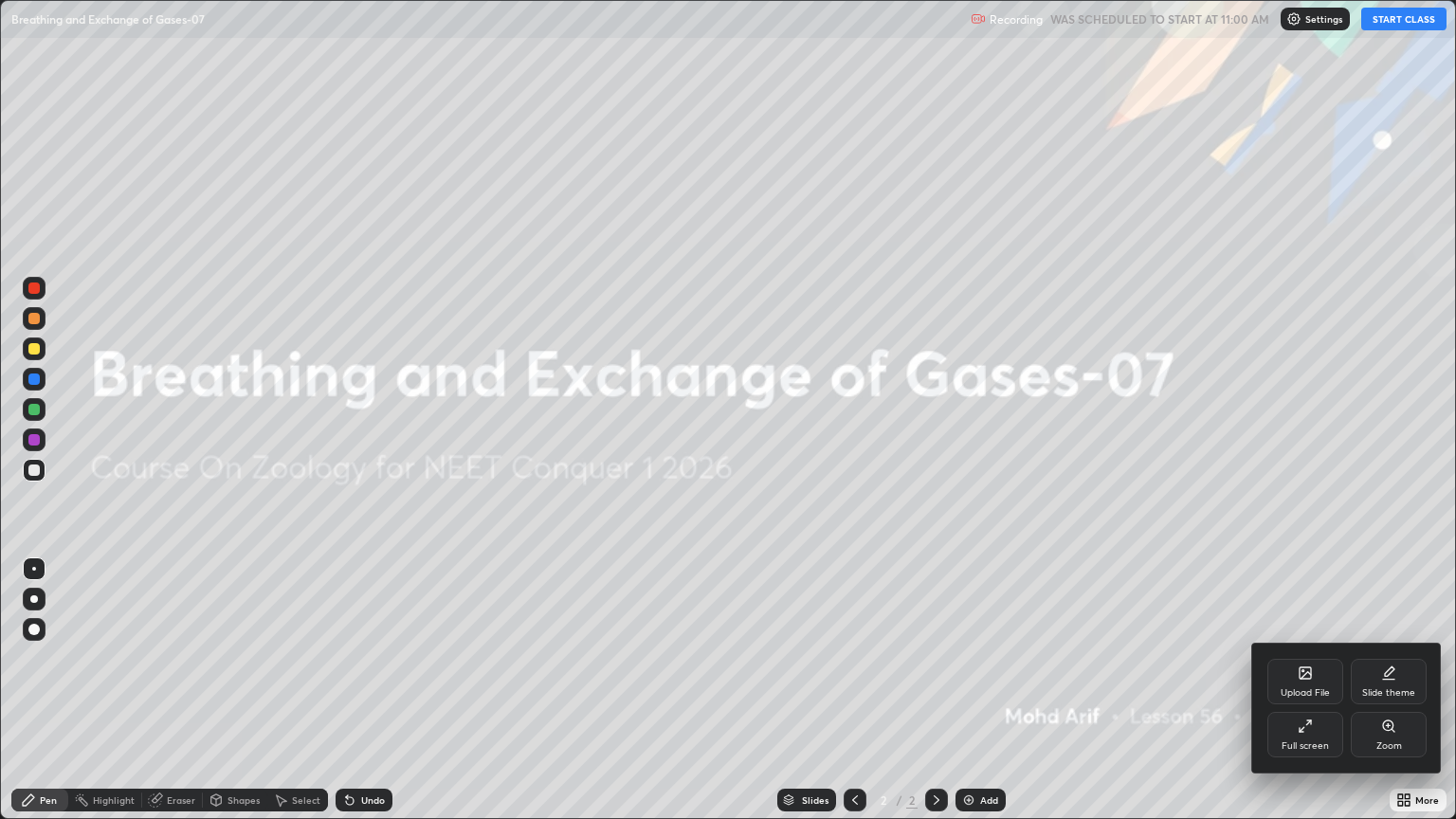 click on "Upload File" at bounding box center (1305, 682) 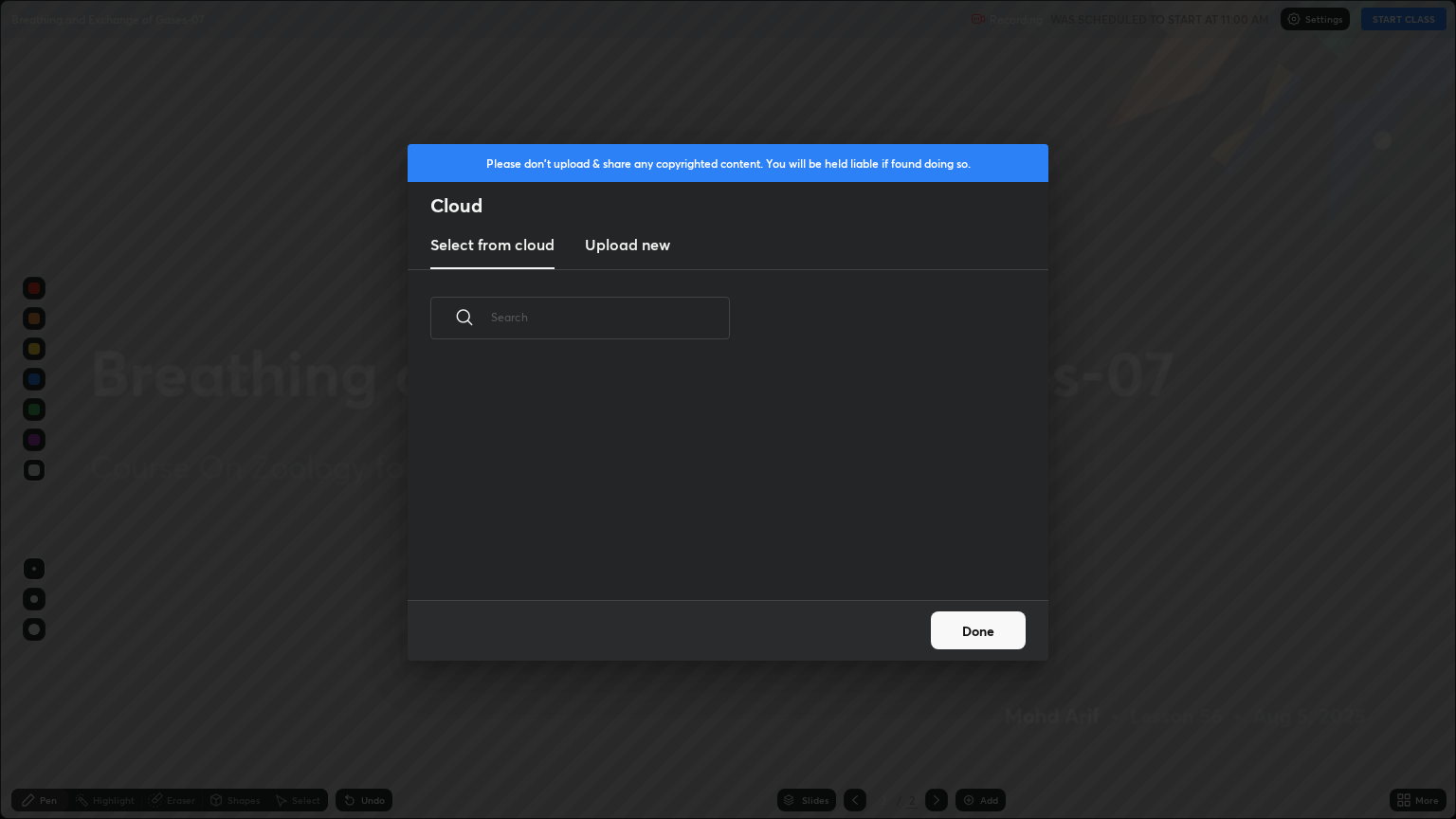 scroll, scrollTop: 7, scrollLeft: 10, axis: both 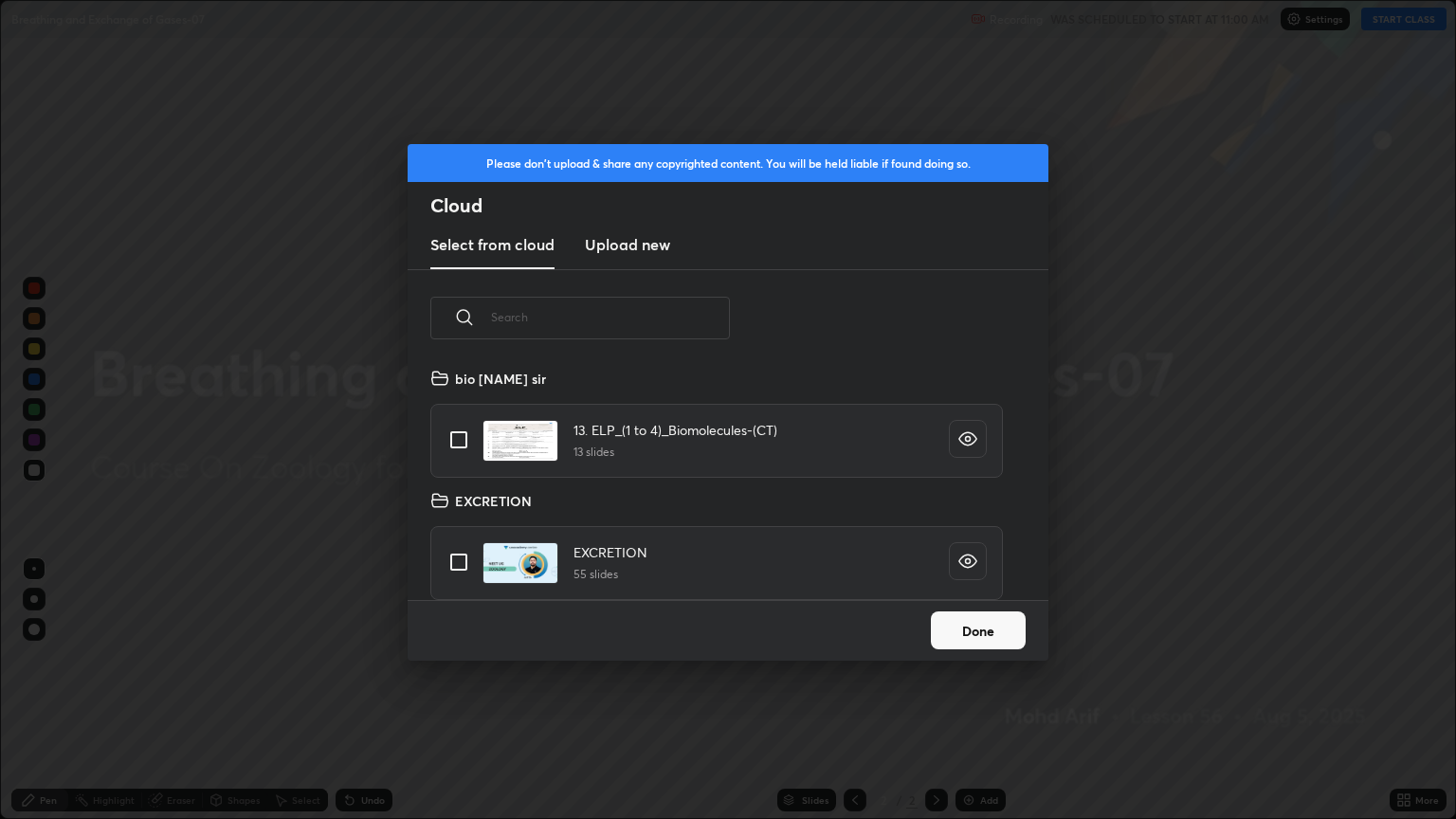 click on "Upload new" at bounding box center [628, 245] 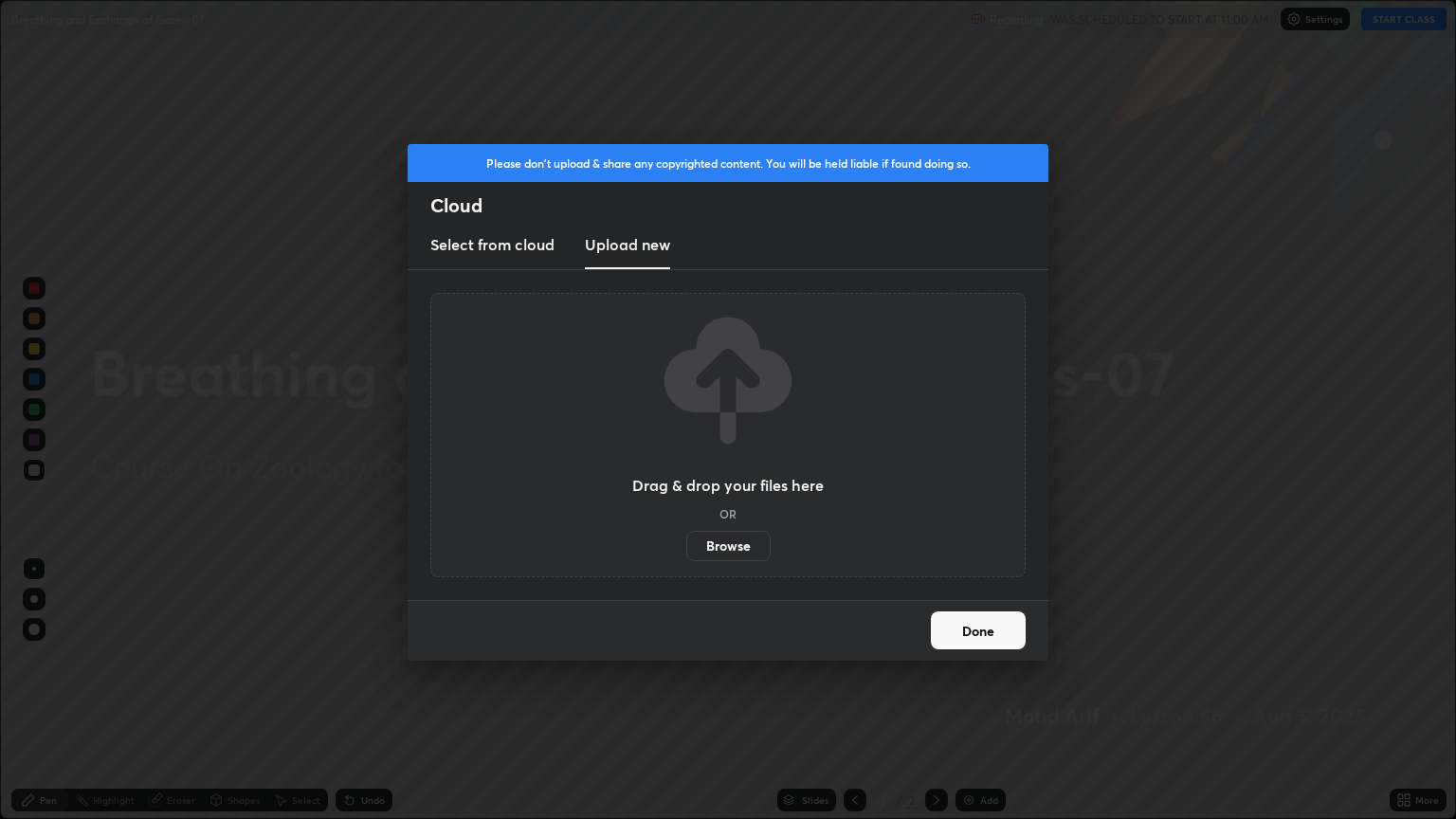 click on "Browse" at bounding box center (728, 546) 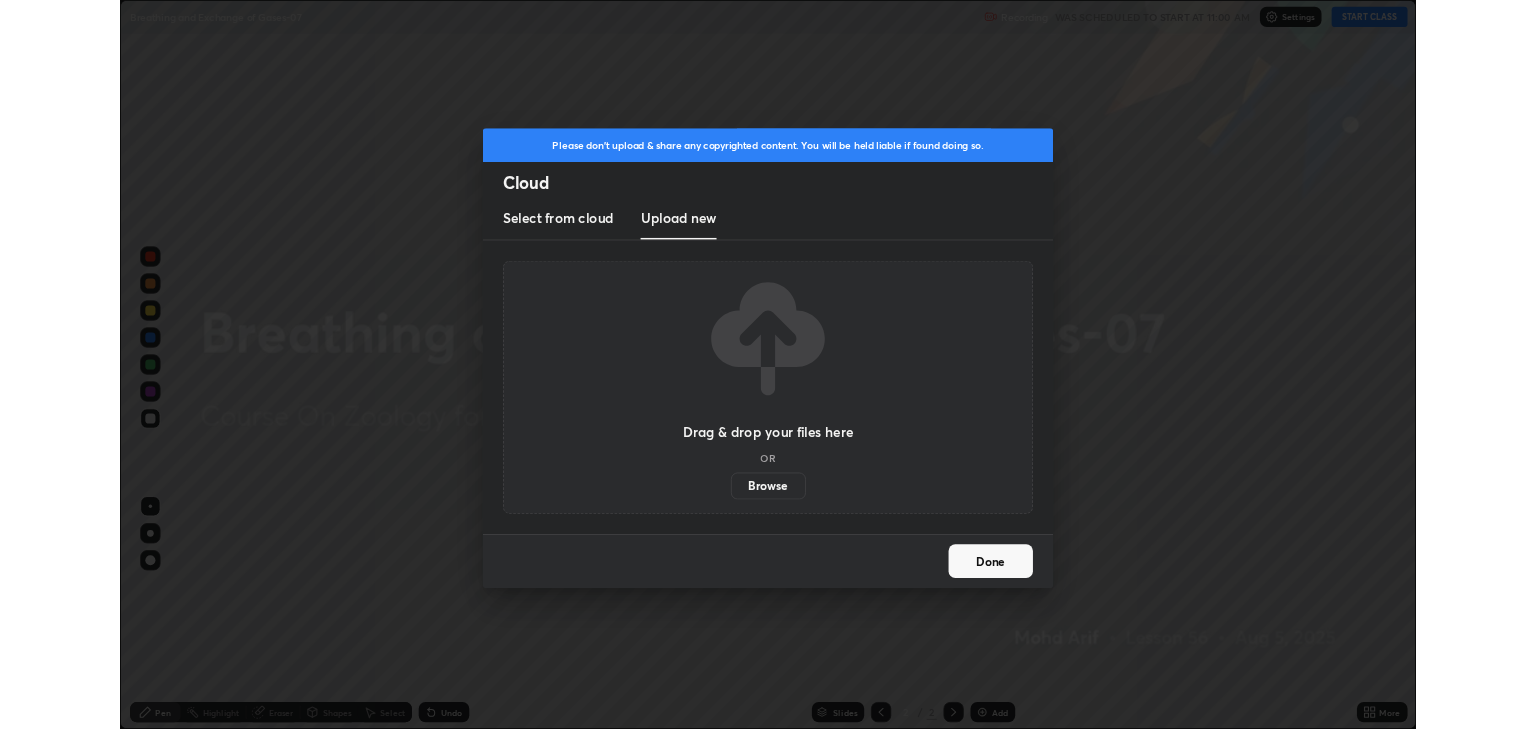 scroll, scrollTop: 729, scrollLeft: 1536, axis: both 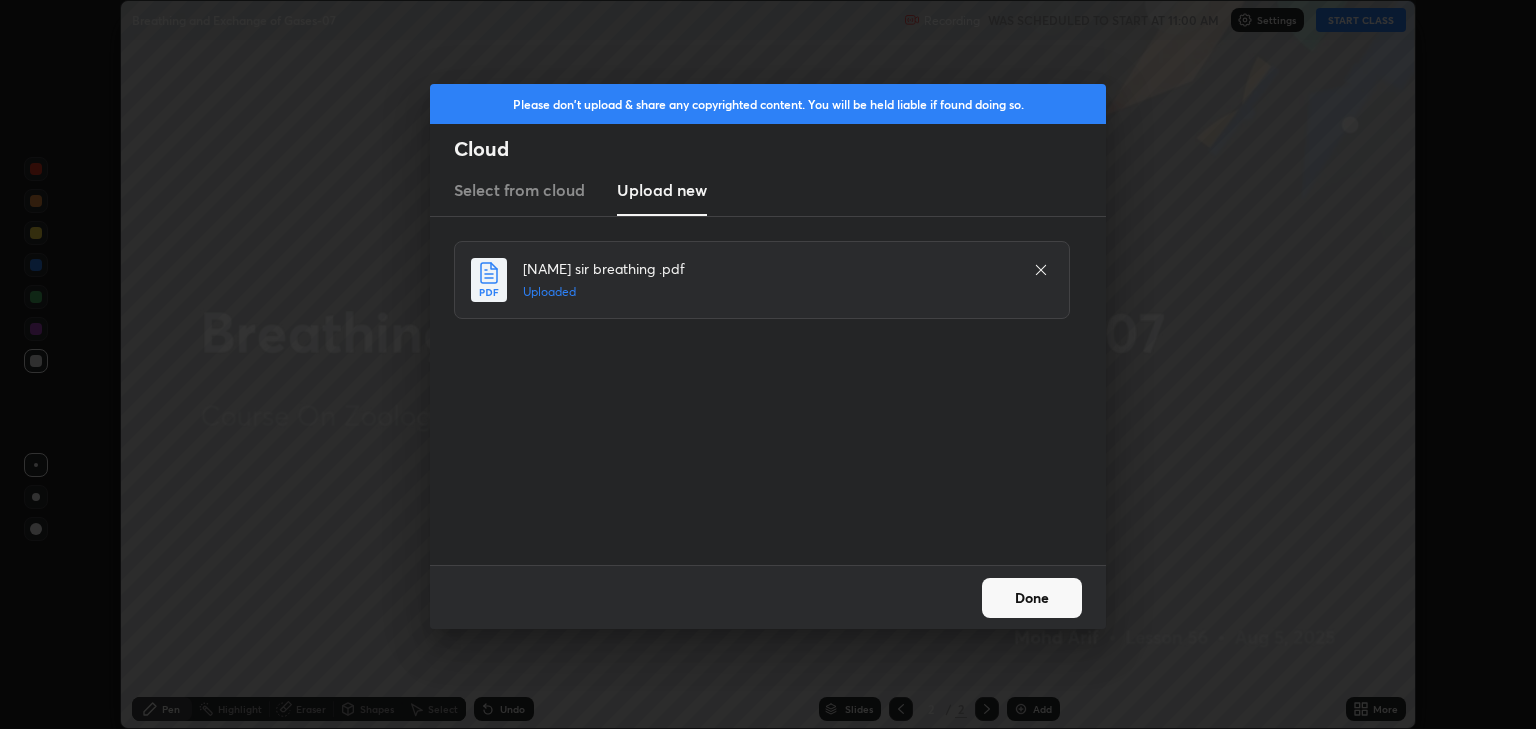 click on "Done" at bounding box center [1032, 598] 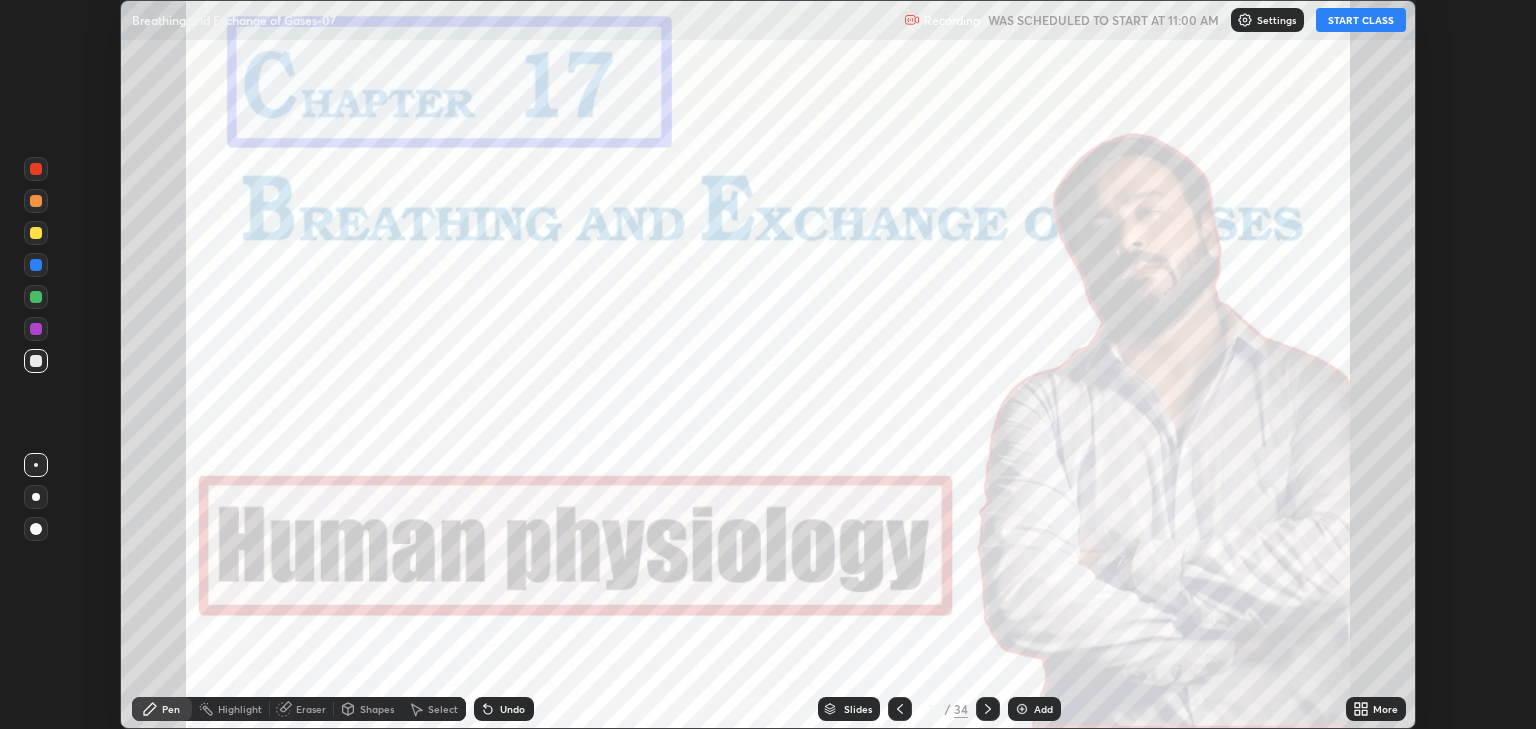 click on "More" at bounding box center [1385, 709] 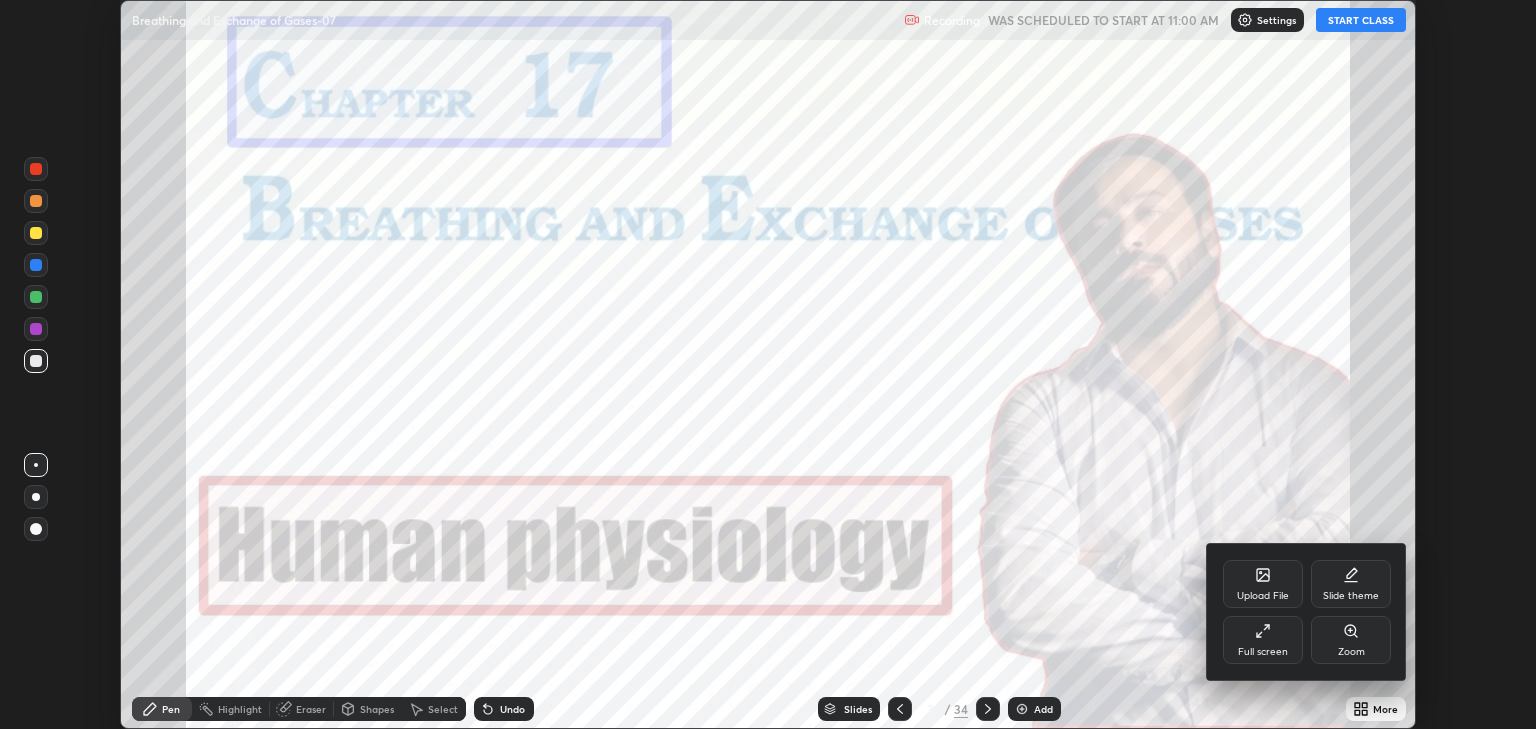 click on "Full screen" at bounding box center [1263, 652] 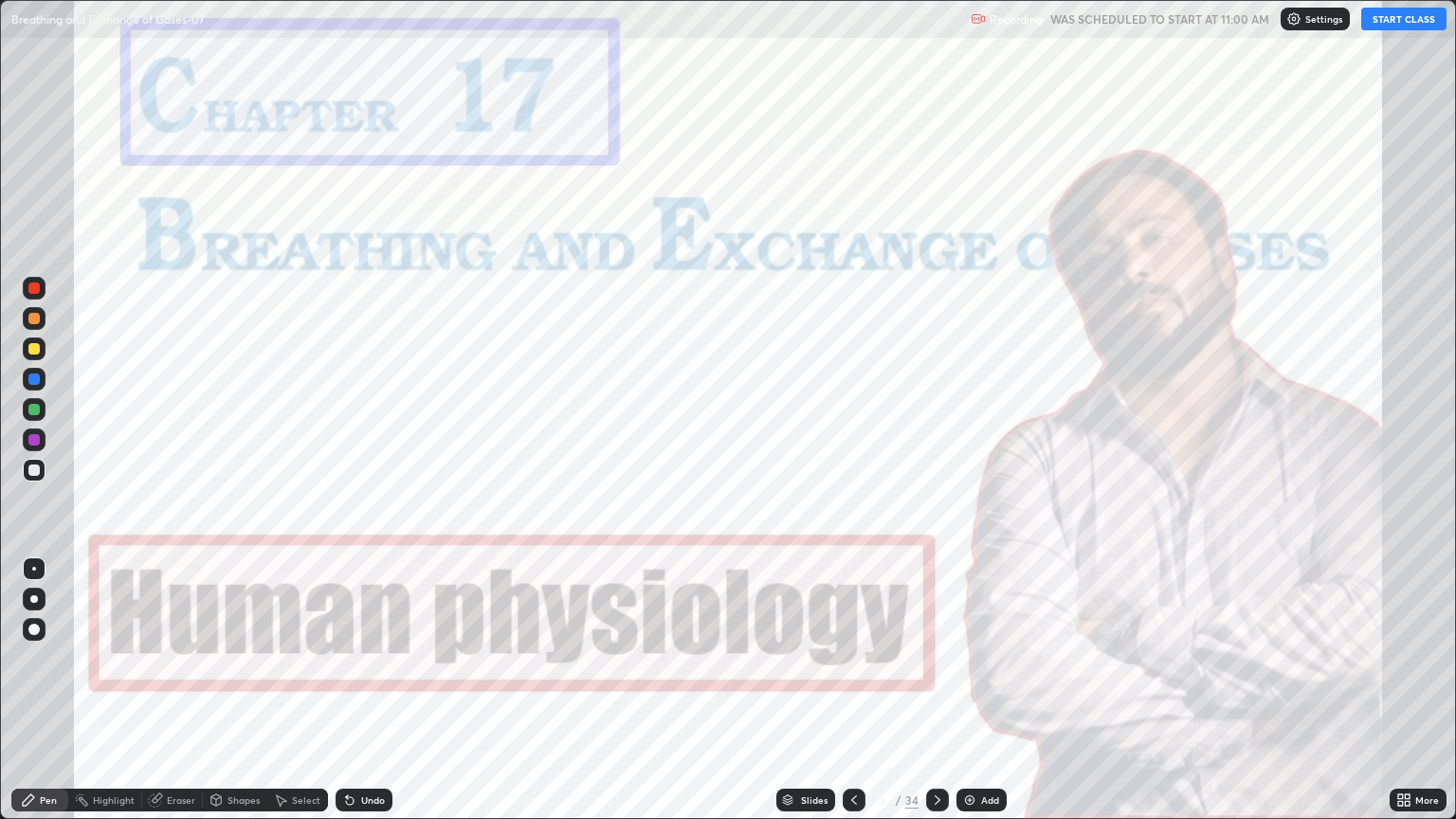 scroll, scrollTop: 93973, scrollLeft: 93336, axis: both 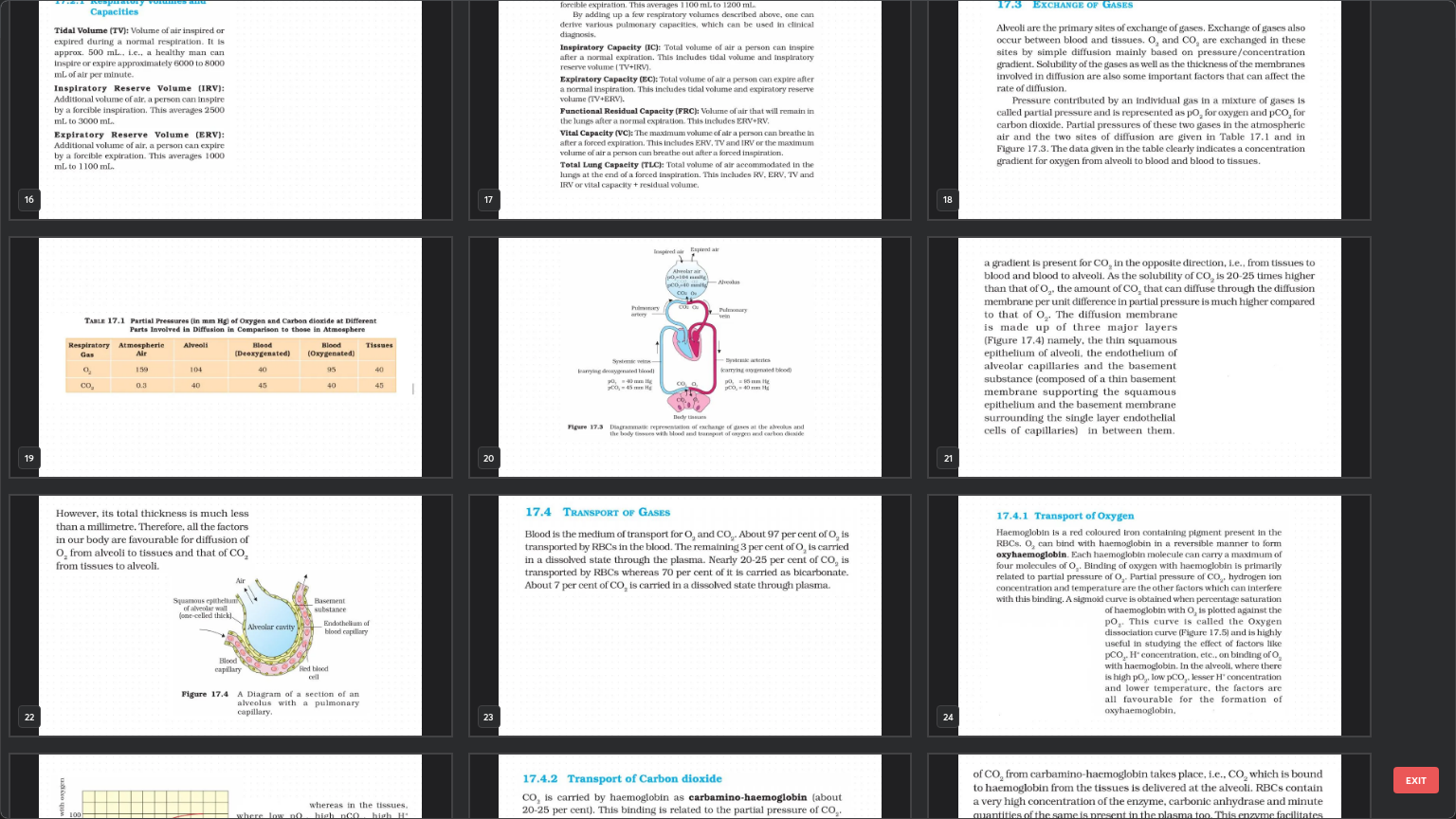 click at bounding box center (690, 357) 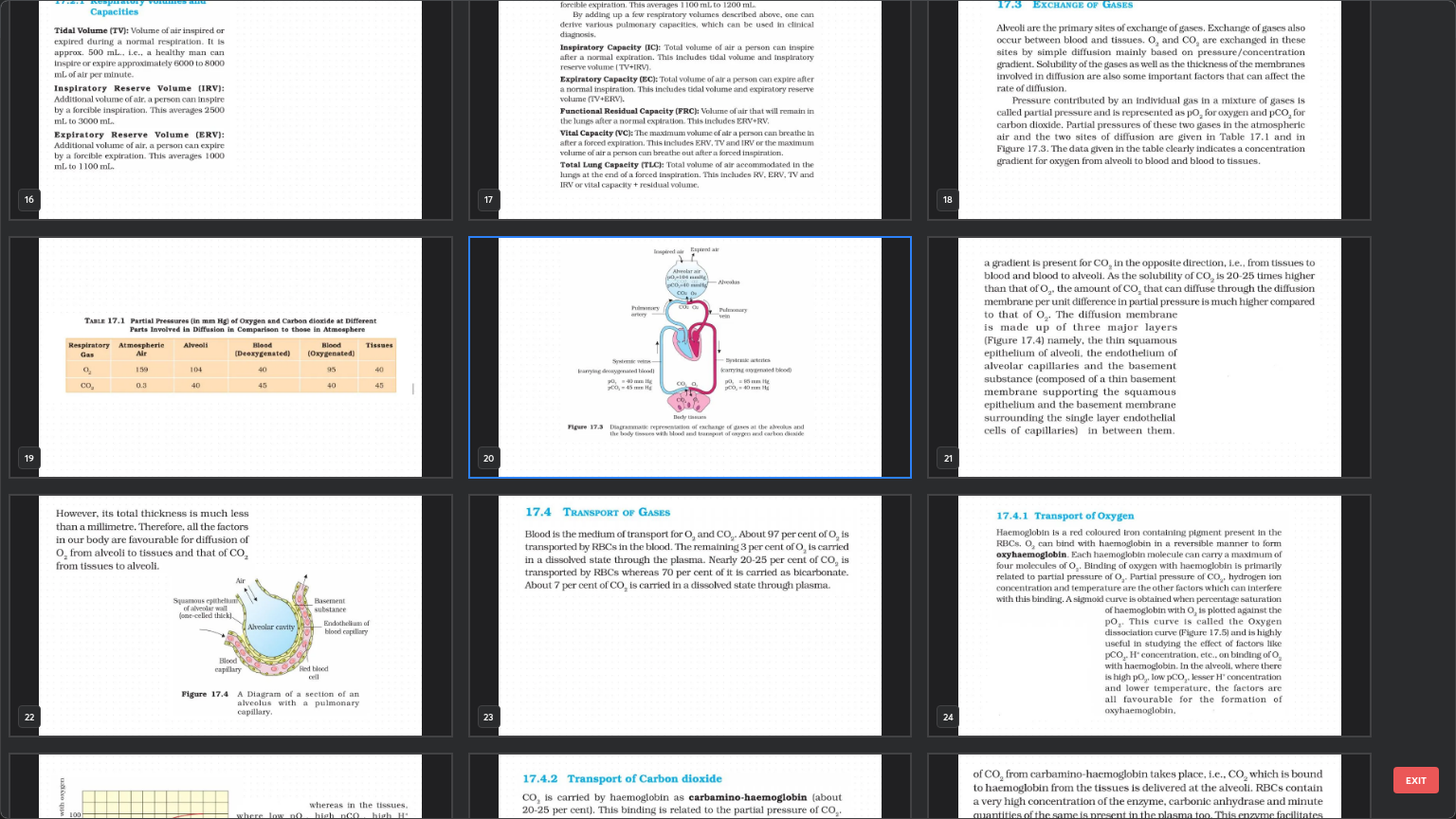 click at bounding box center [690, 357] 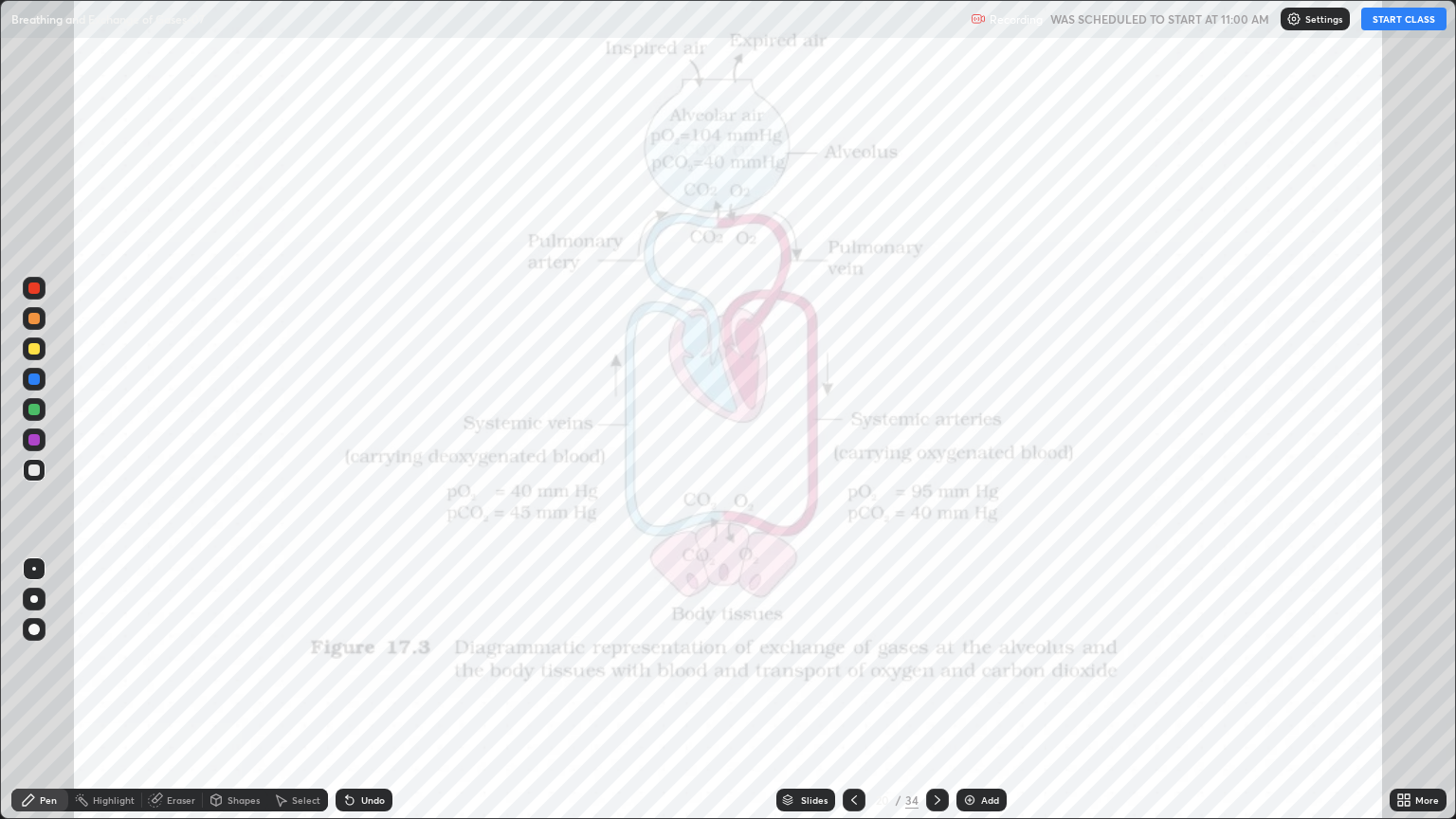 click at bounding box center (690, 357) 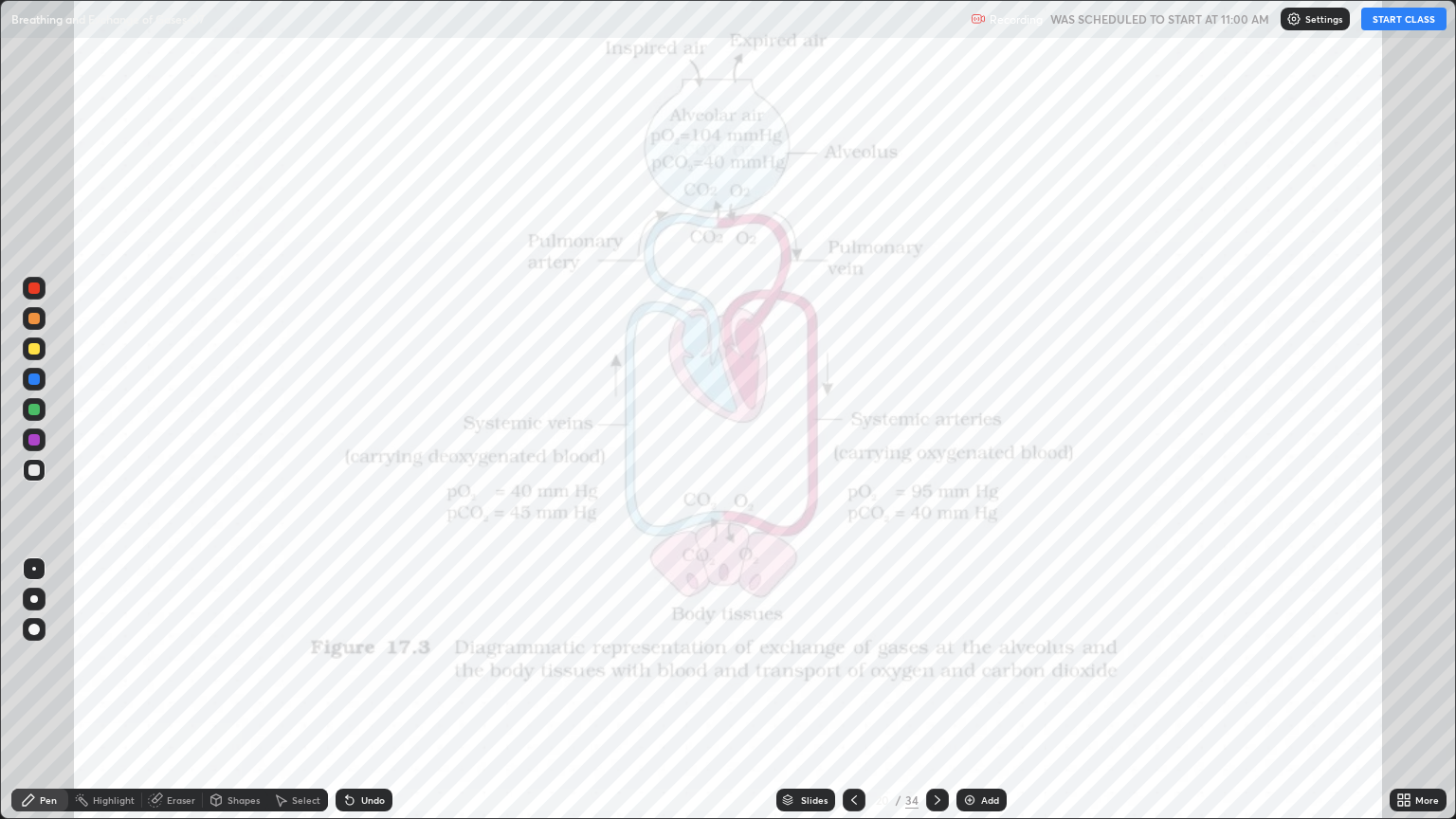 click at bounding box center [690, 357] 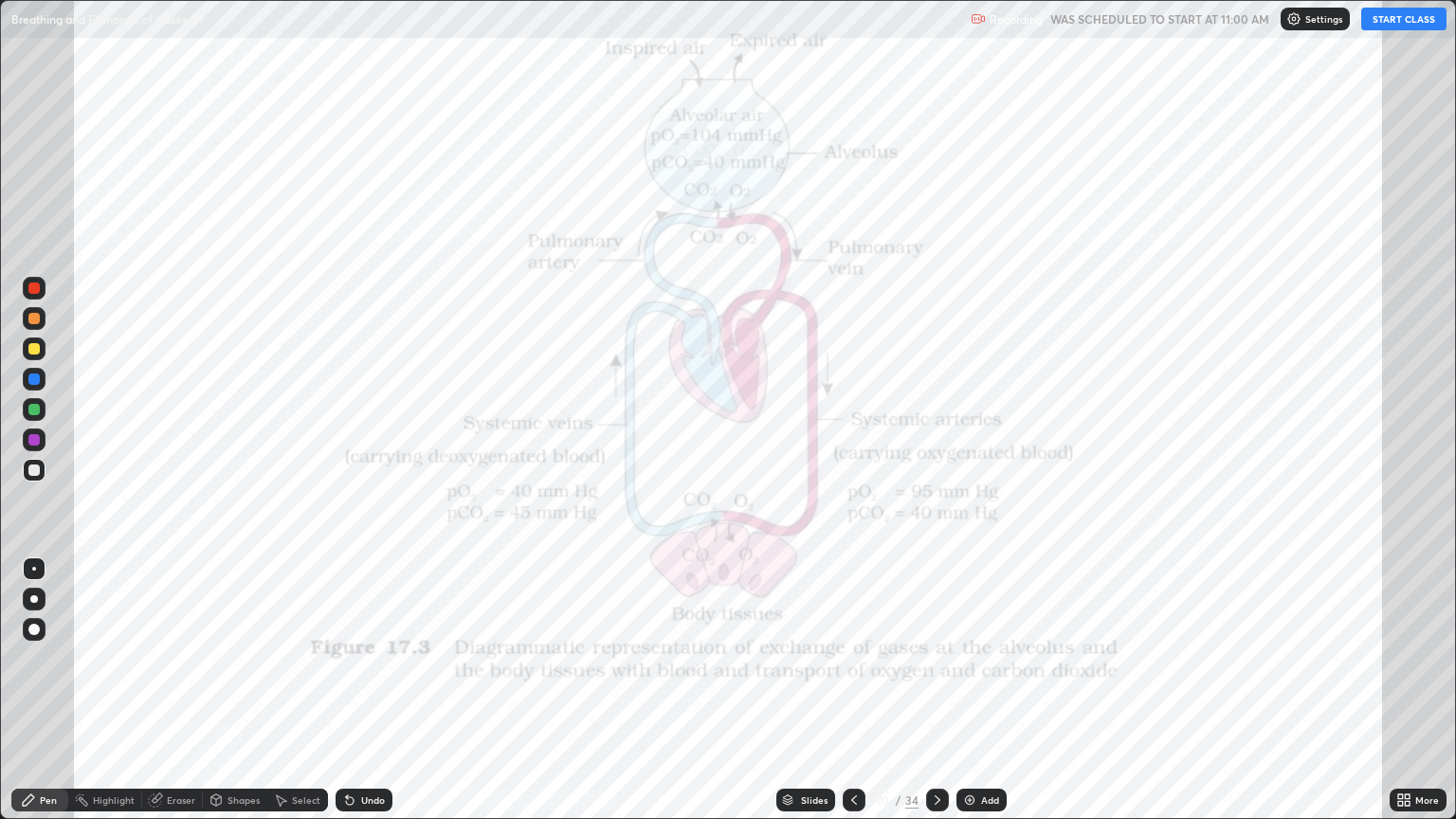 click on "START CLASS" at bounding box center (1404, 19) 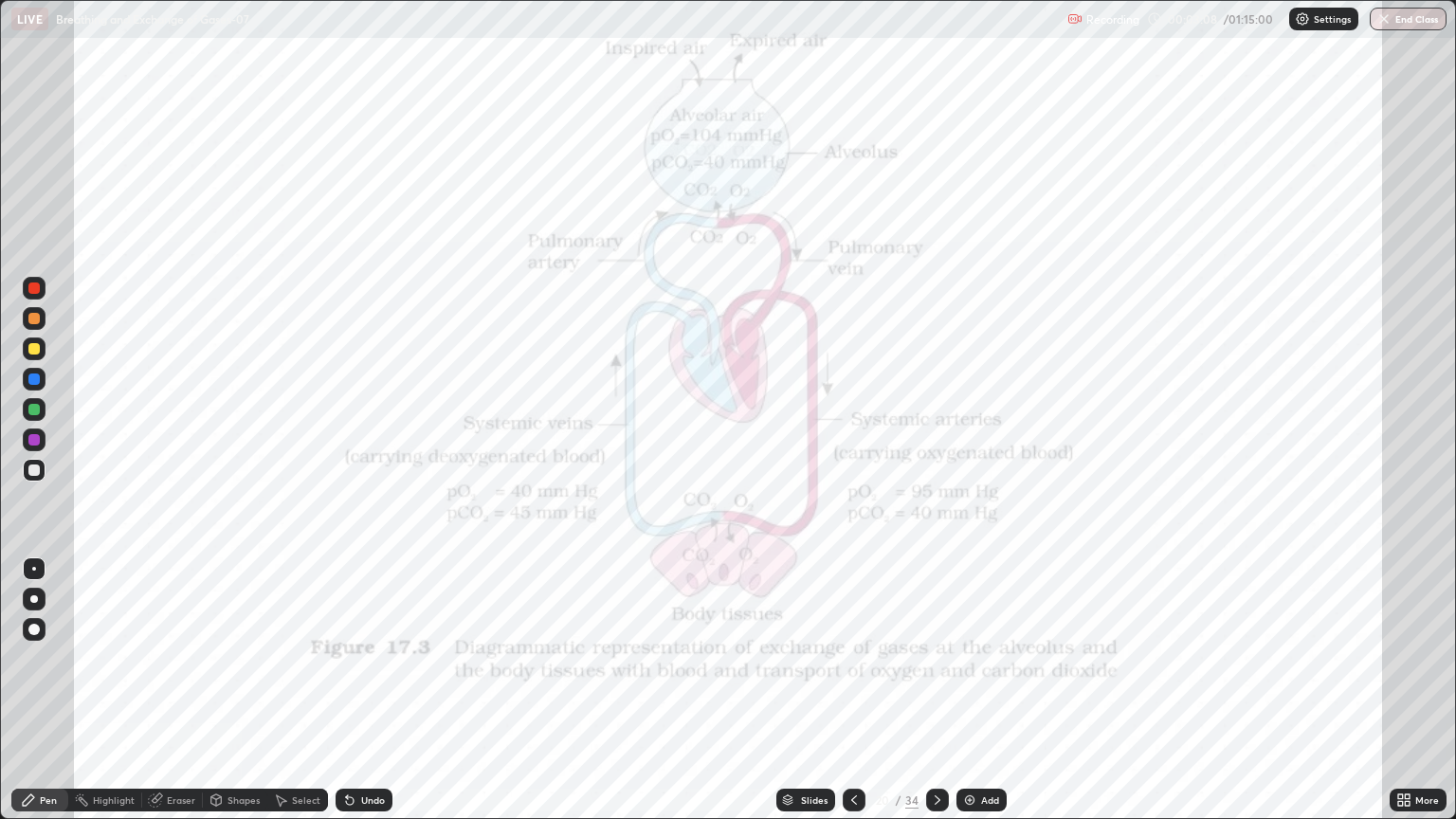 click on "Add" at bounding box center [990, 800] 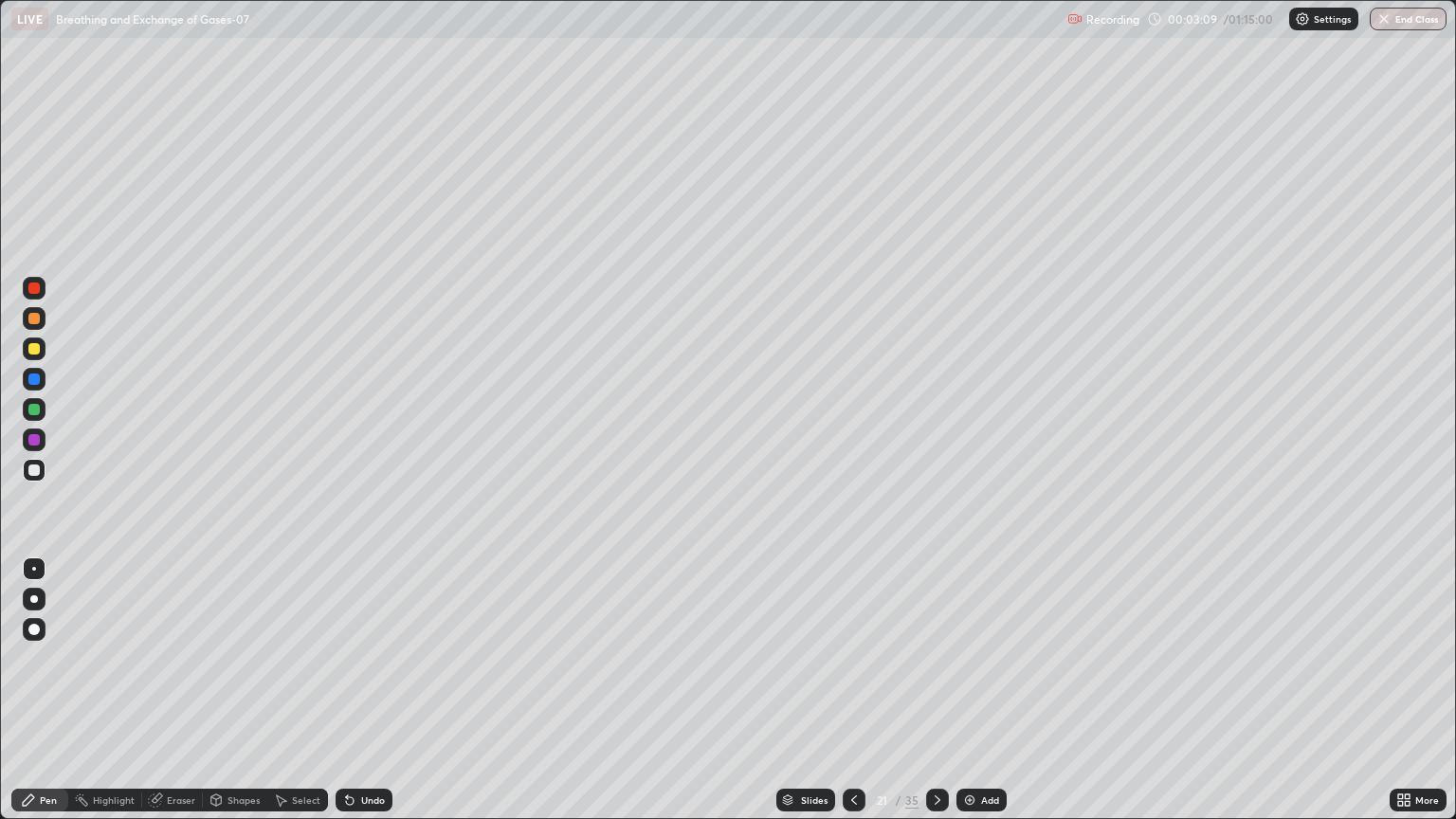 click at bounding box center (34, 629) 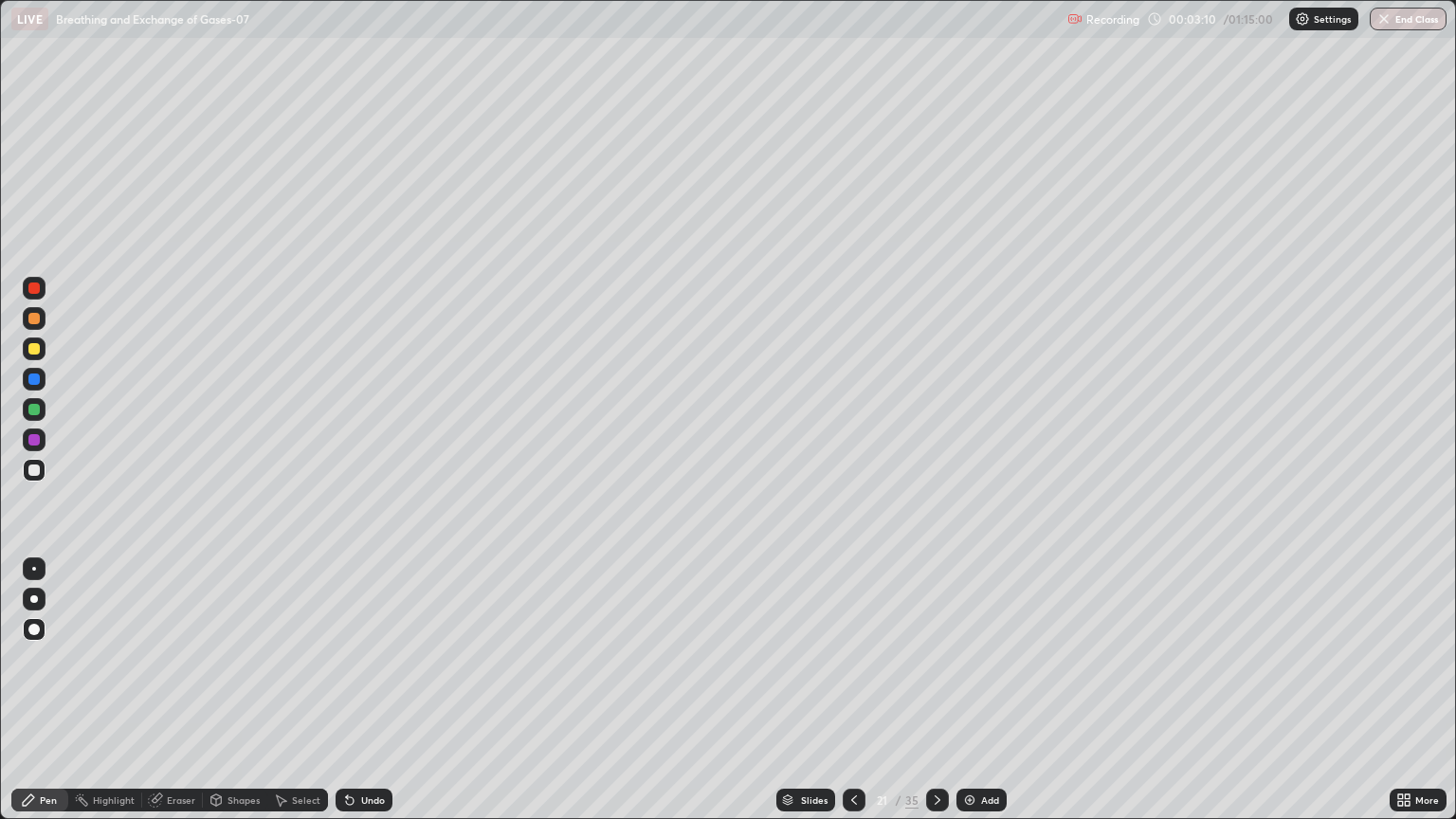 click at bounding box center (34, 349) 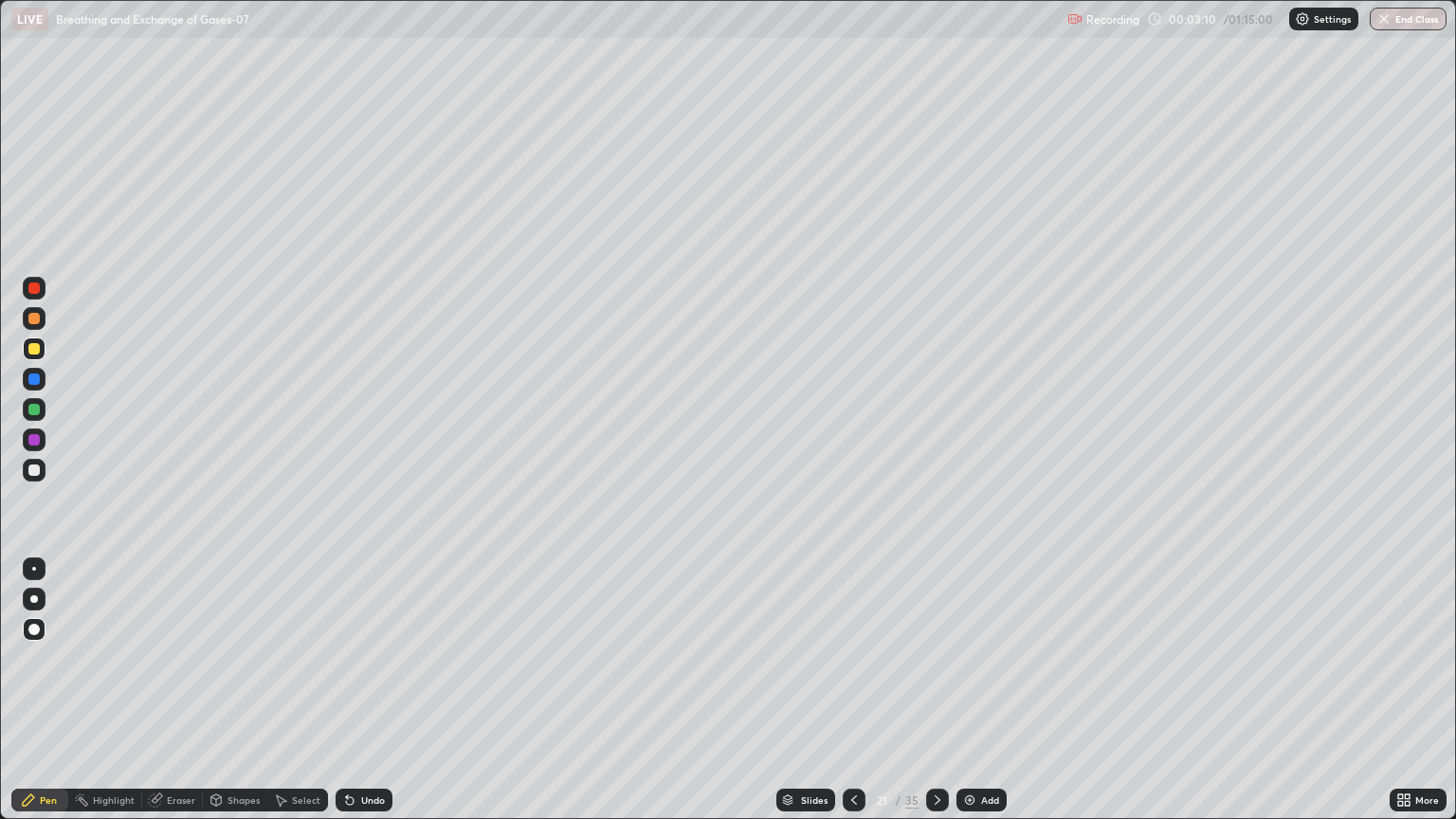 click at bounding box center (34, 349) 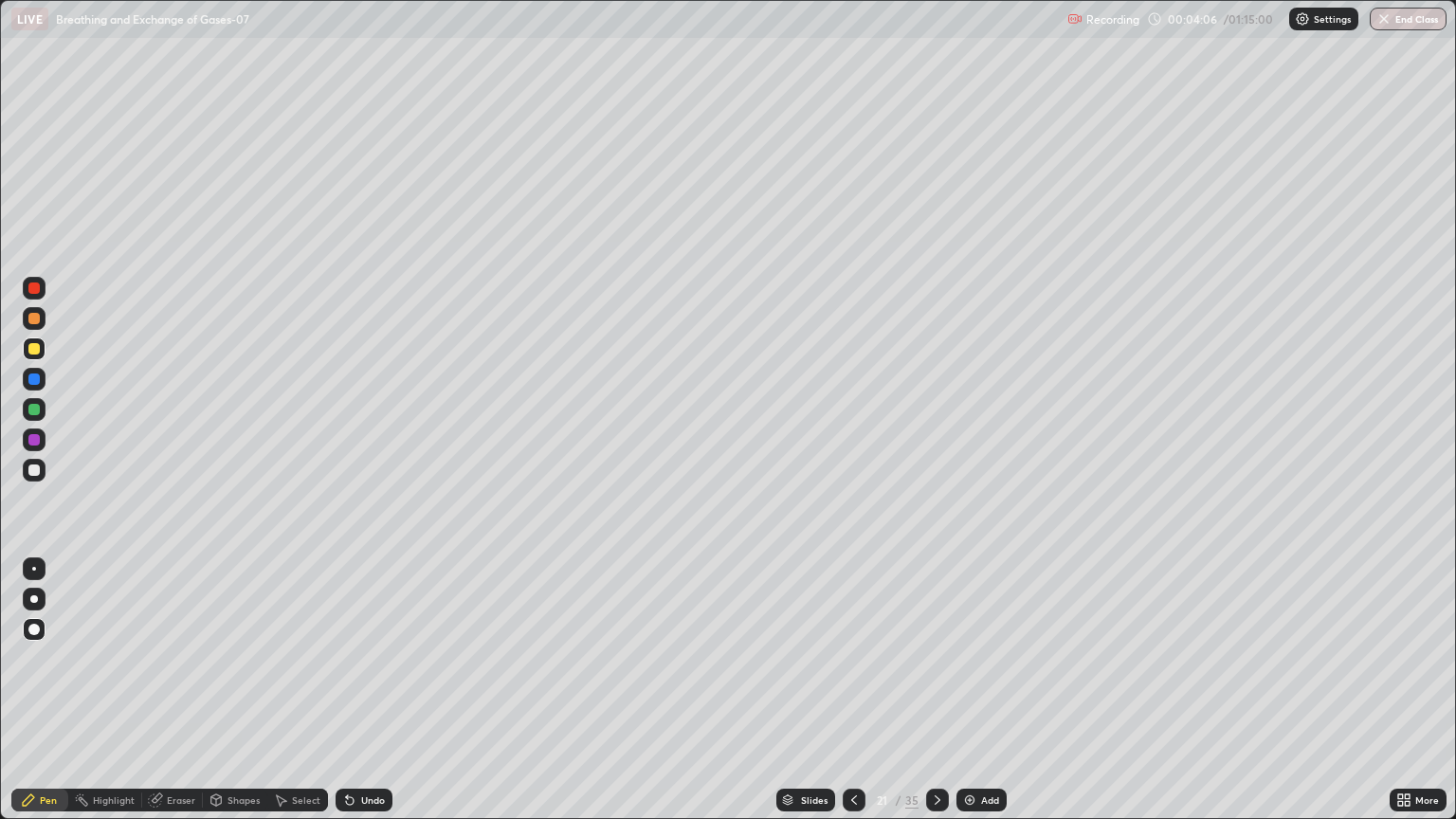 click at bounding box center [34, 288] 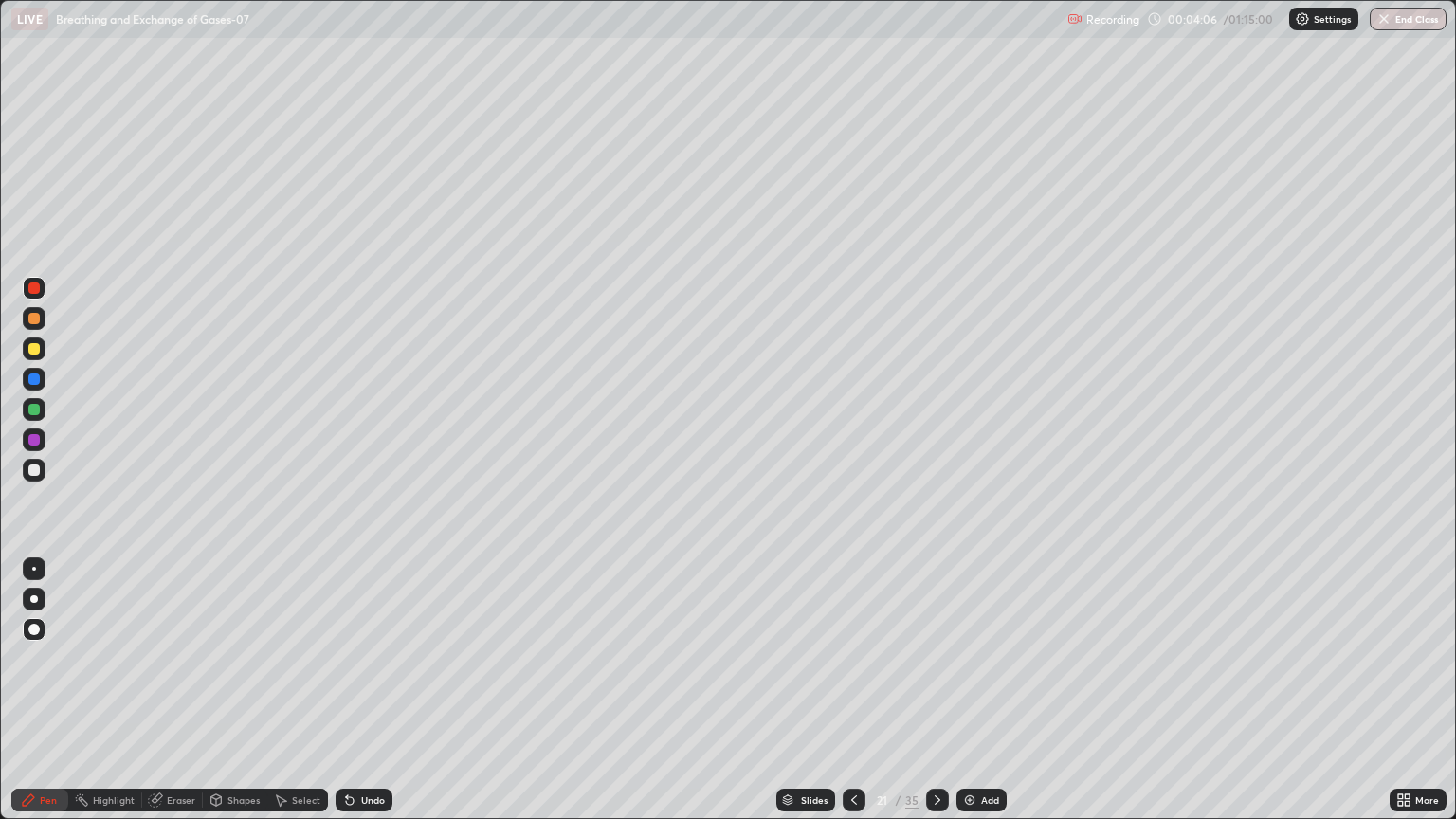 click at bounding box center (34, 288) 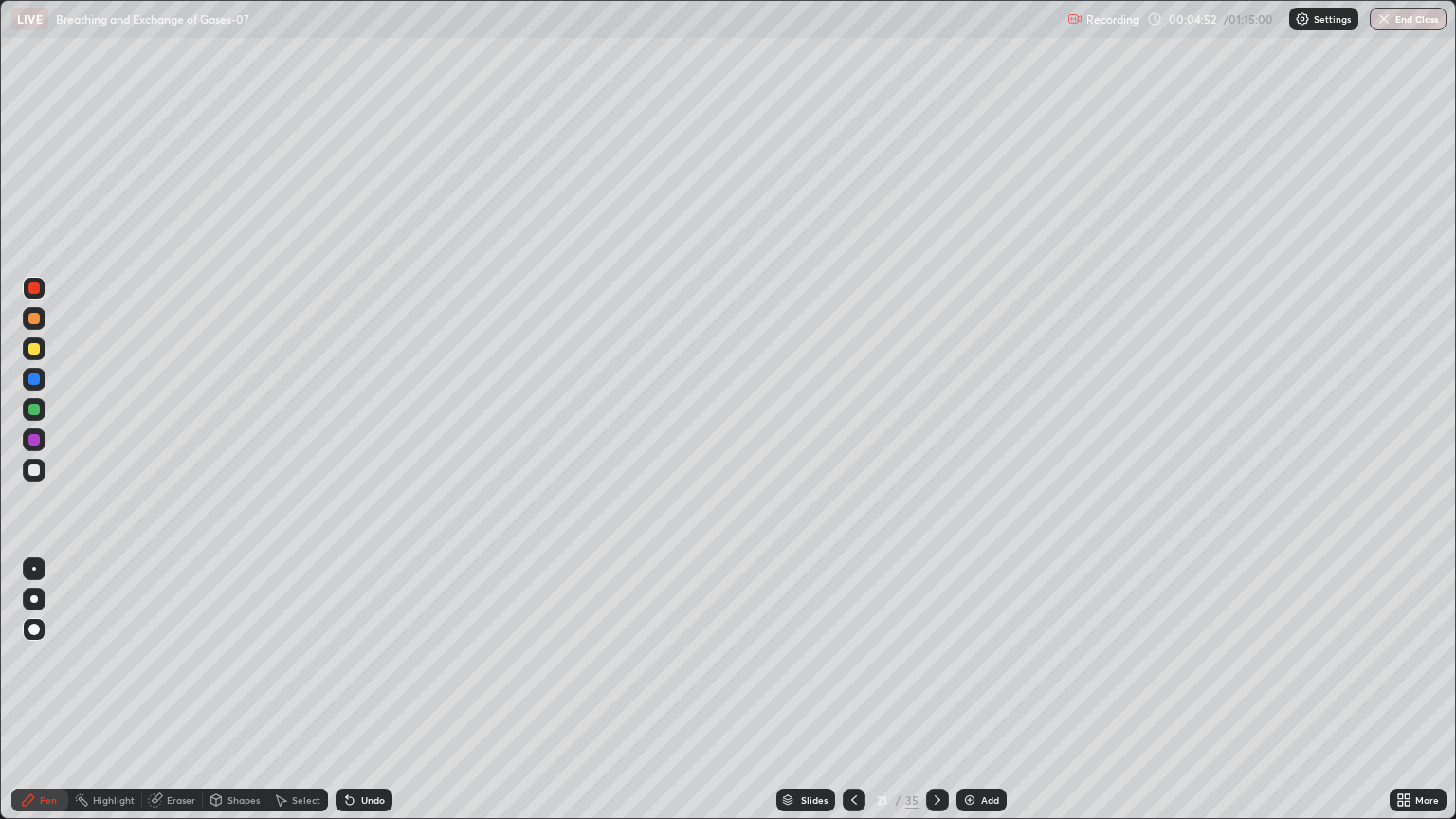 click at bounding box center [34, 349] 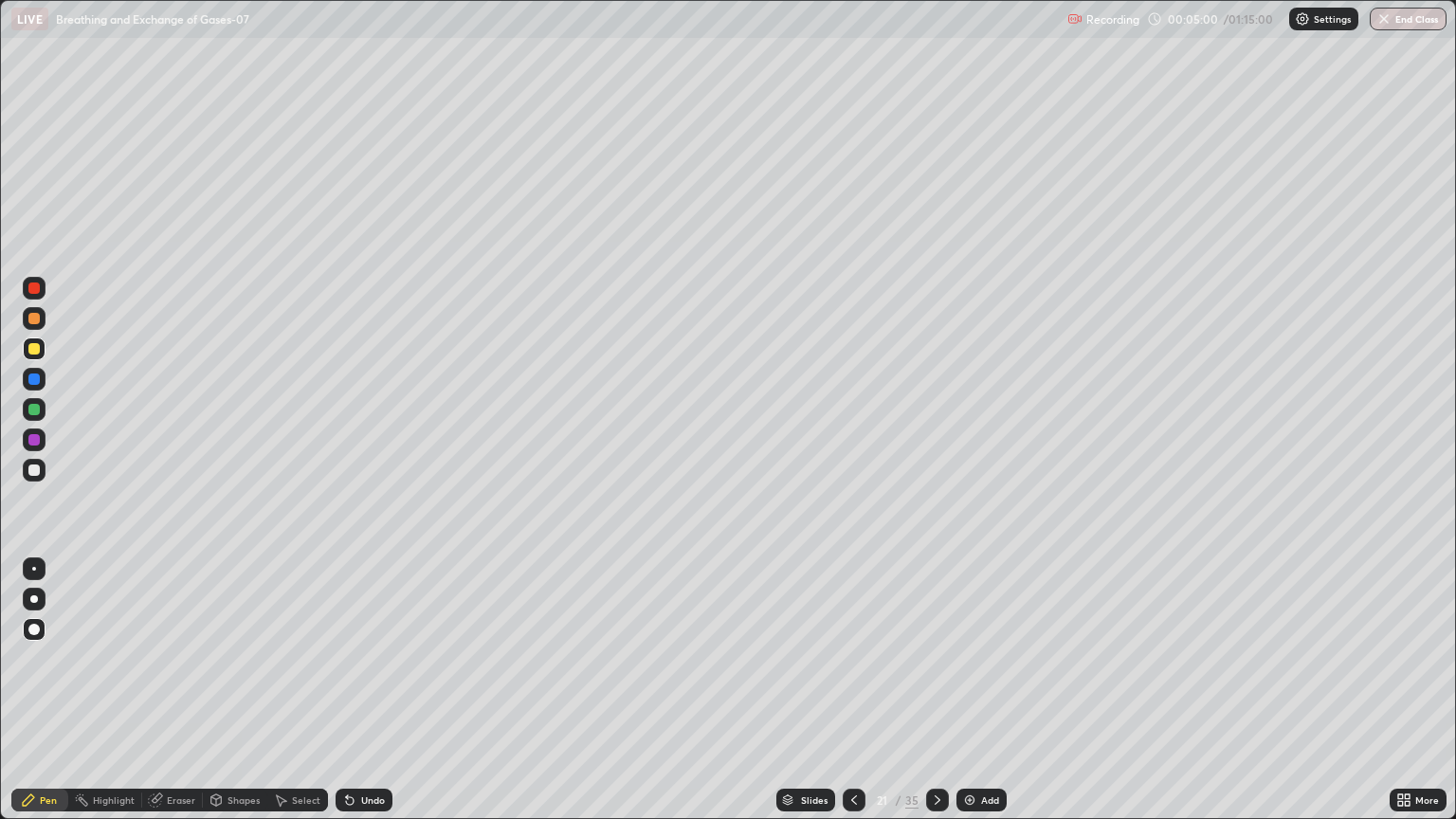 click at bounding box center [34, 470] 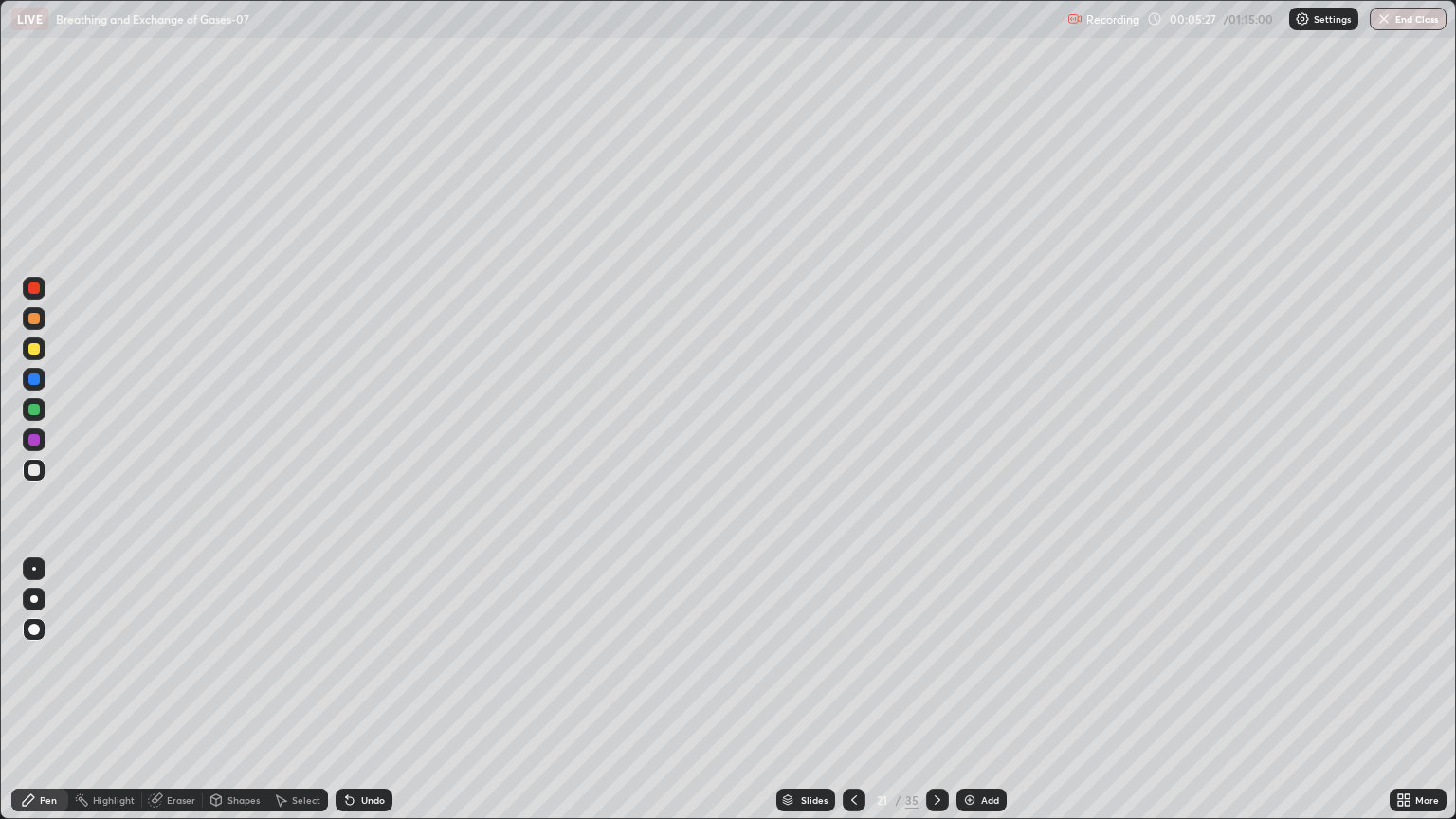 click at bounding box center (34, 288) 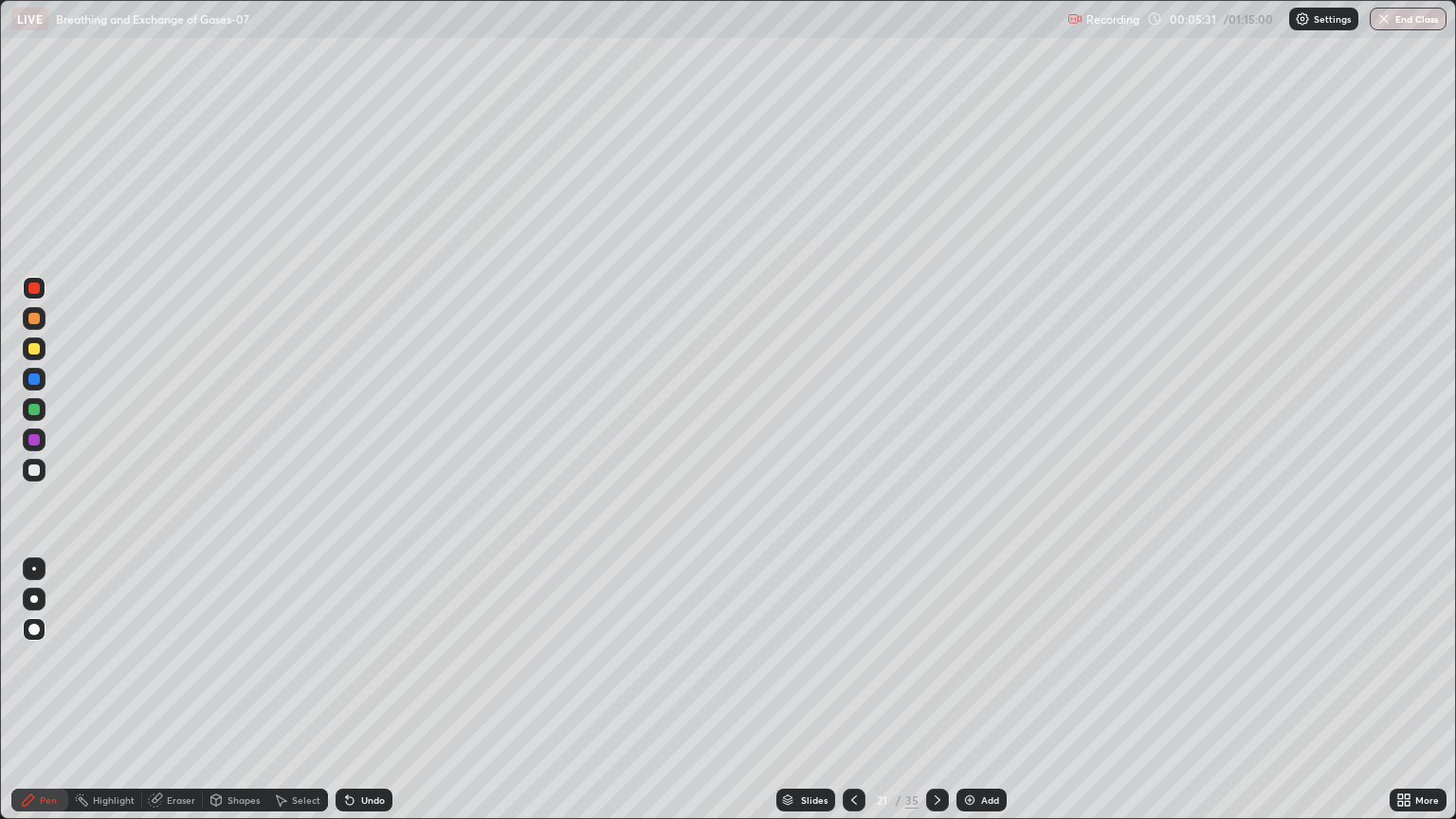 click at bounding box center [34, 349] 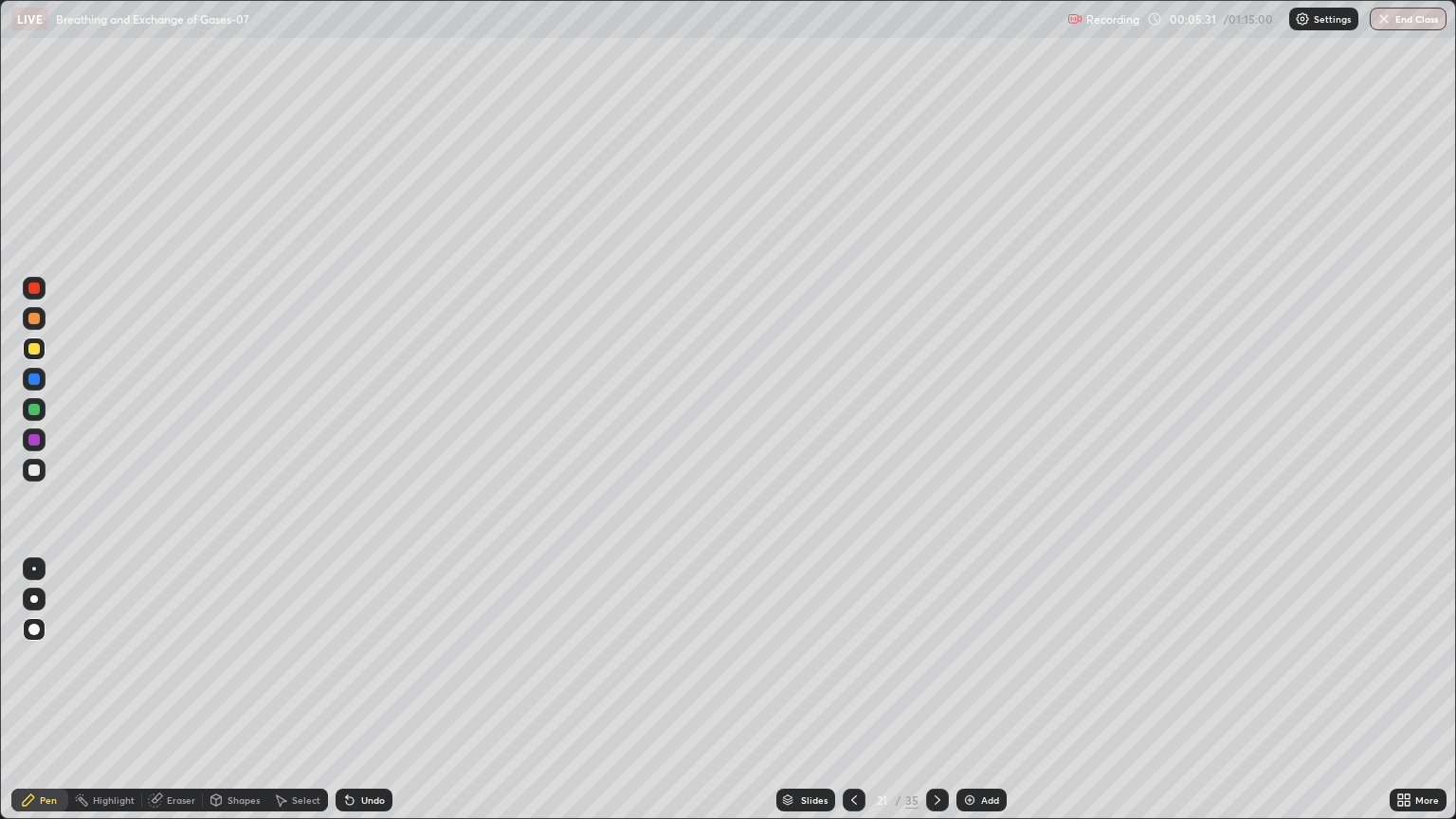 click at bounding box center (34, 569) 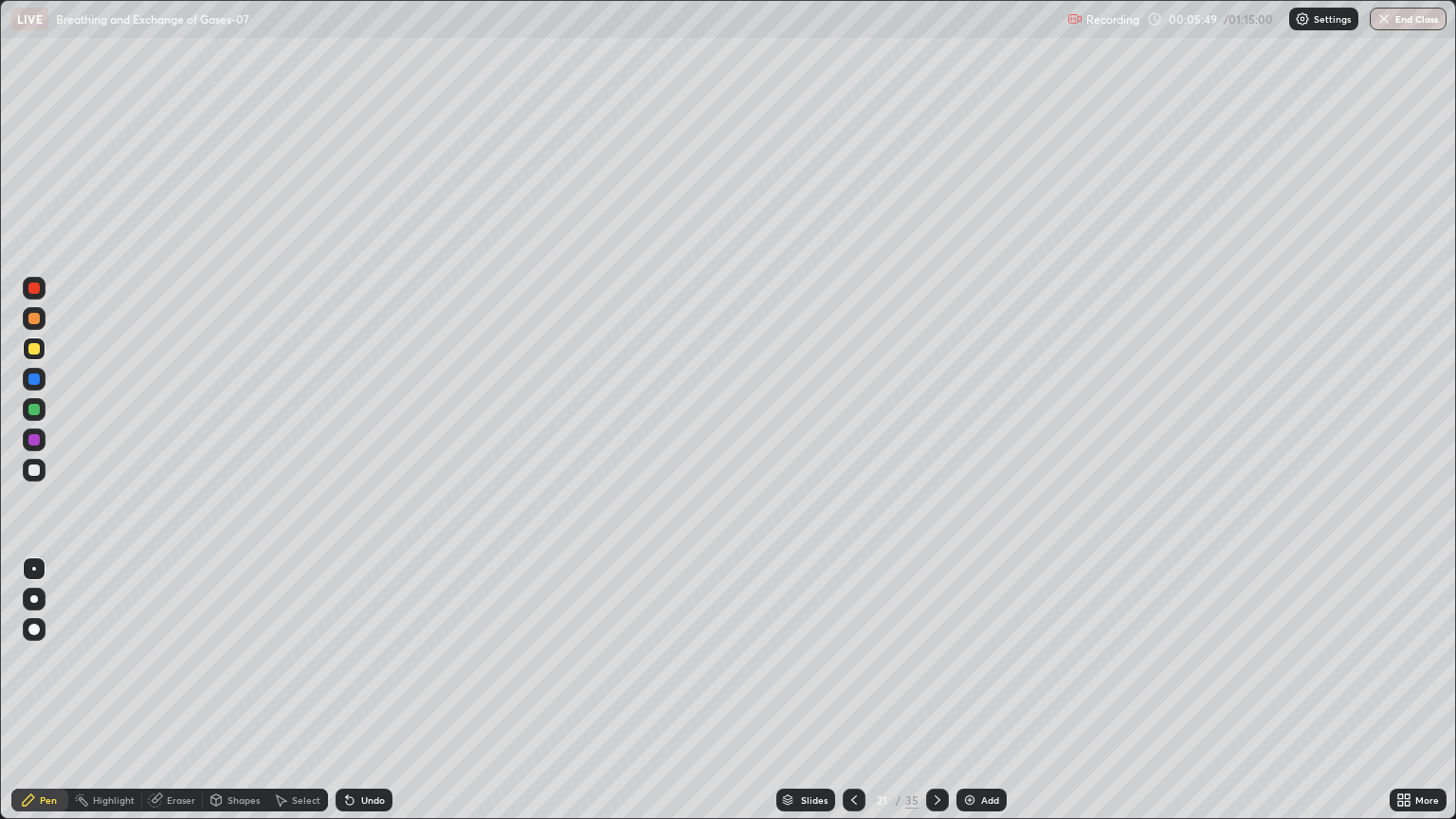 click at bounding box center [34, 288] 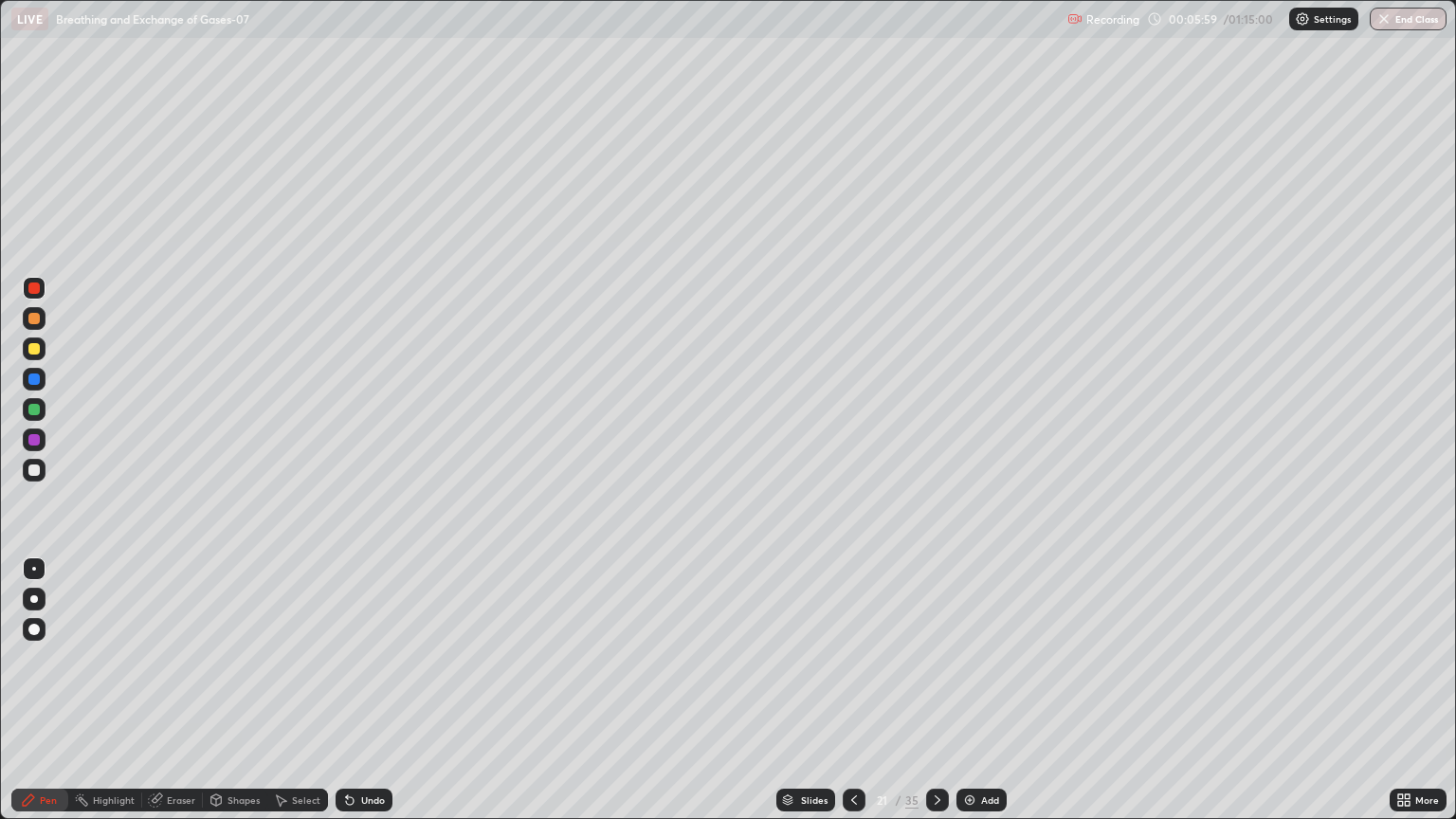 click at bounding box center (34, 470) 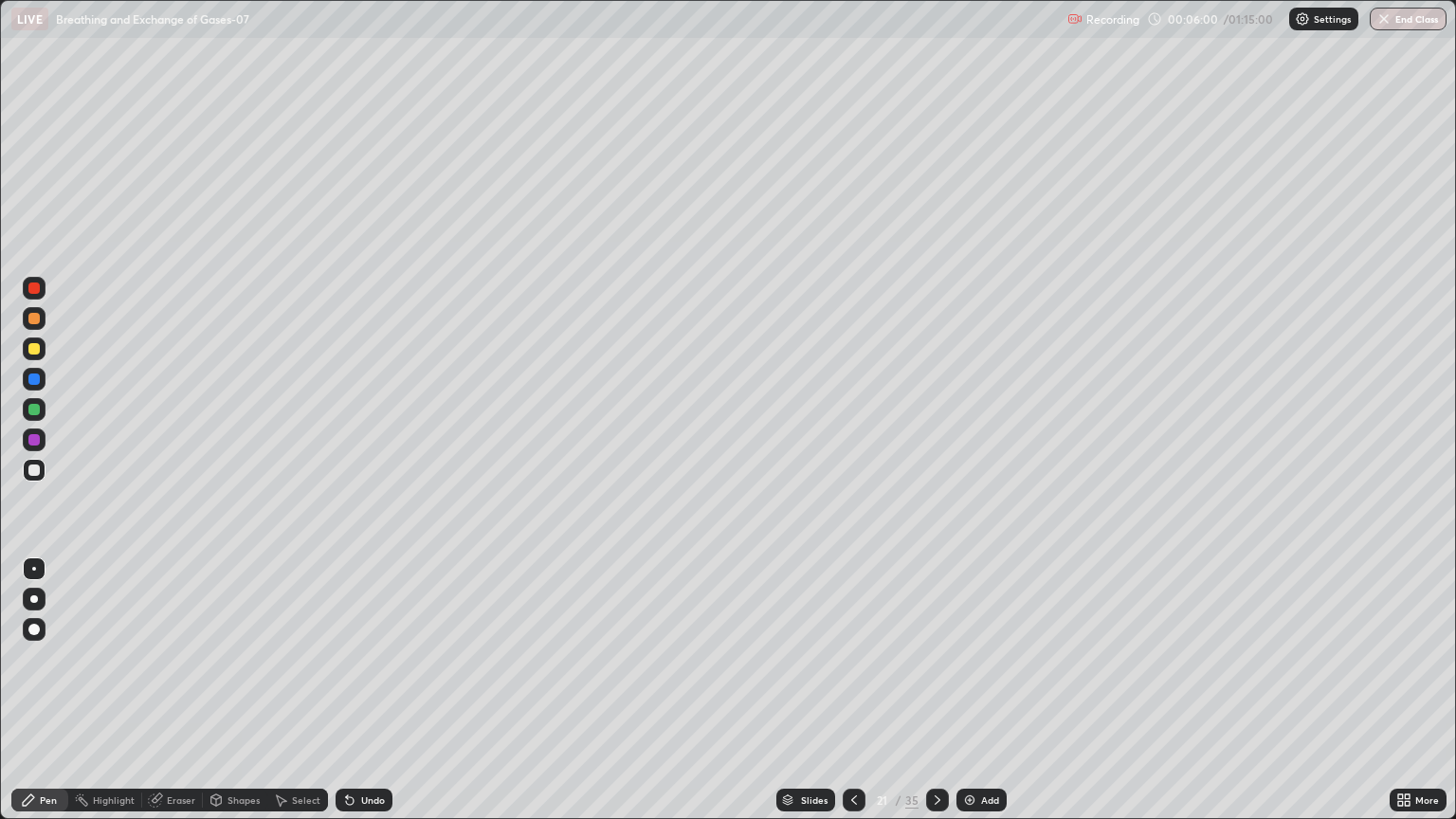 click at bounding box center [34, 629] 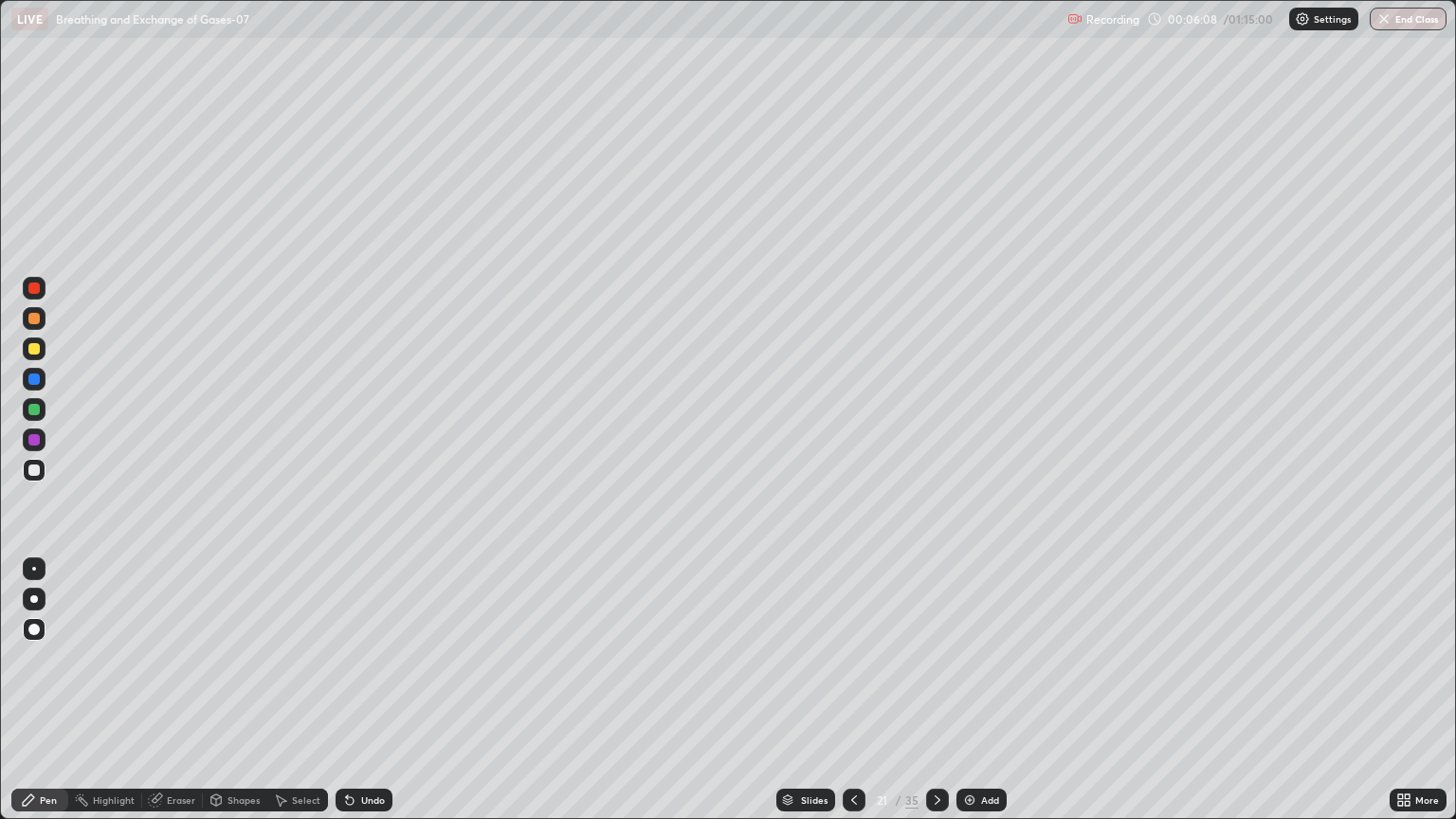 click at bounding box center [34, 288] 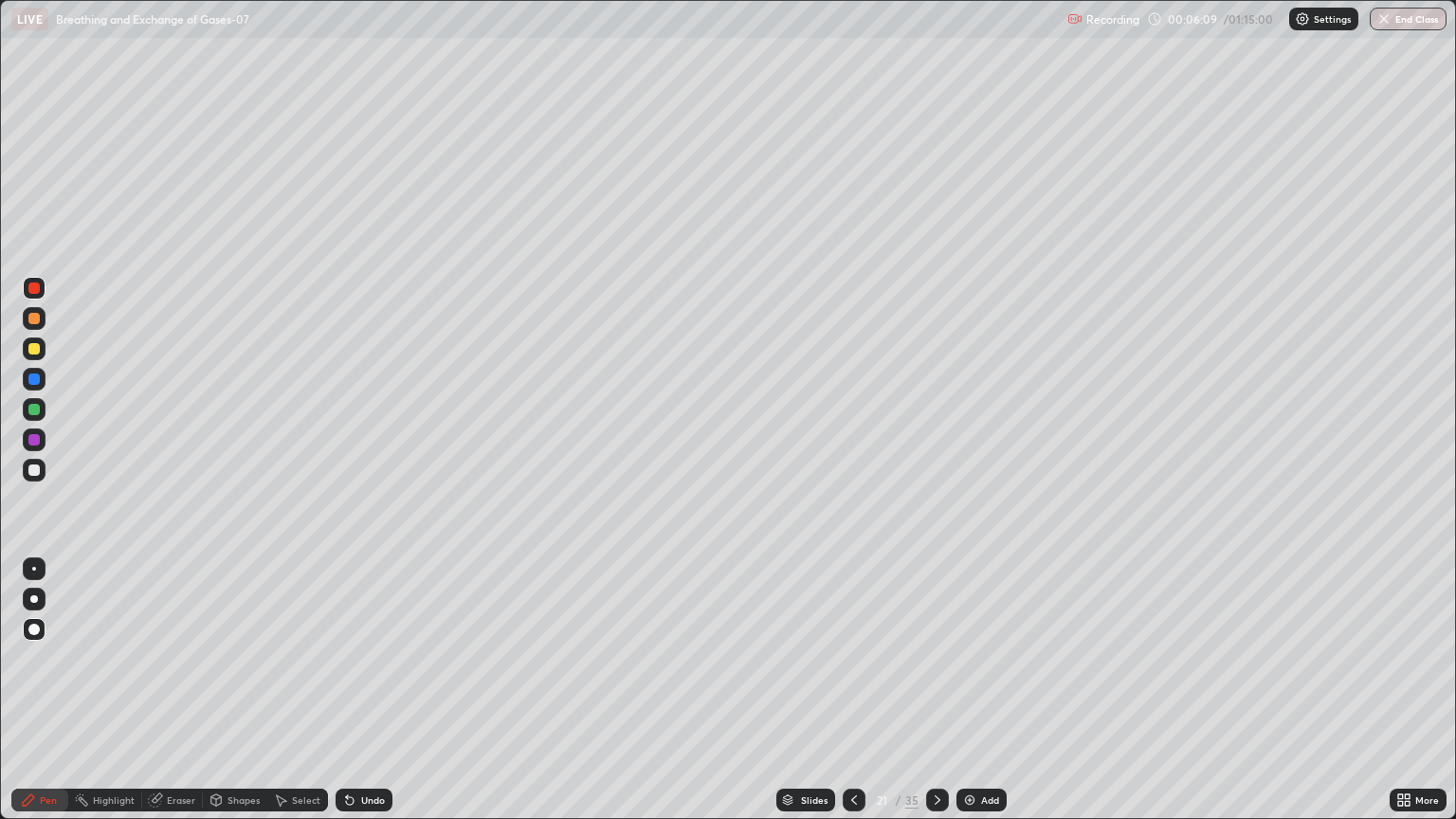click at bounding box center [34, 569] 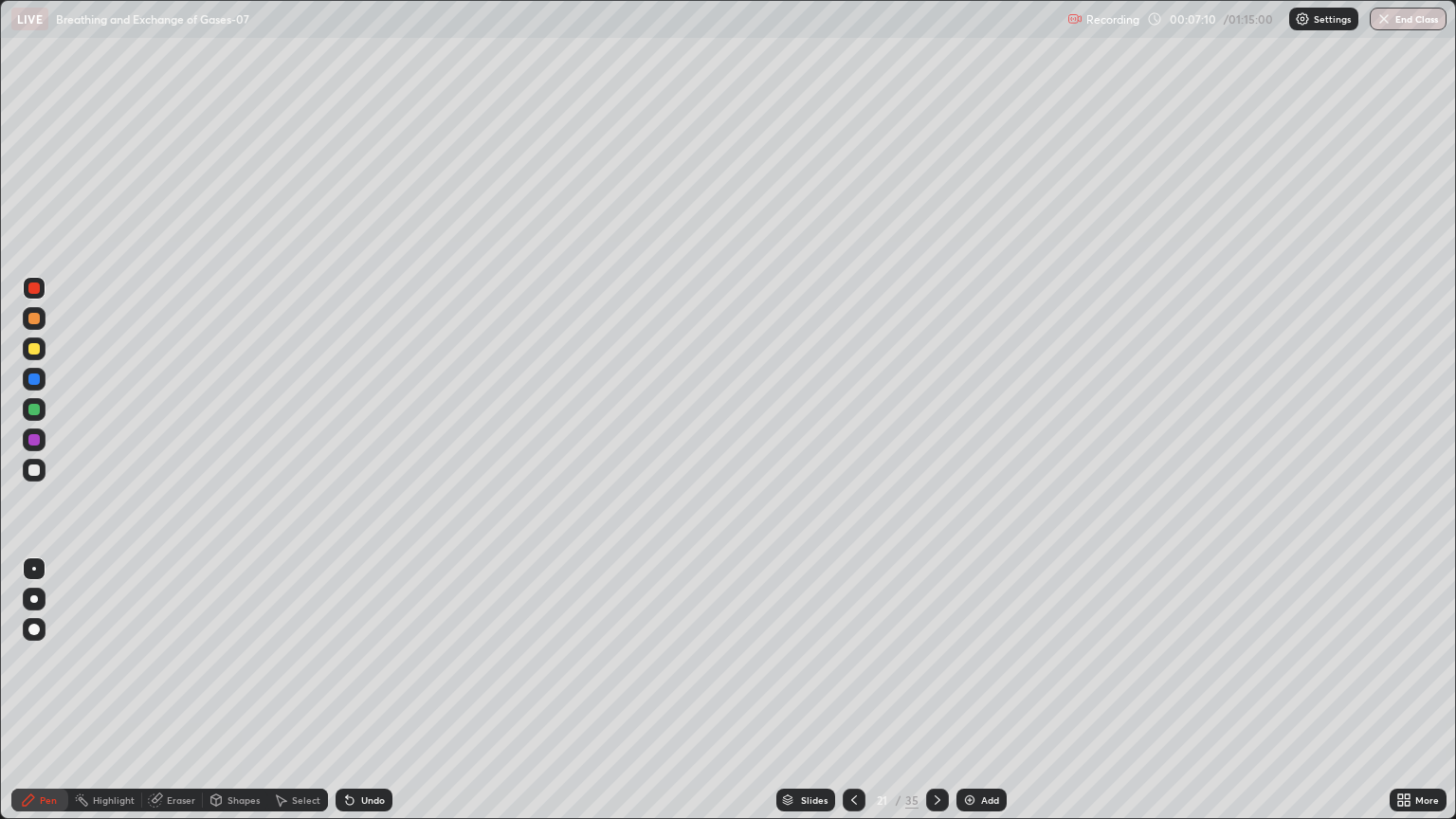 click at bounding box center [34, 470] 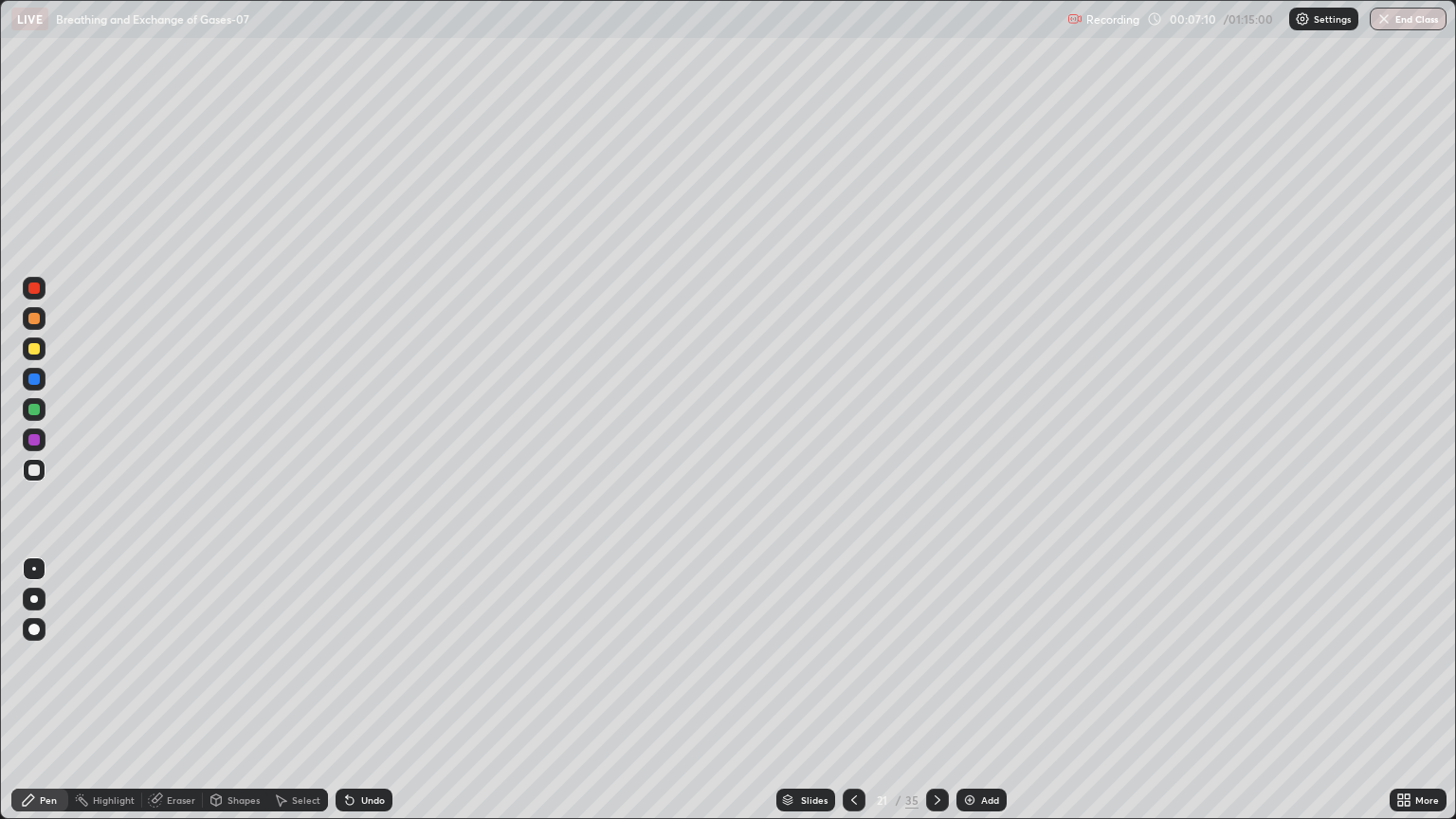 click at bounding box center (34, 629) 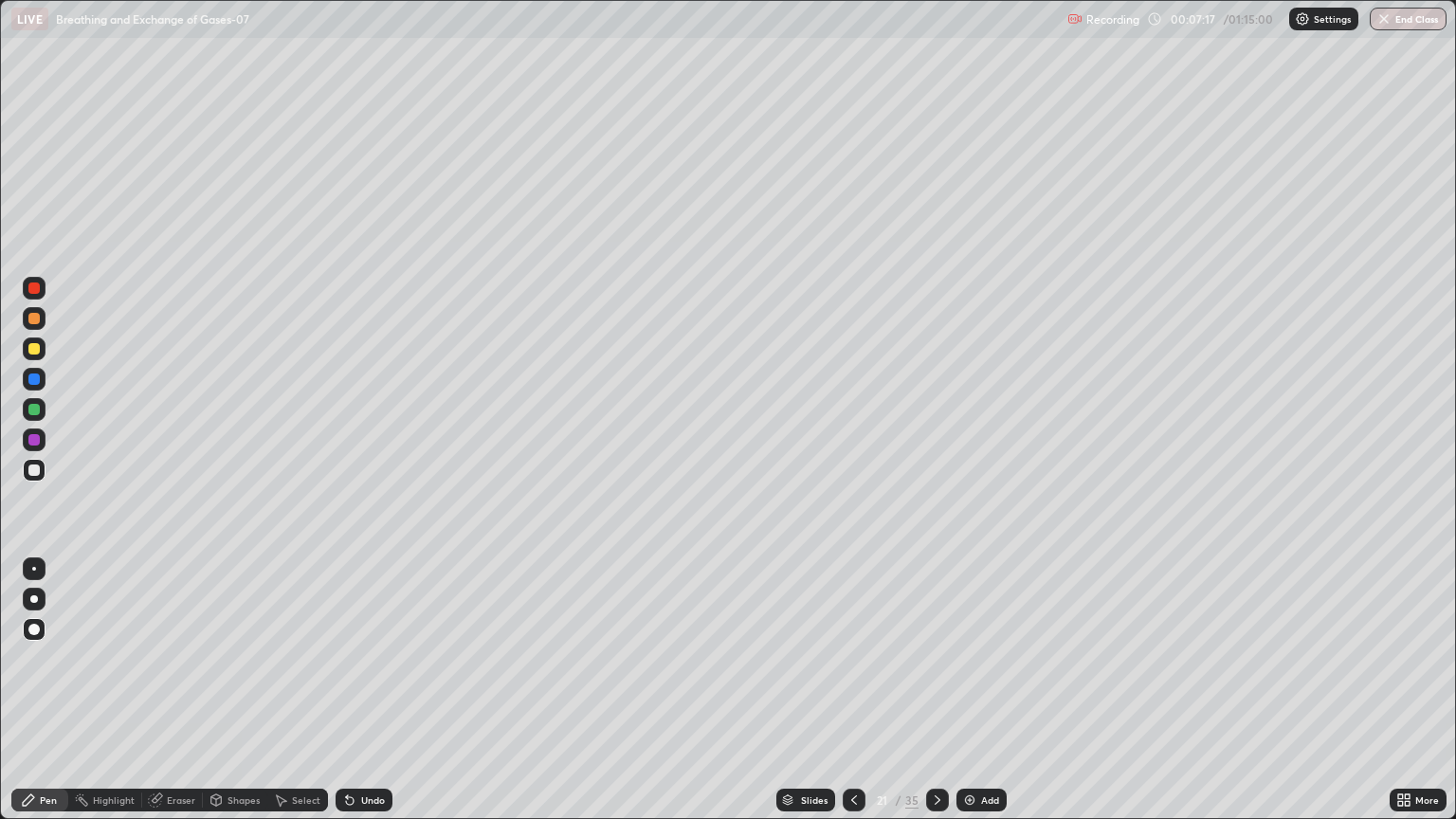 click at bounding box center (34, 288) 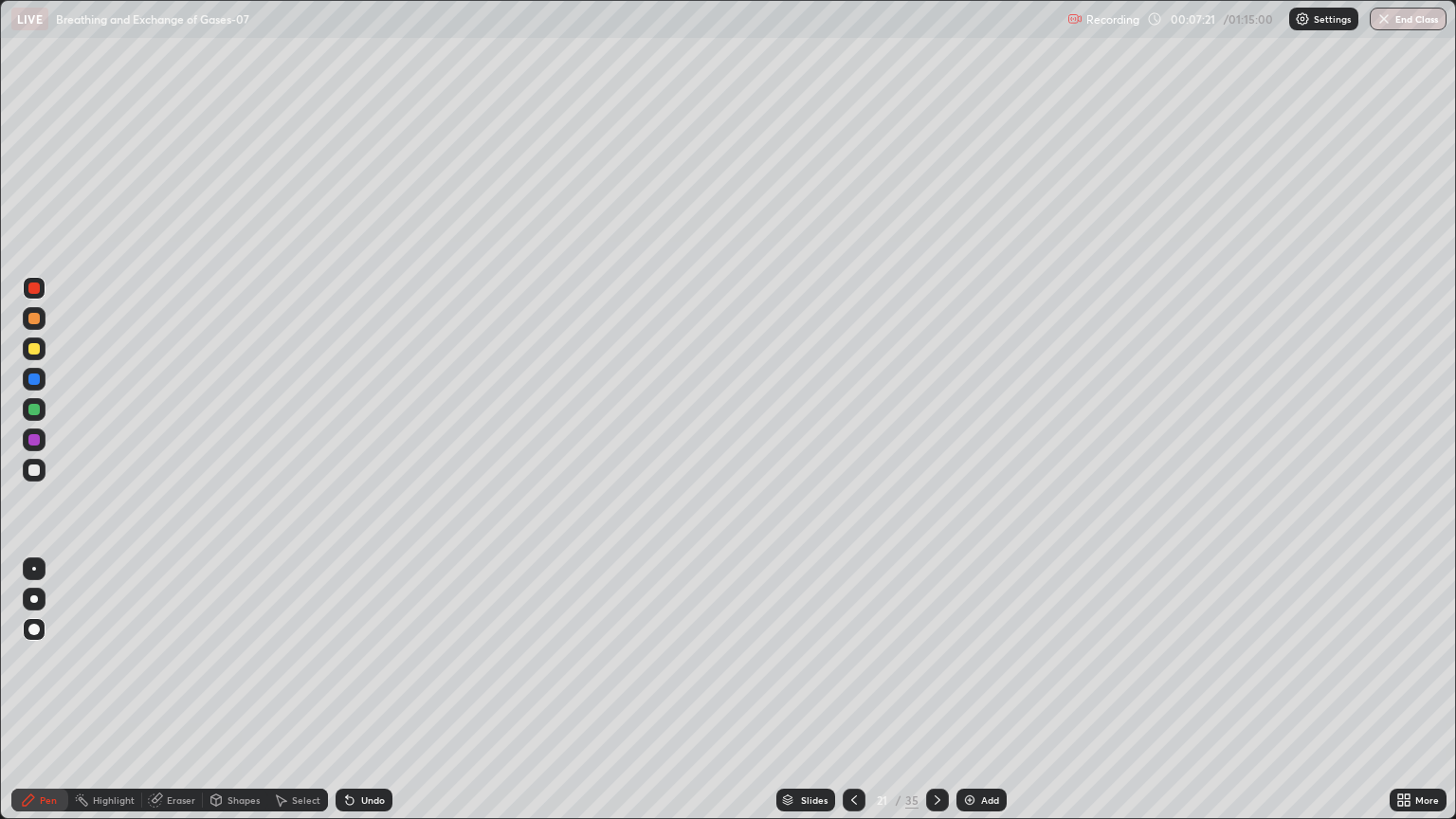 click at bounding box center (34, 410) 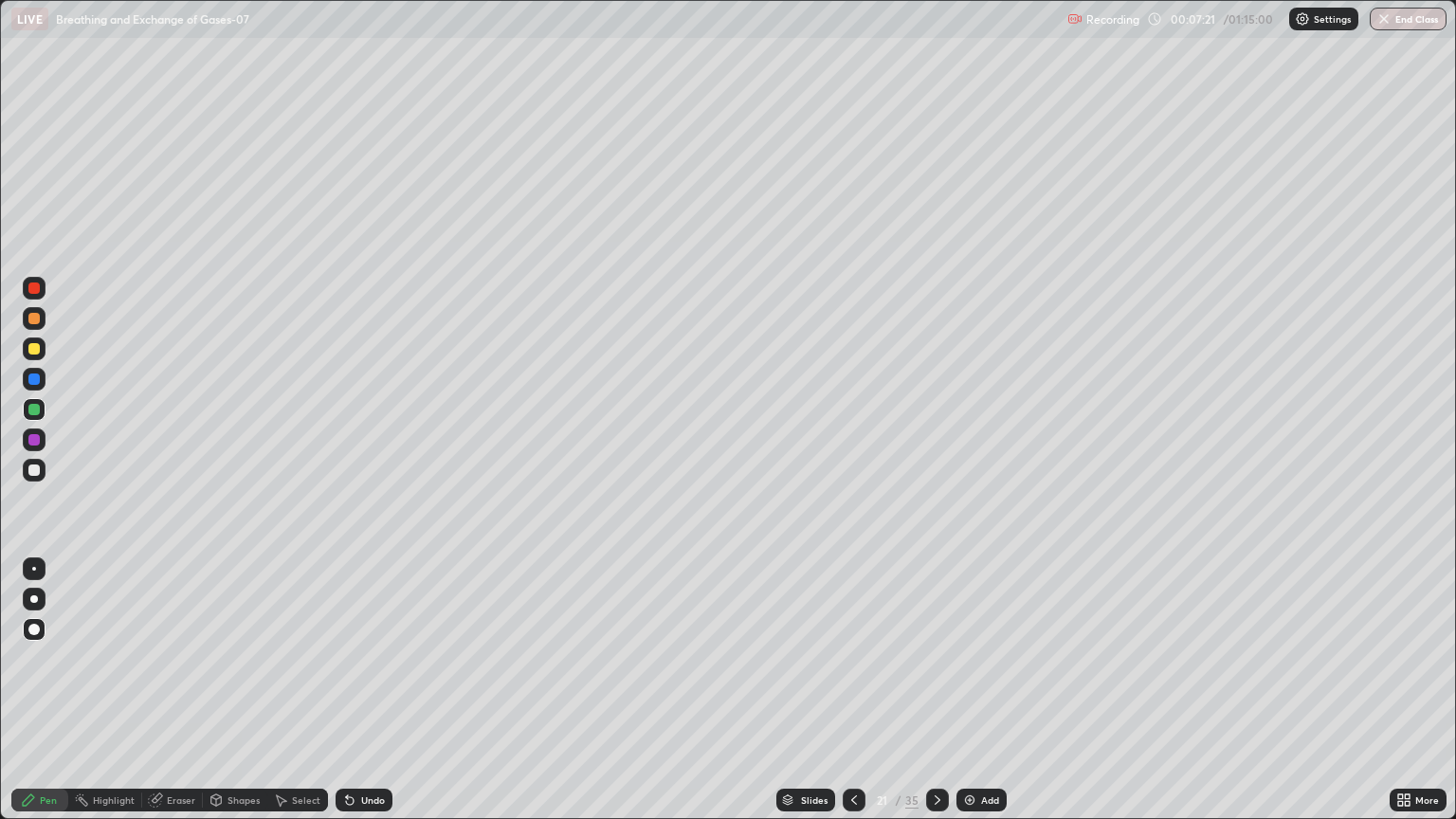 click at bounding box center (34, 599) 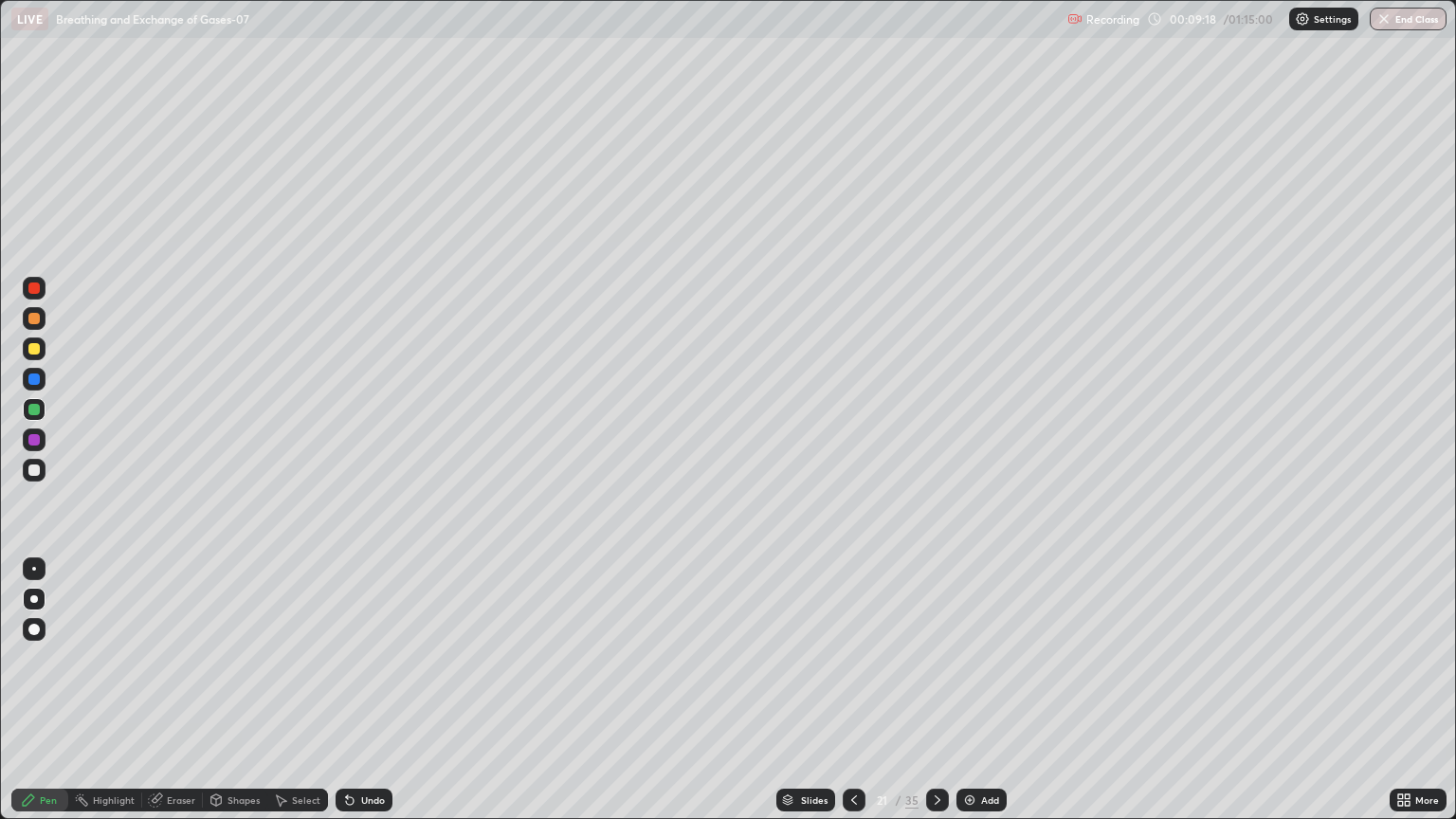 click on "Eraser" at bounding box center (181, 800) 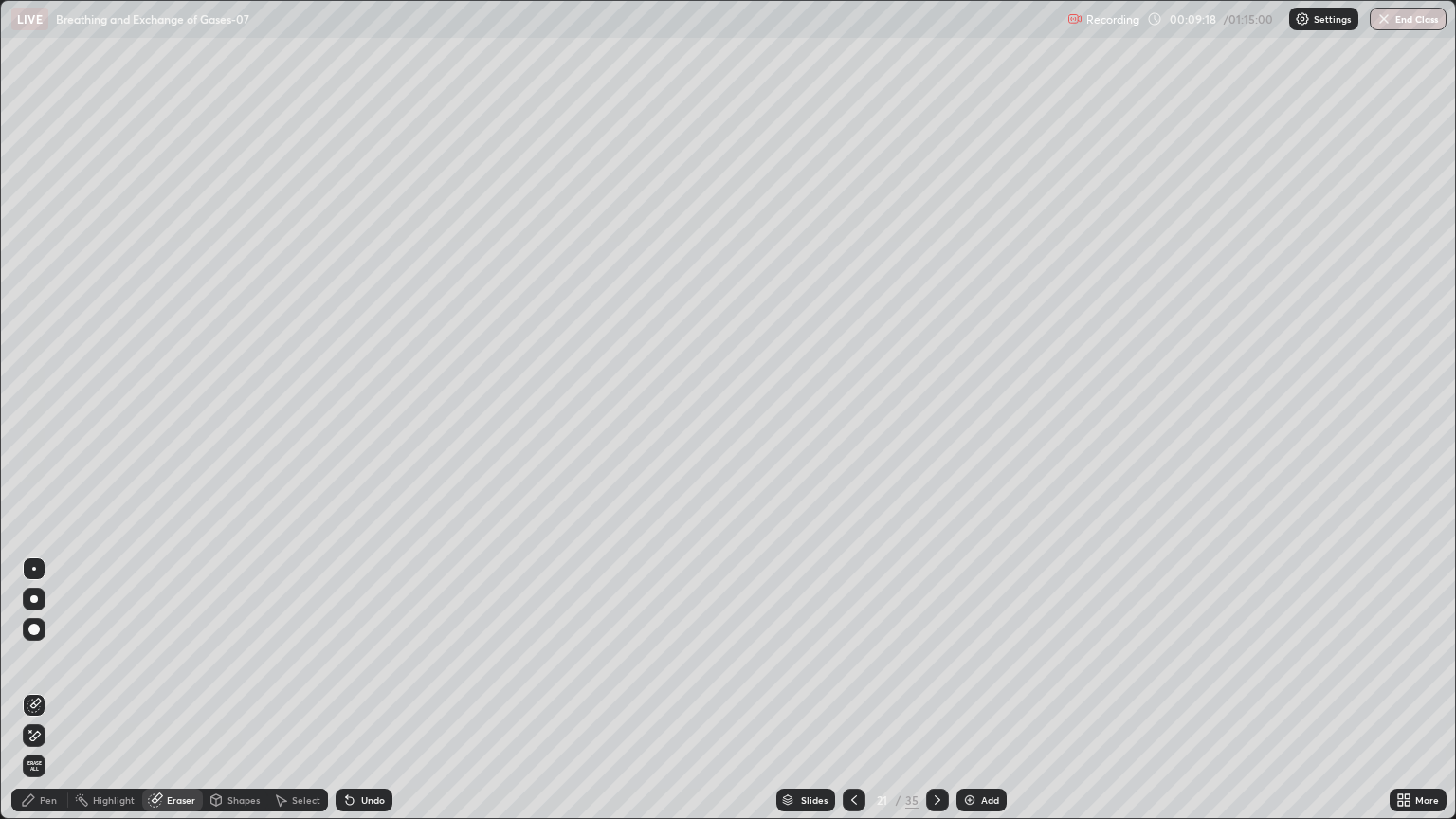 click 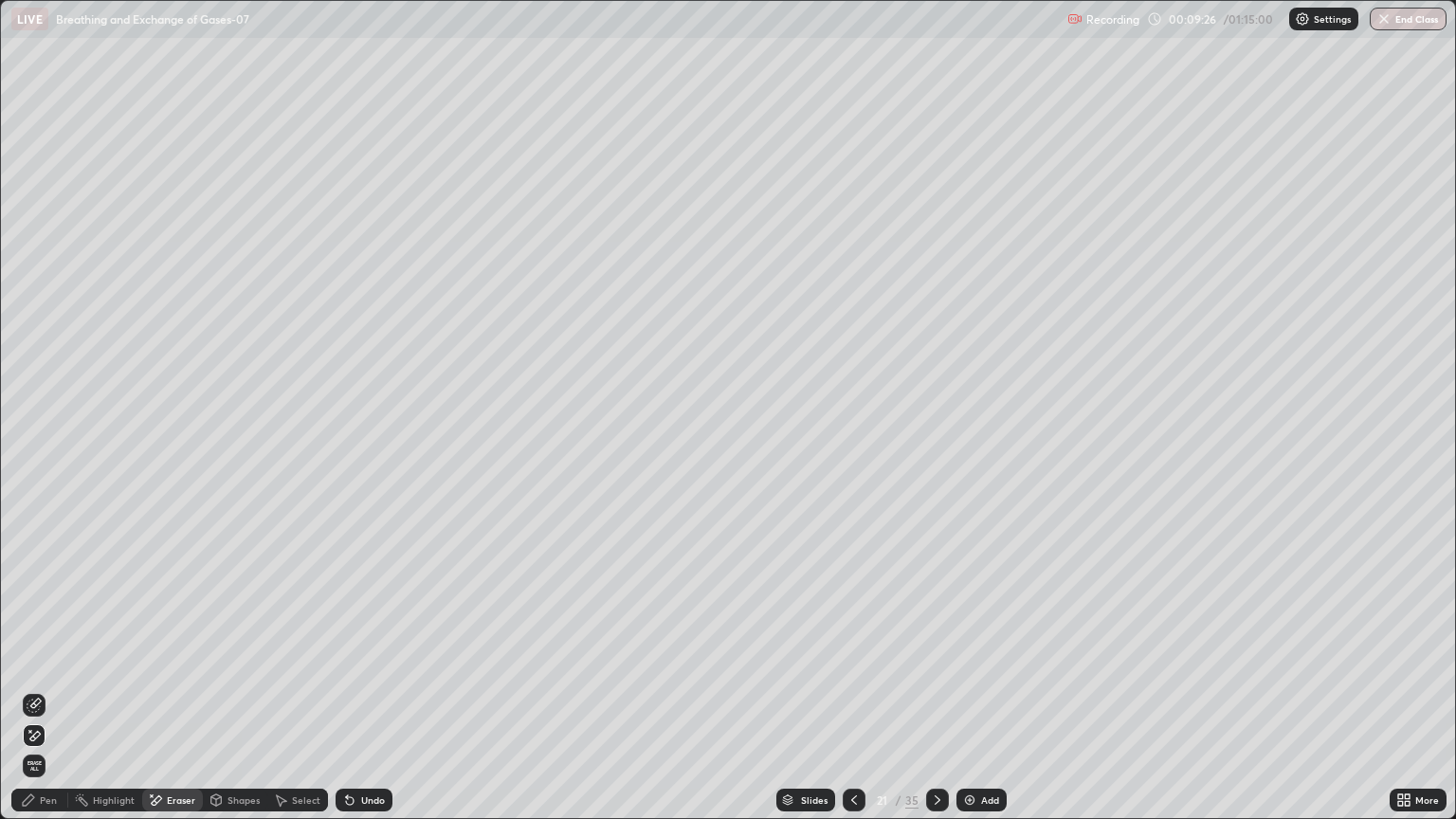 click 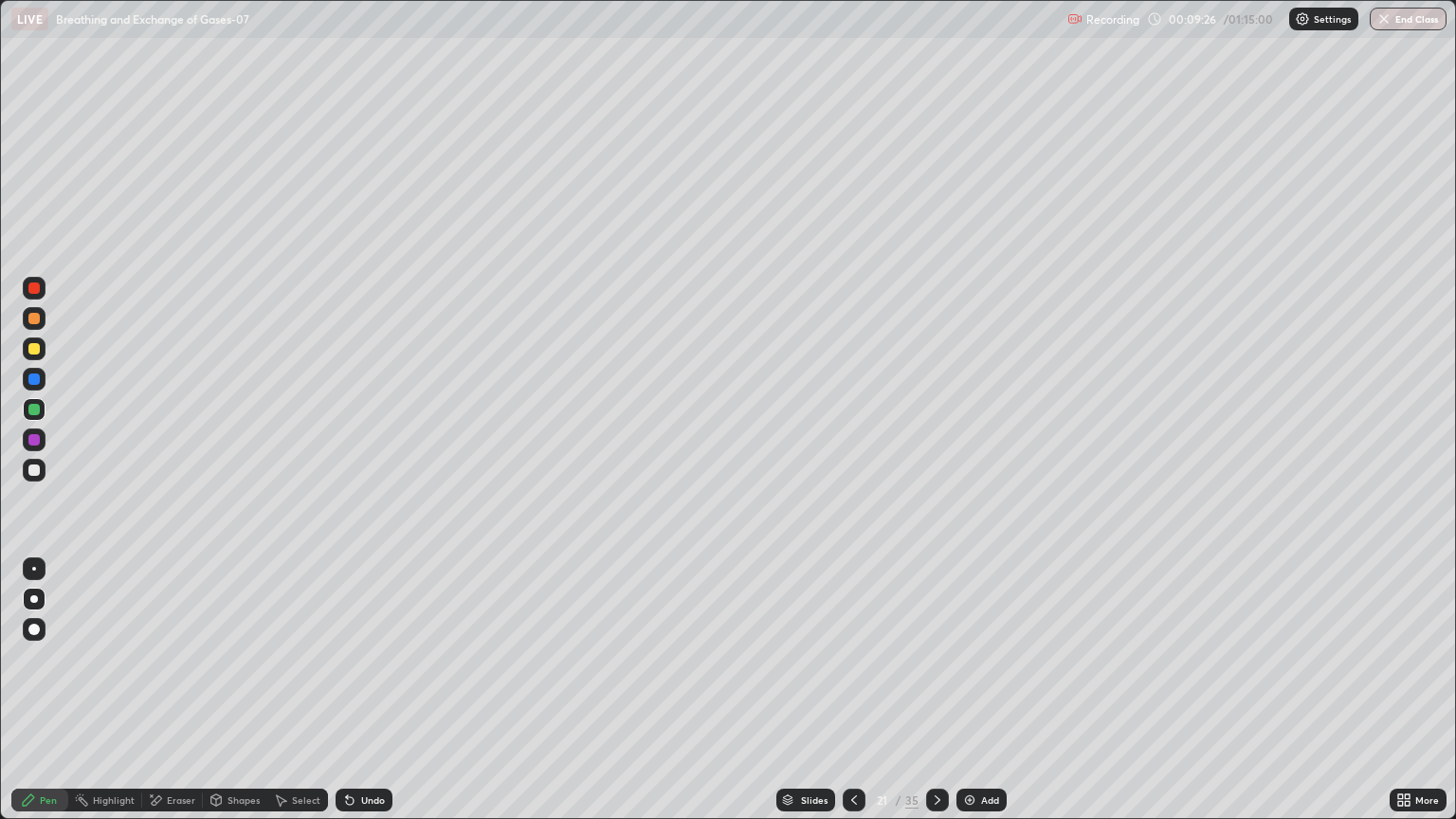 click 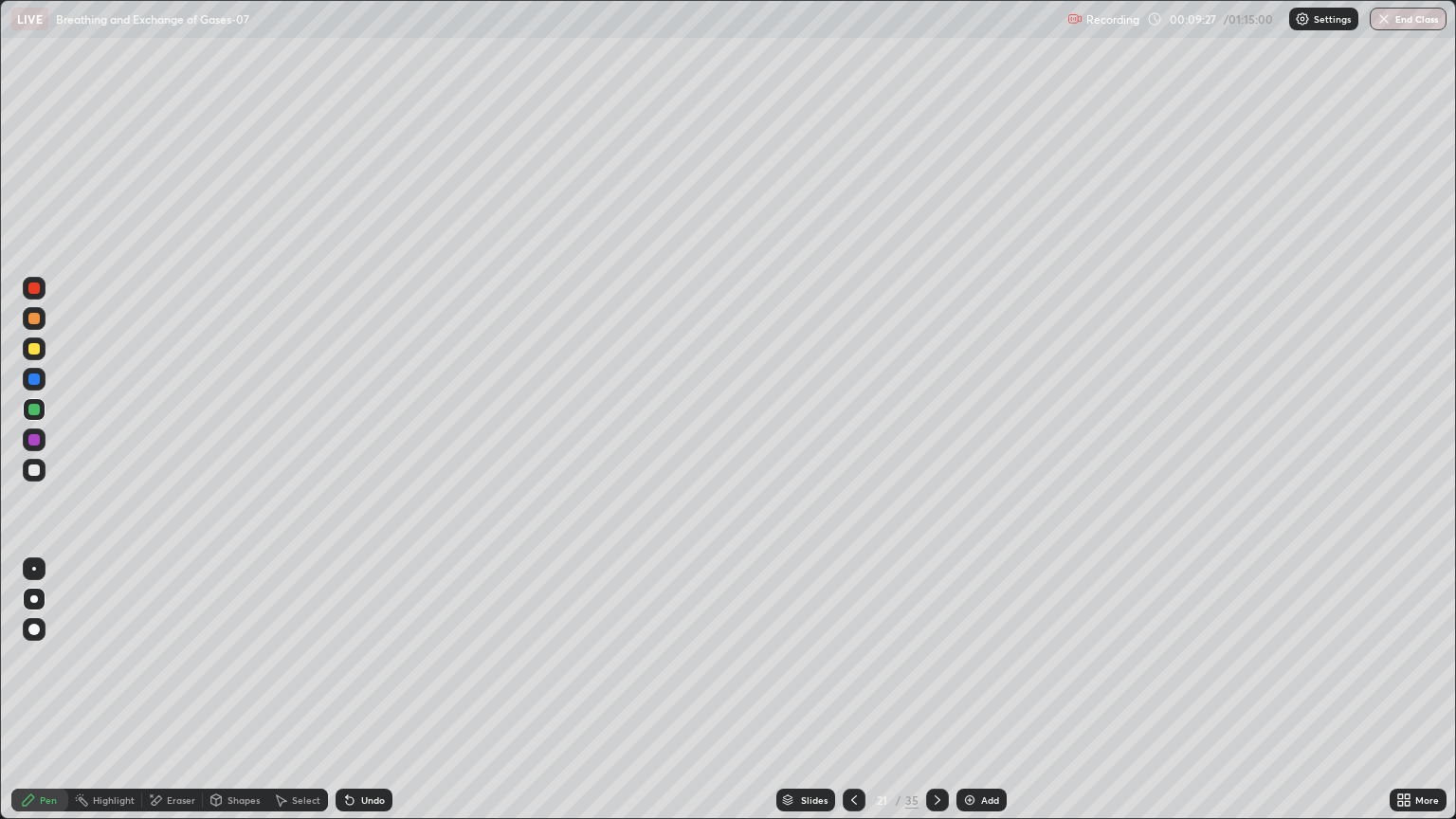 click at bounding box center [34, 288] 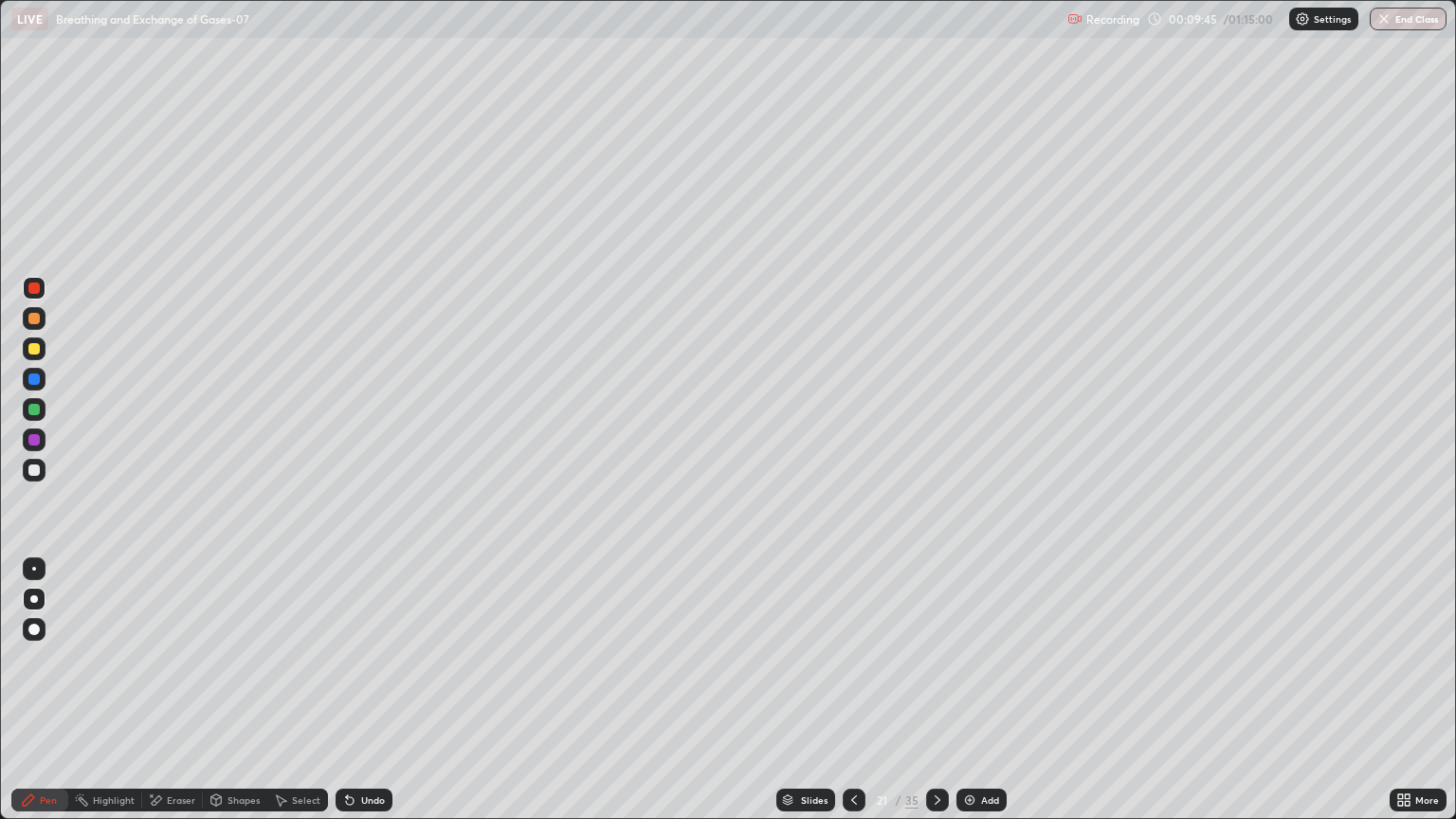 click at bounding box center (34, 470) 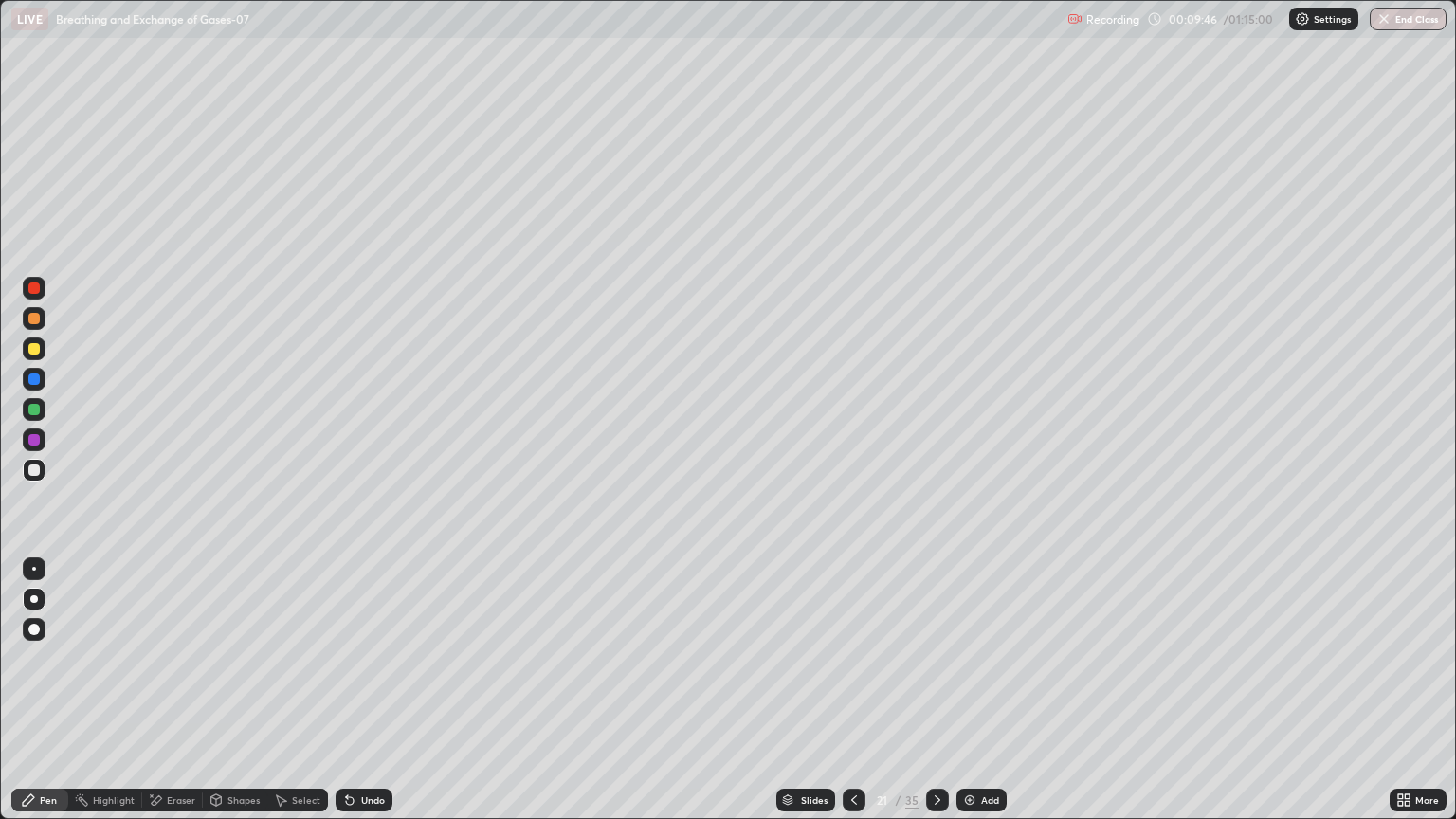 click at bounding box center (34, 569) 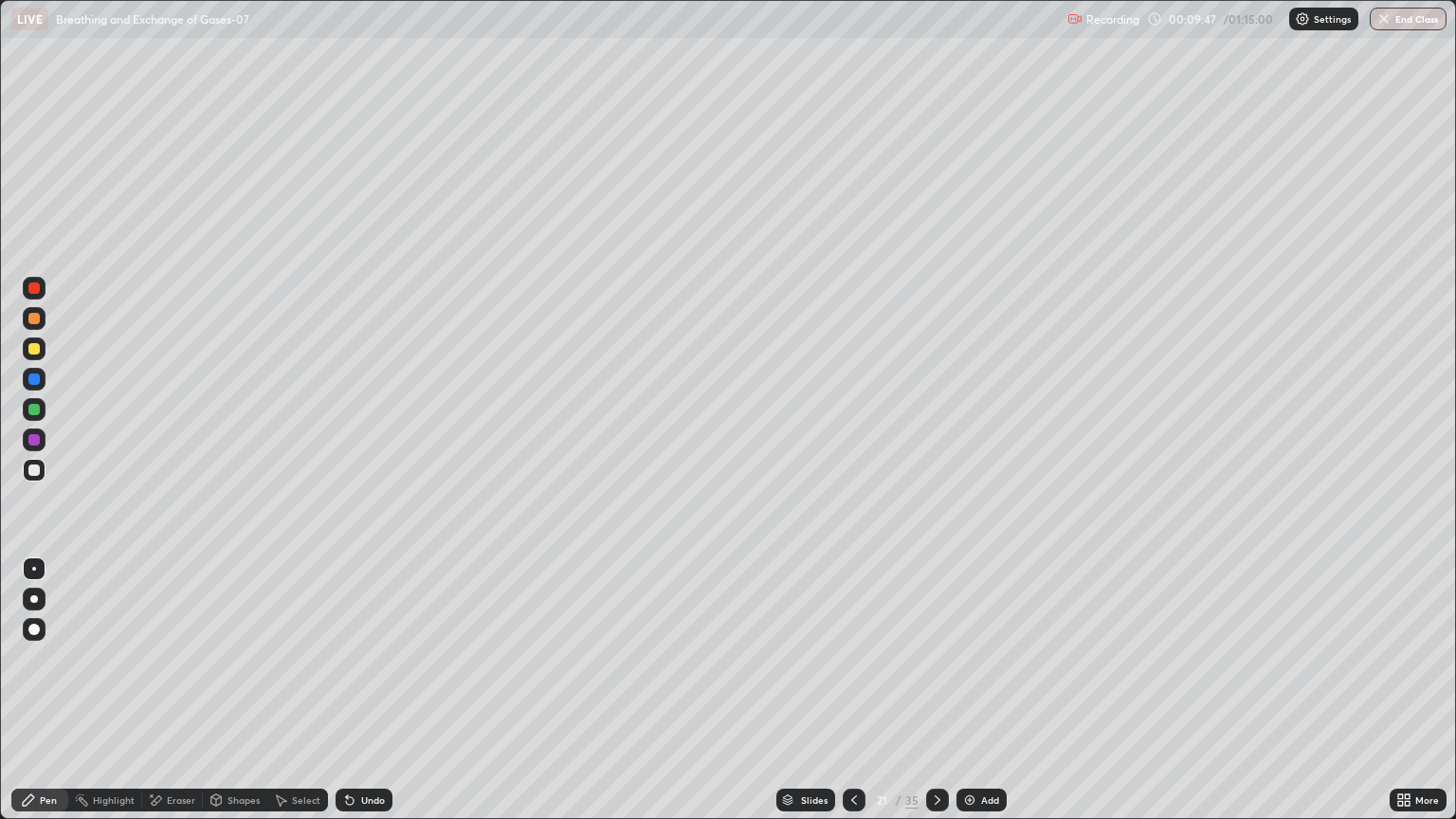 click at bounding box center (34, 599) 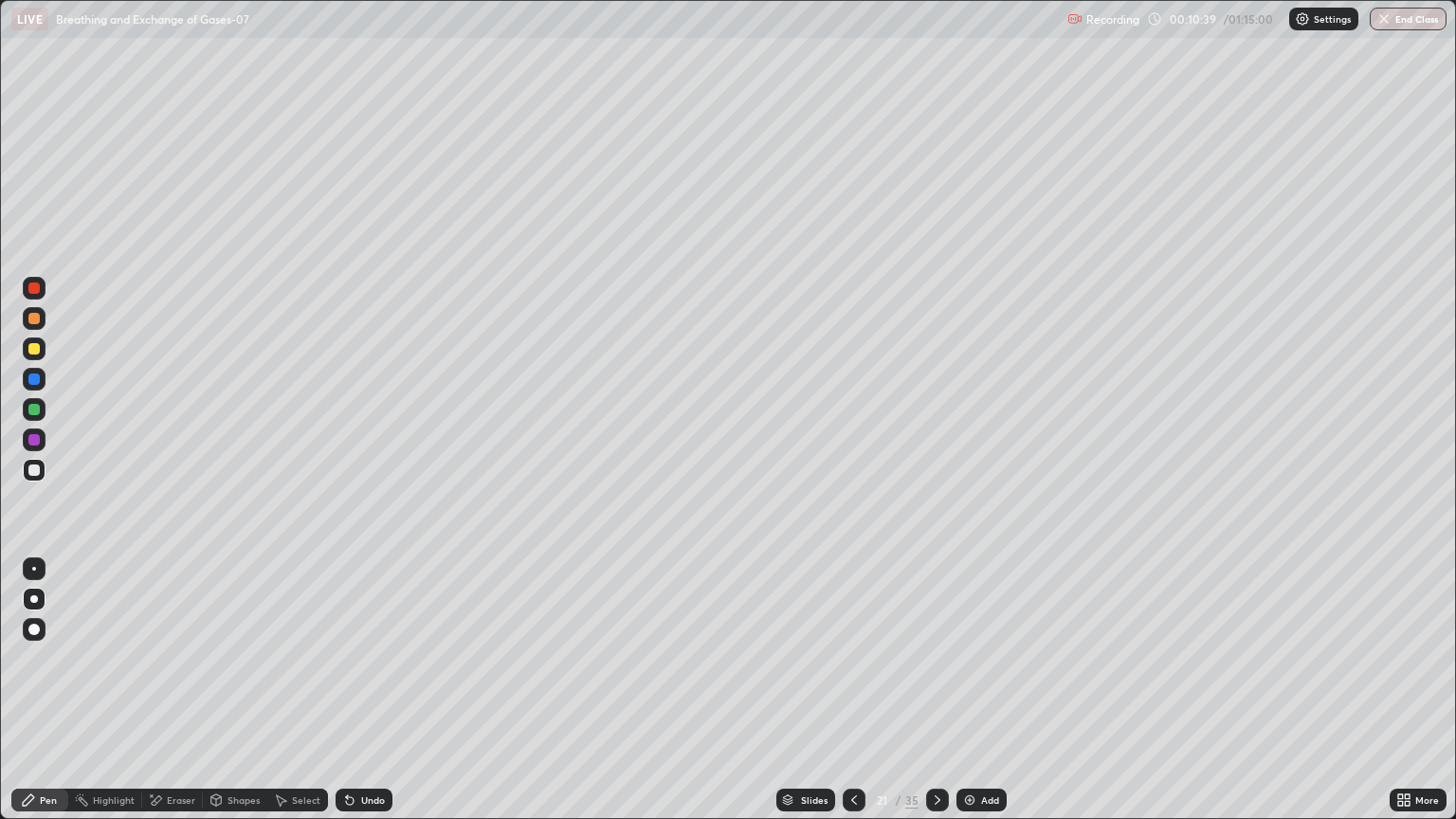 click at bounding box center [34, 349] 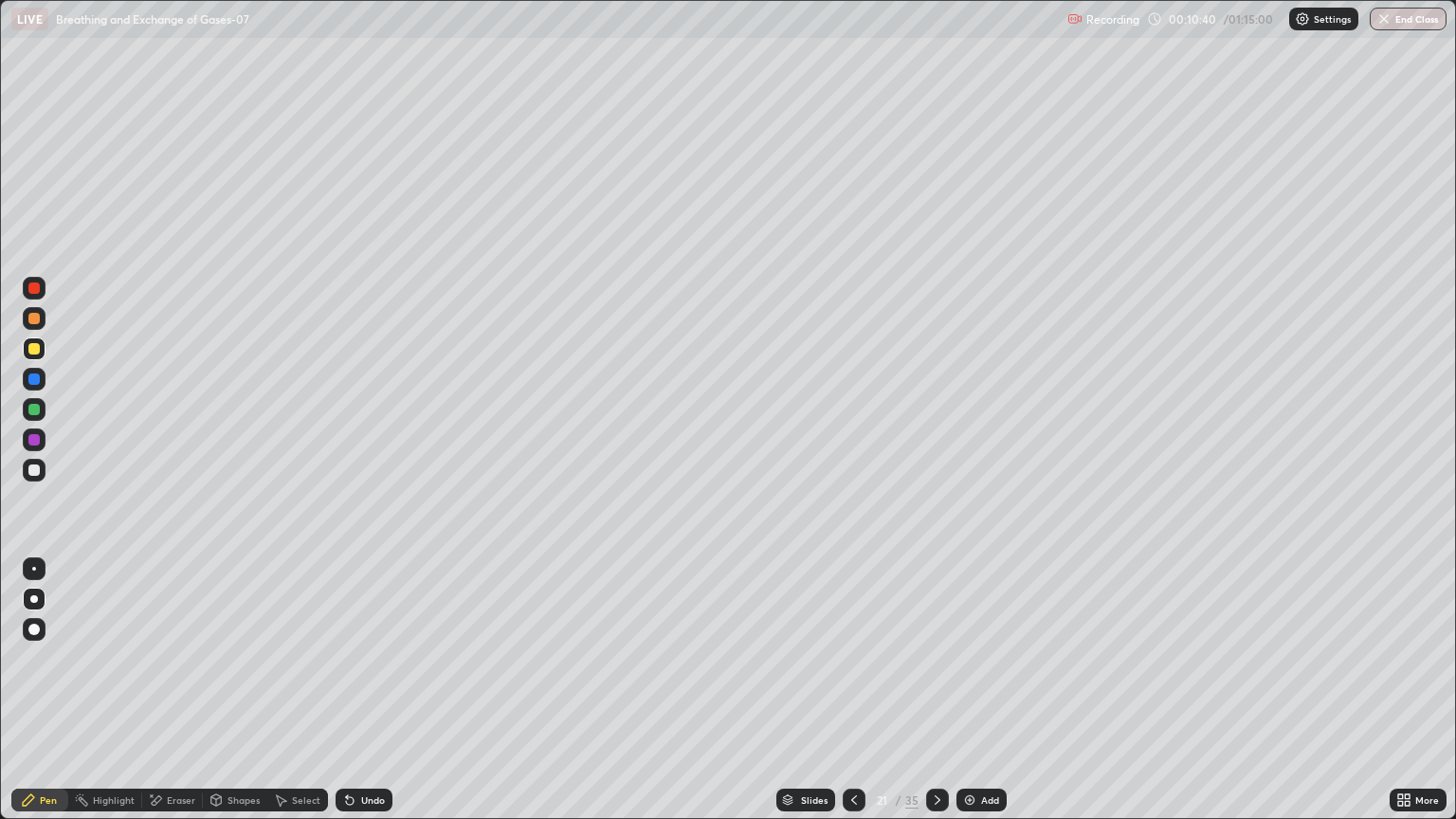 click at bounding box center [34, 288] 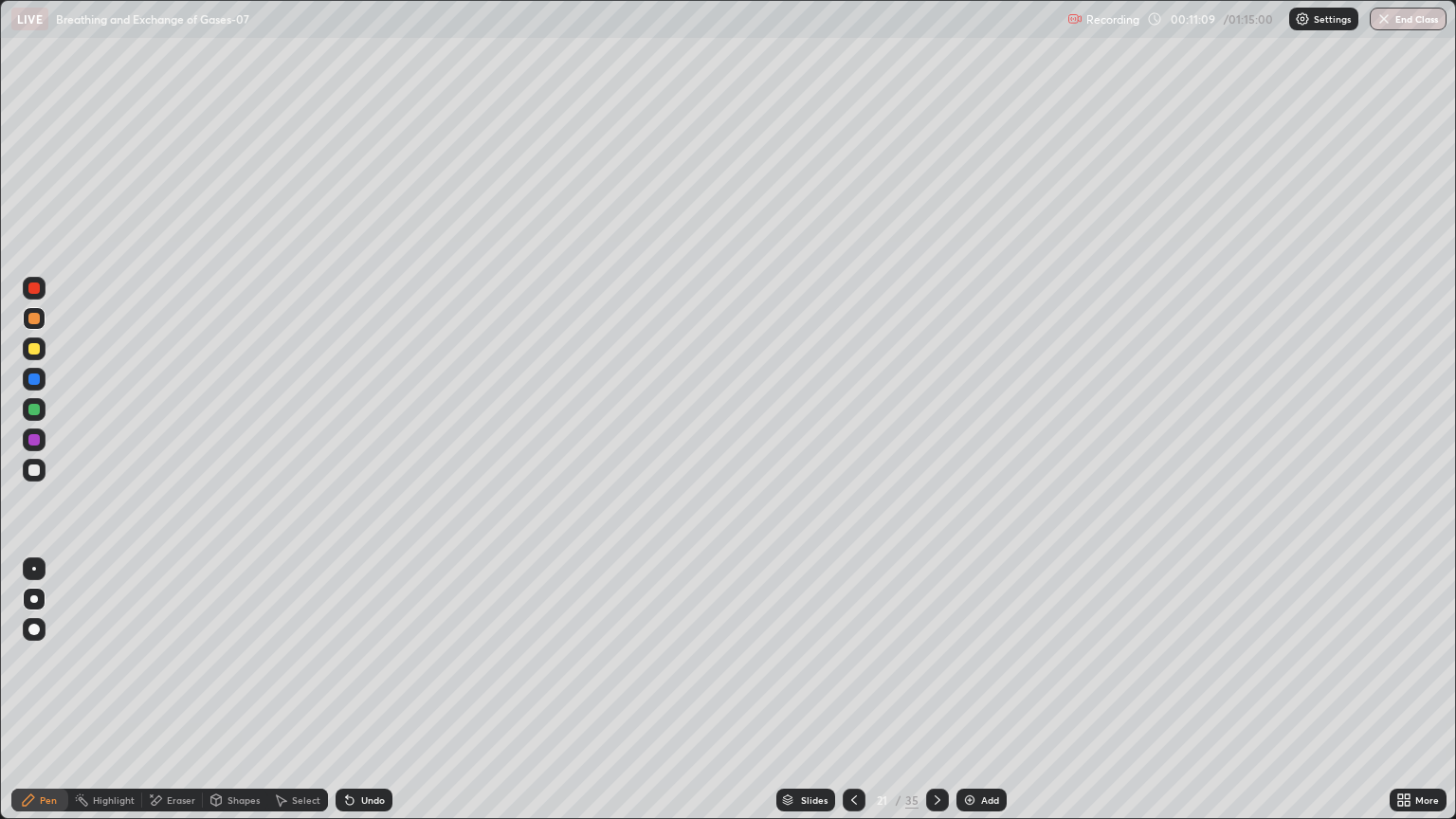 click at bounding box center [34, 379] 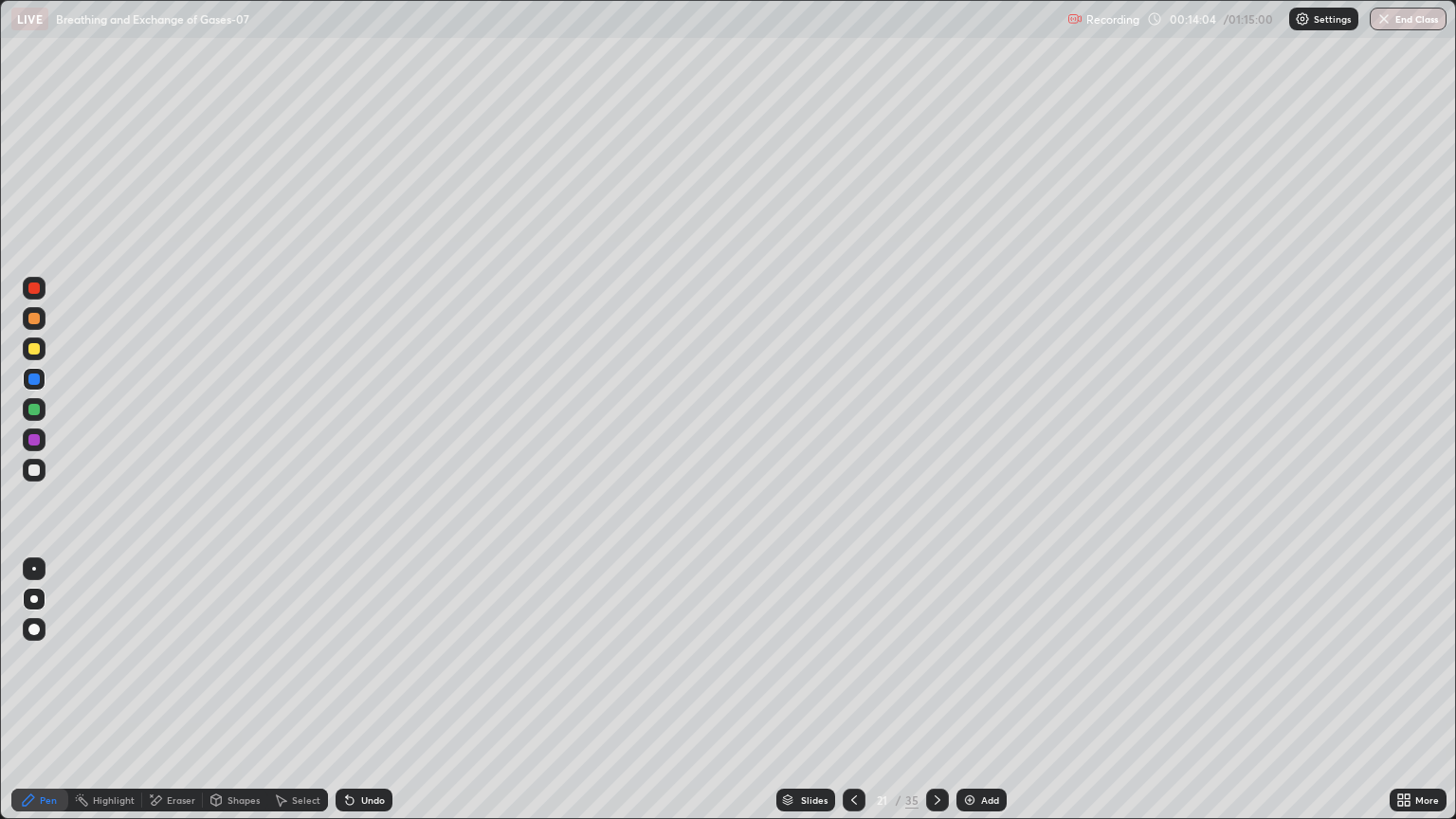 click on "Add" at bounding box center [990, 800] 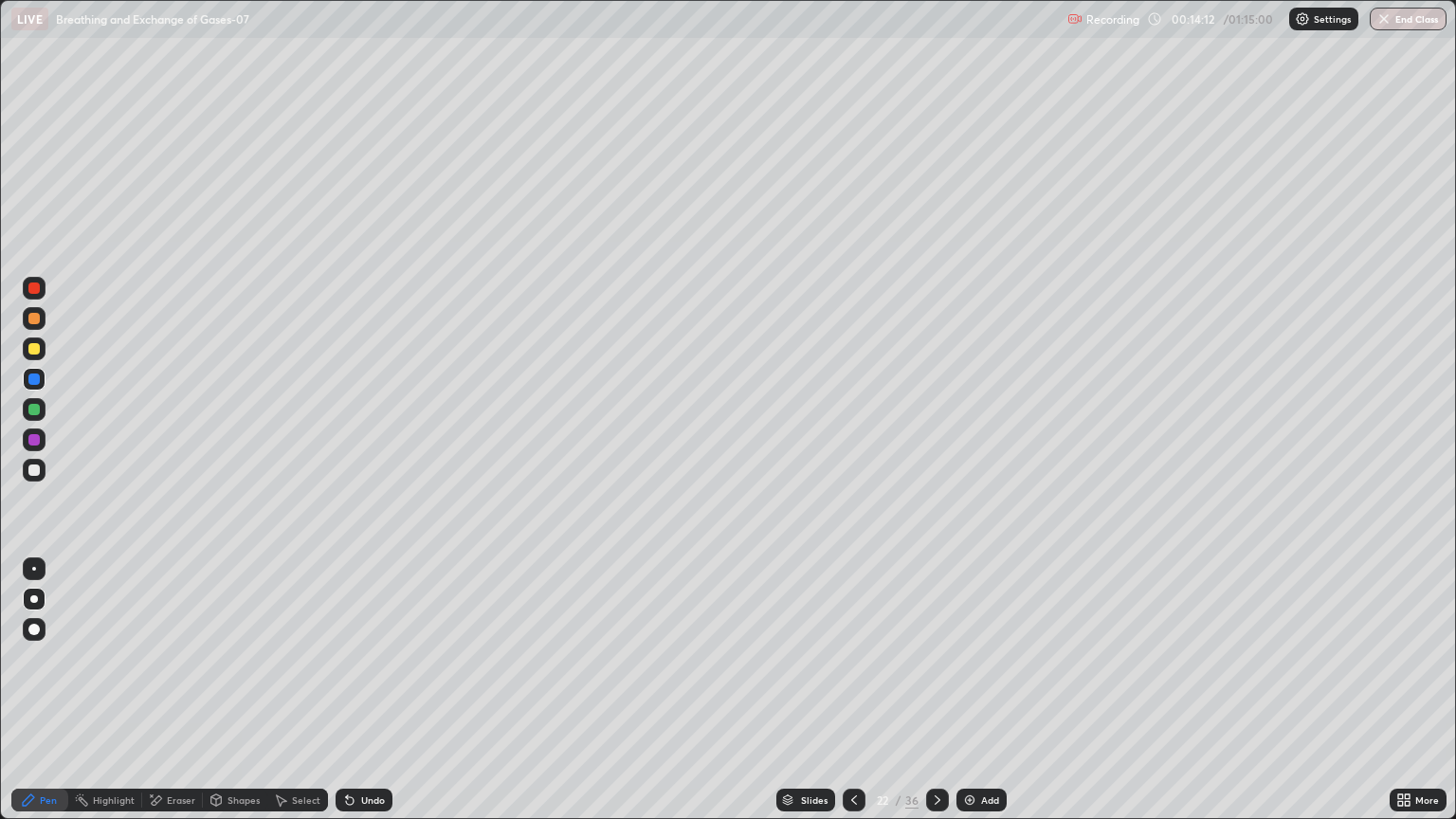click 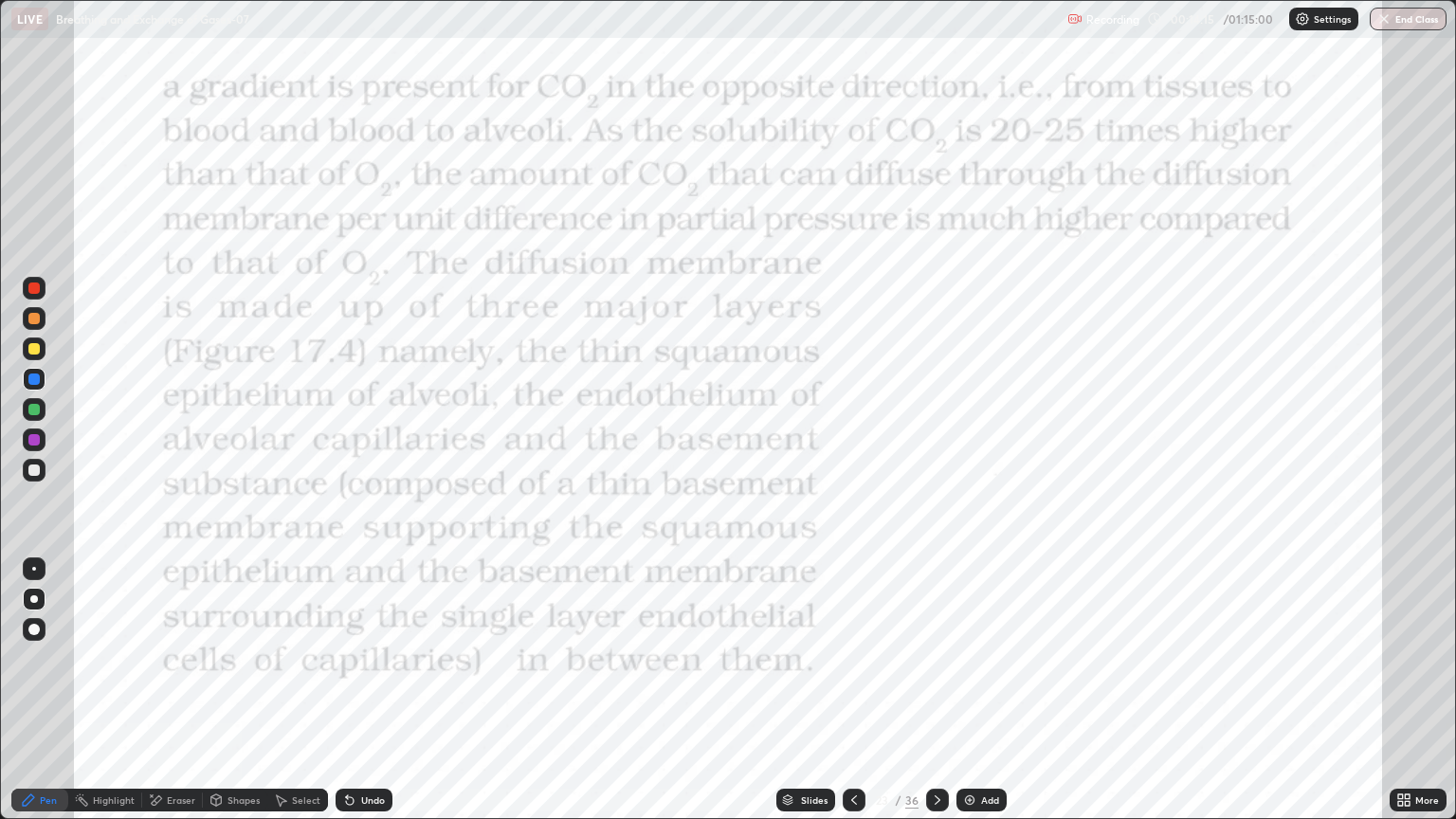 click at bounding box center (937, 800) 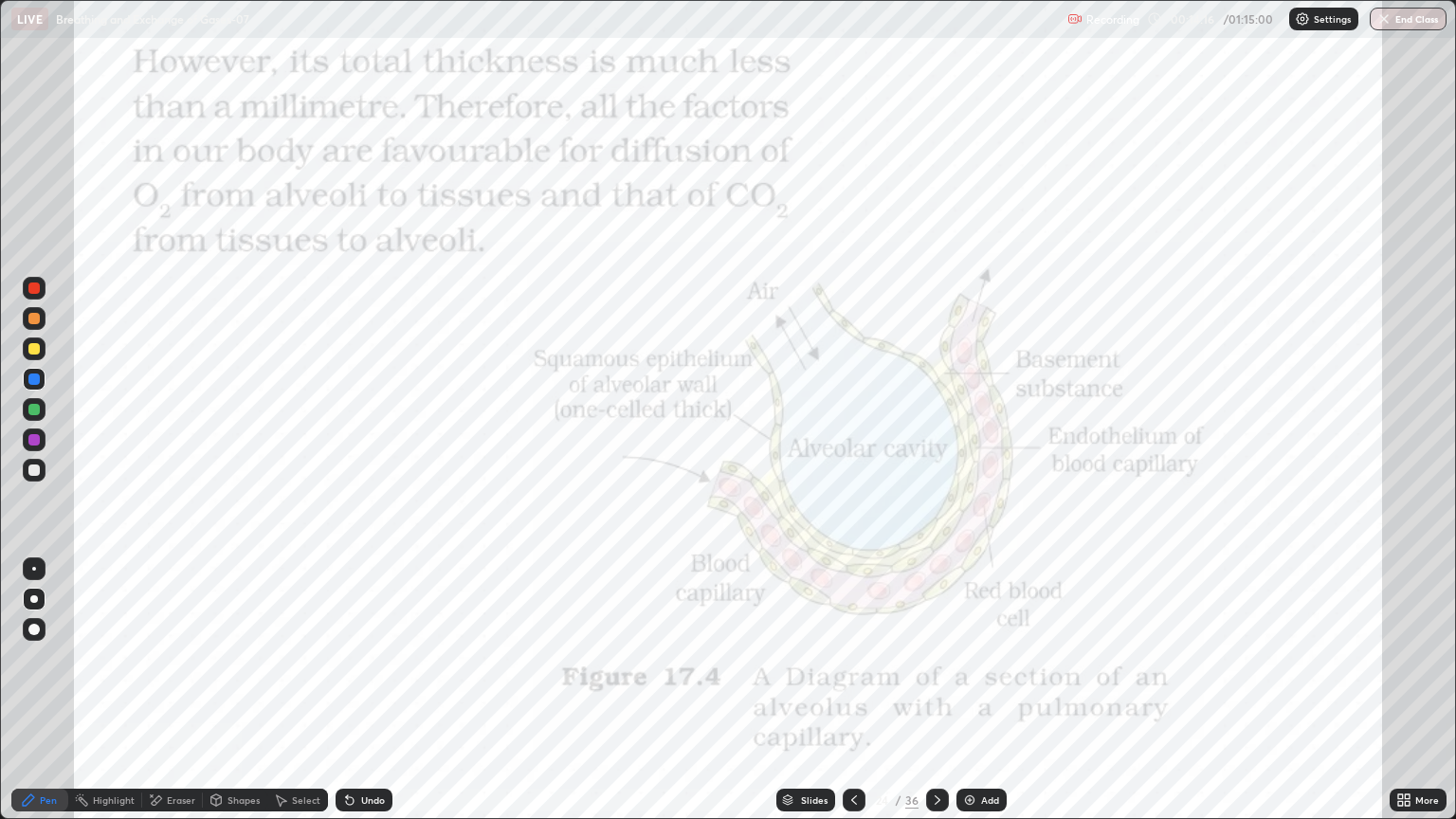click on "Slides 24 / 36 Add" at bounding box center (891, 800) 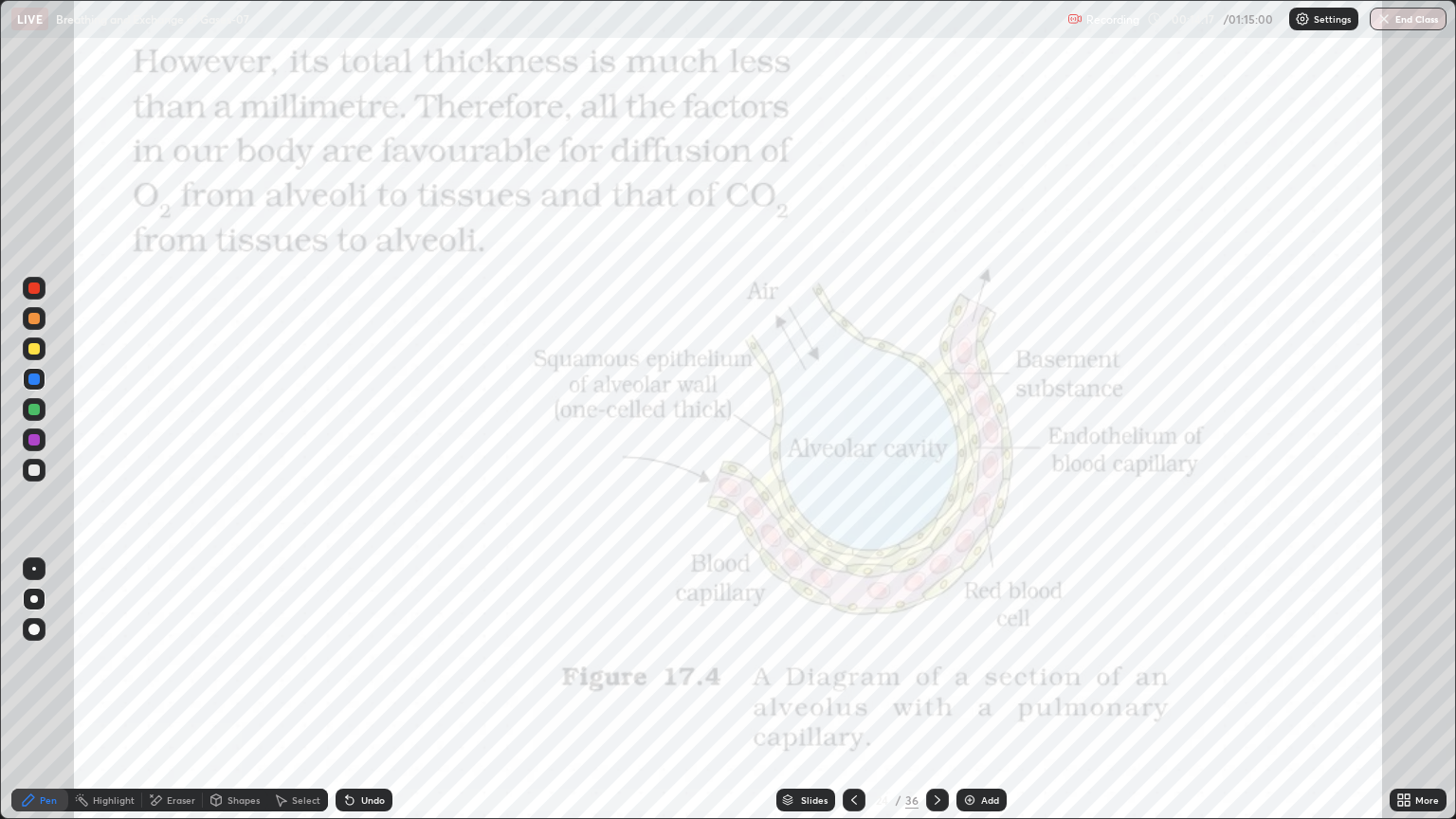 click 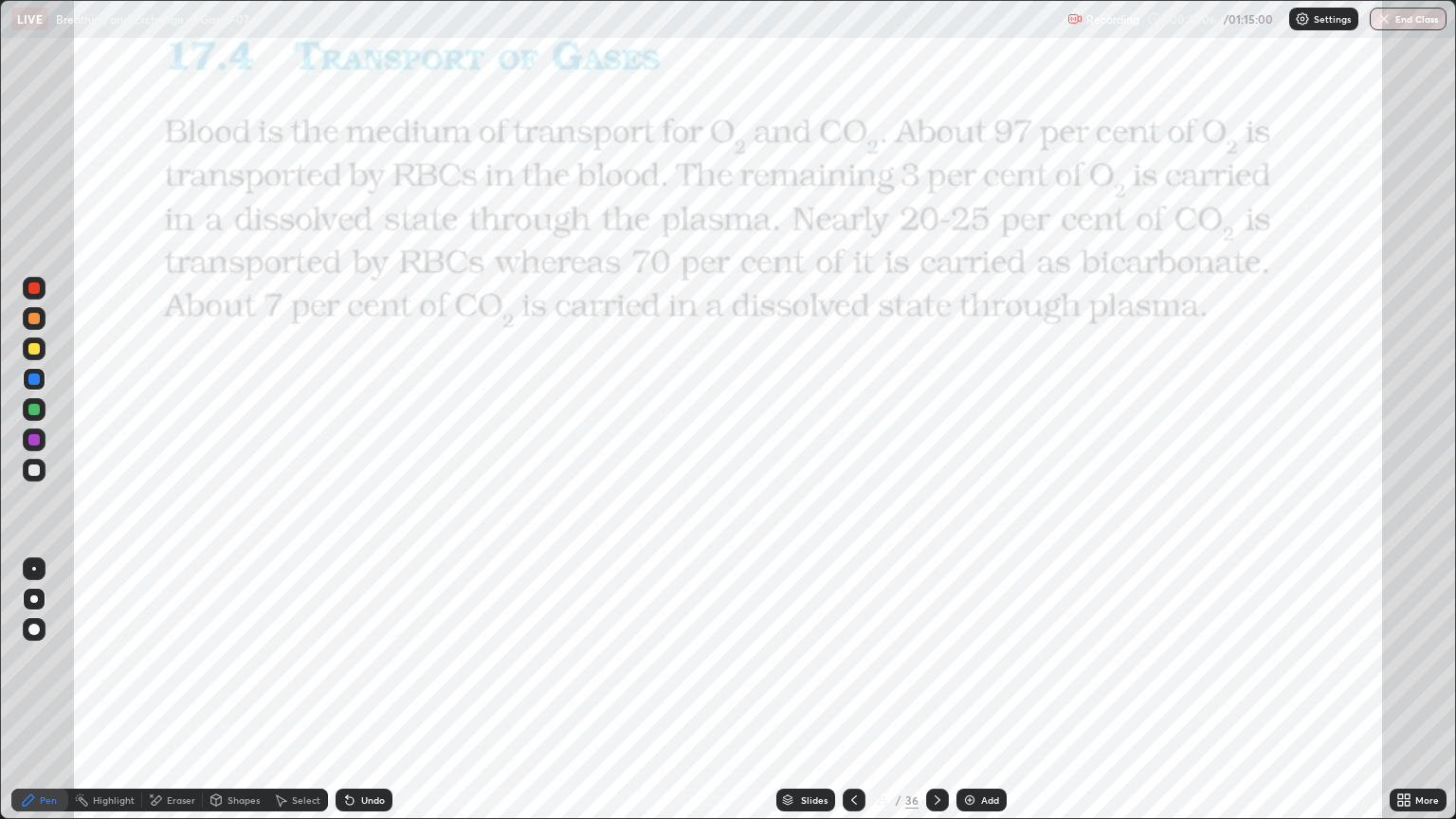 click 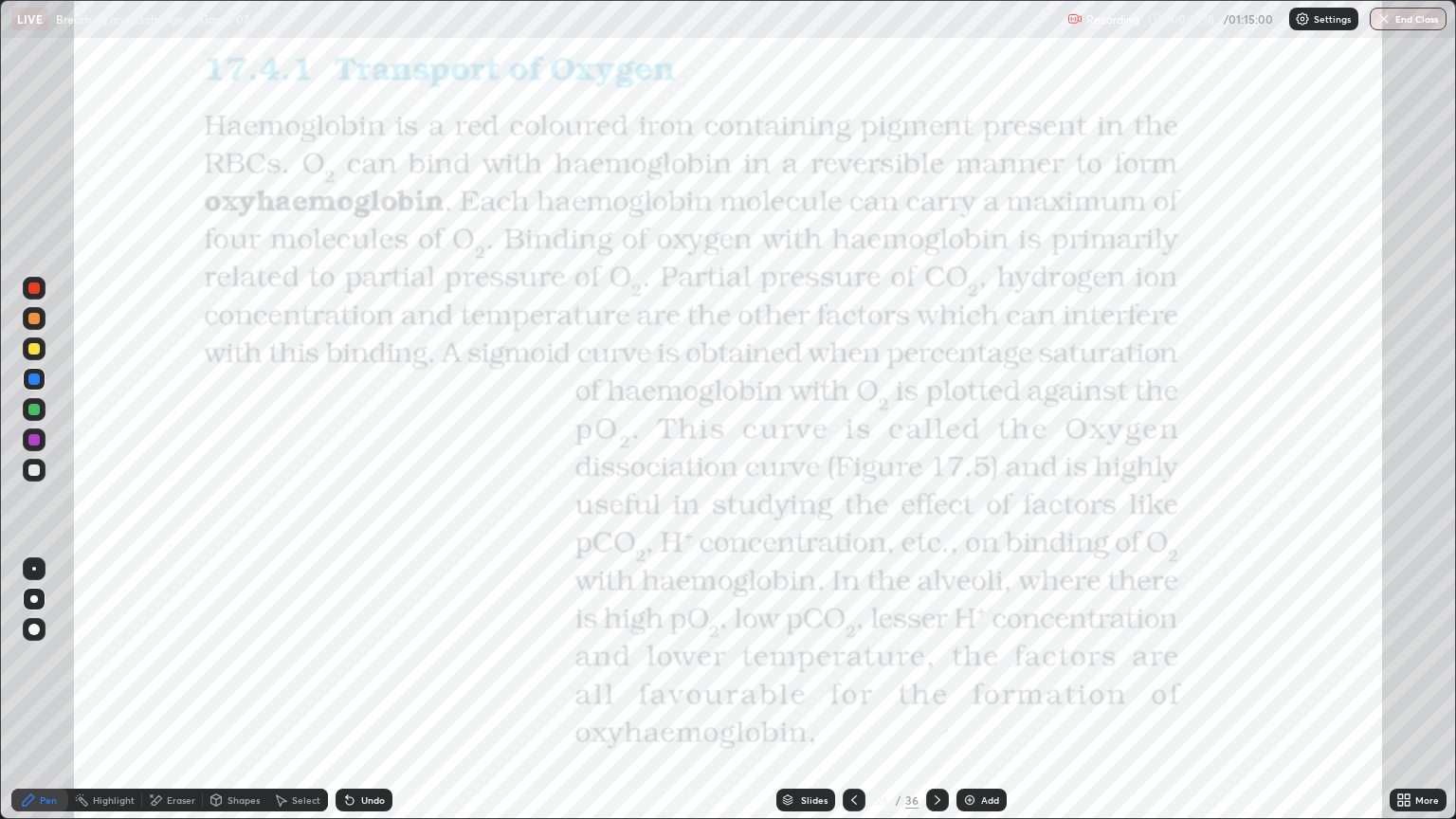 click at bounding box center [34, 288] 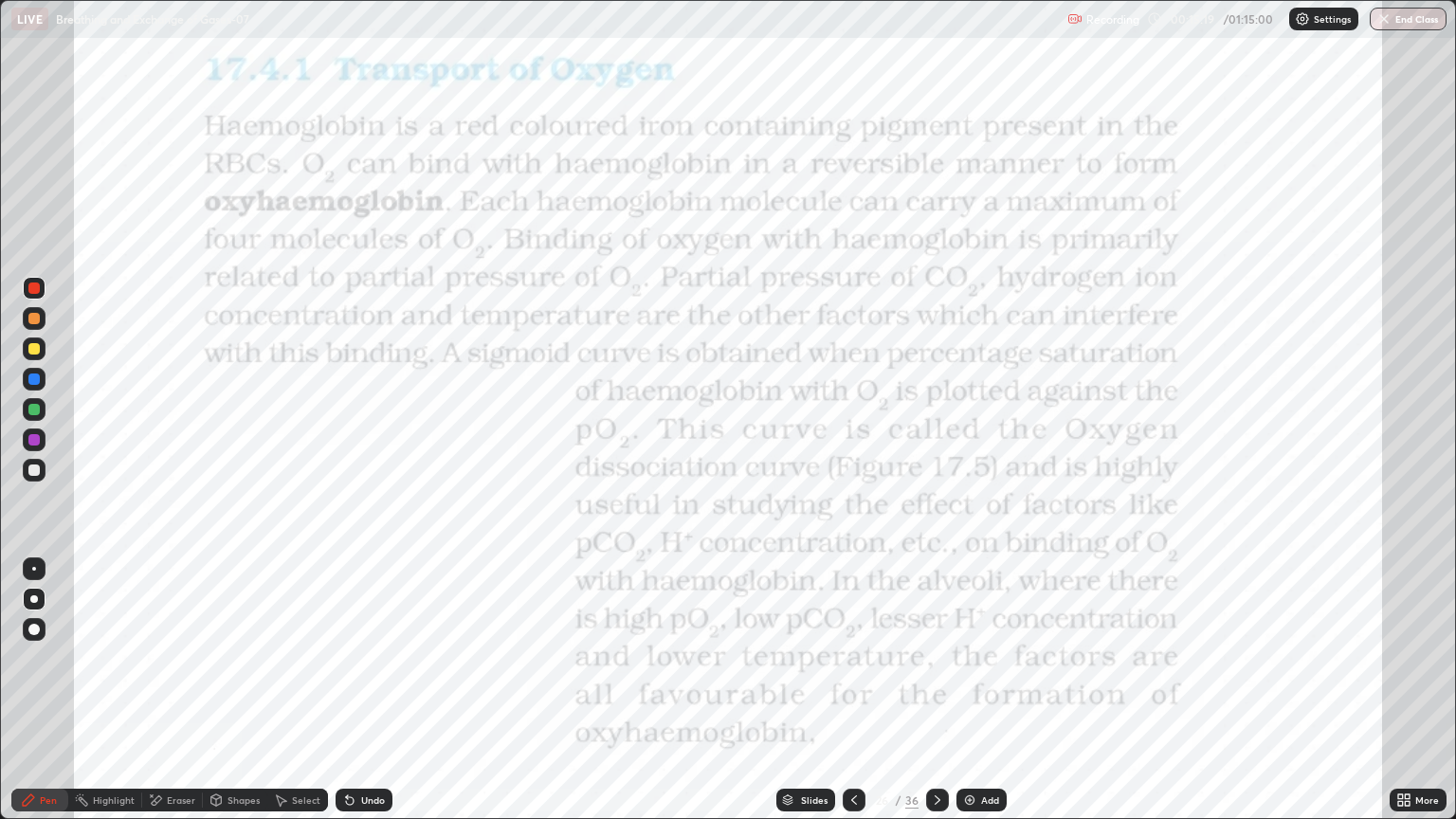 click at bounding box center [34, 629] 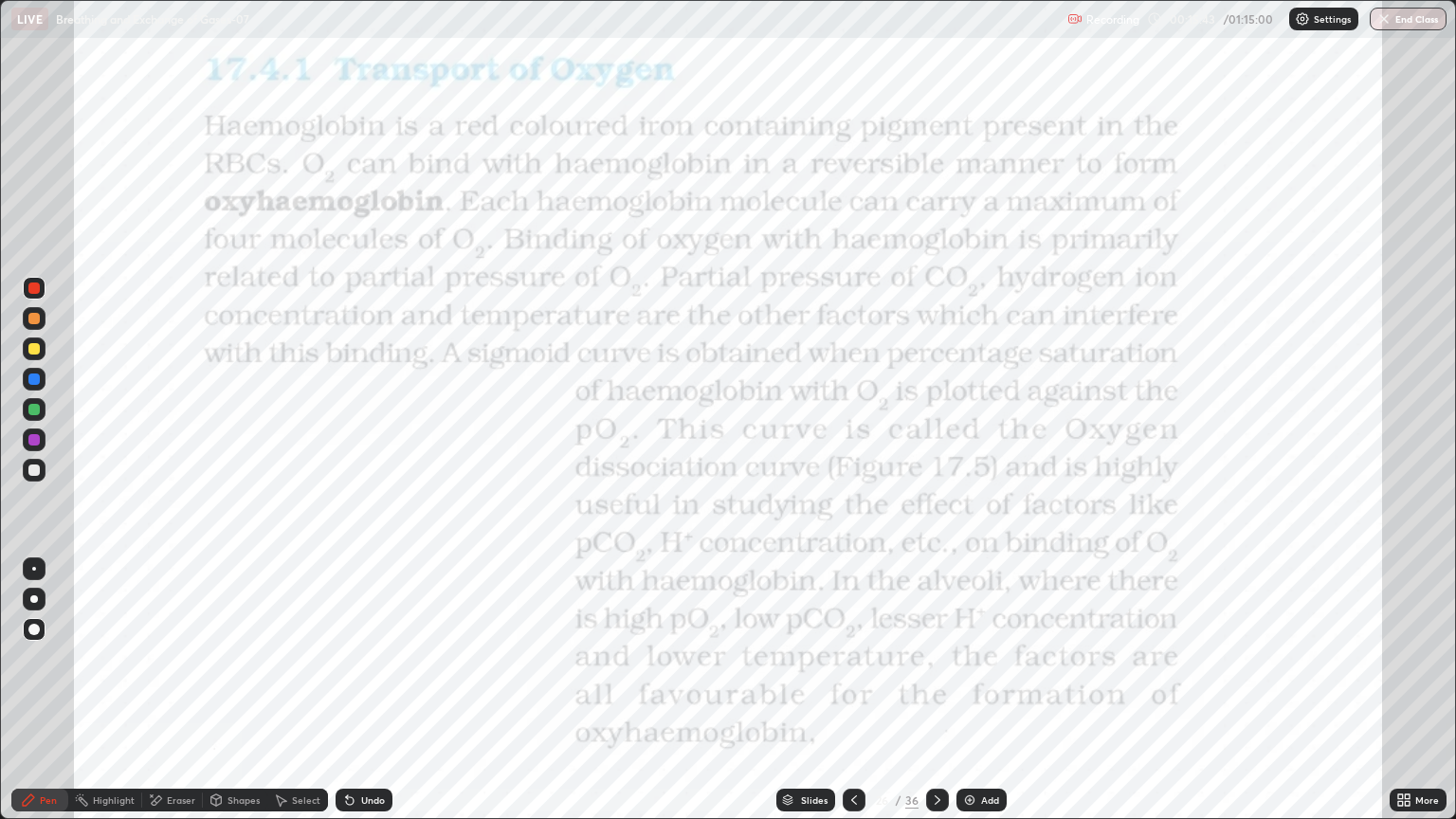 click on "Add" at bounding box center [990, 800] 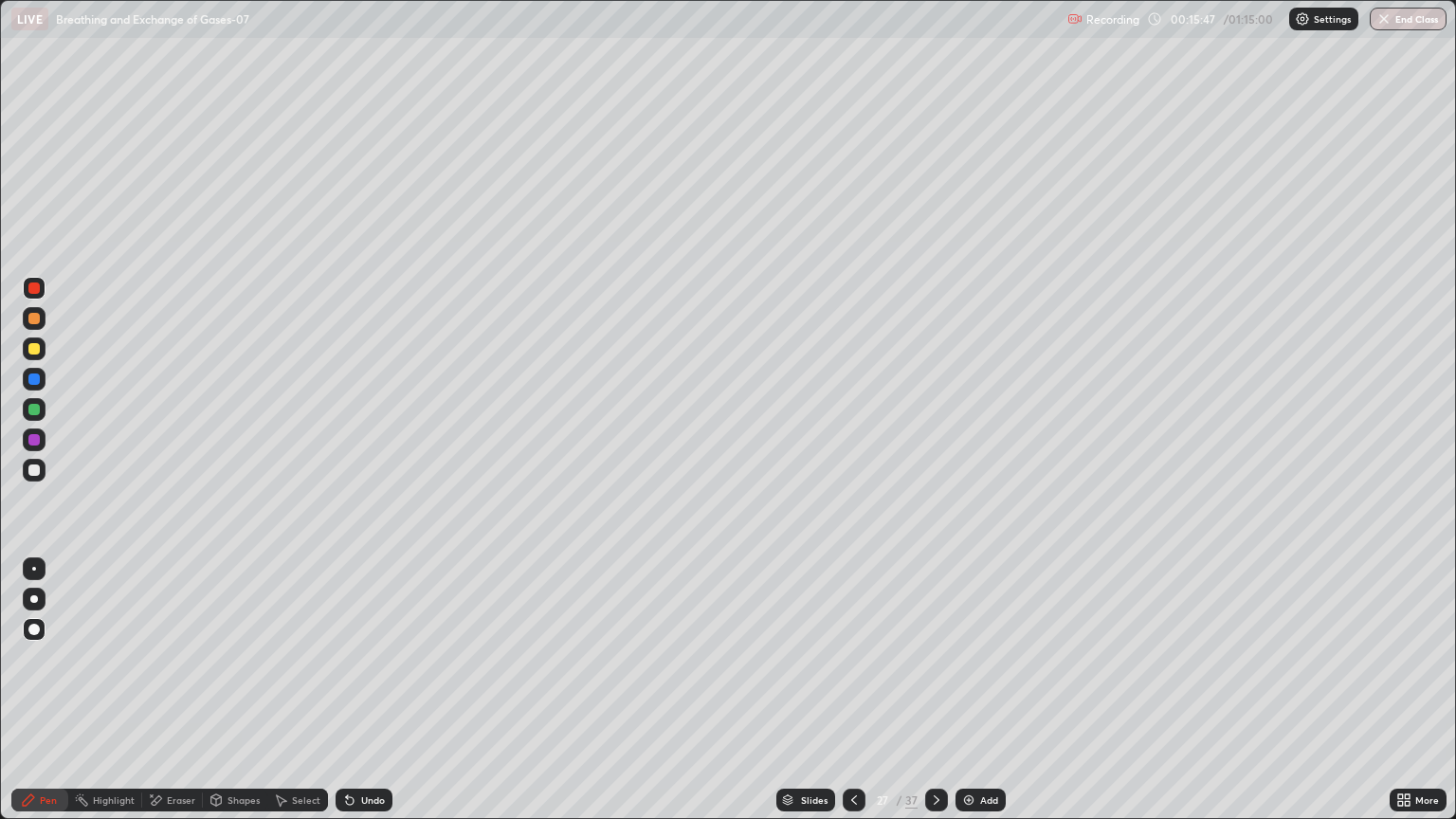 click at bounding box center [34, 349] 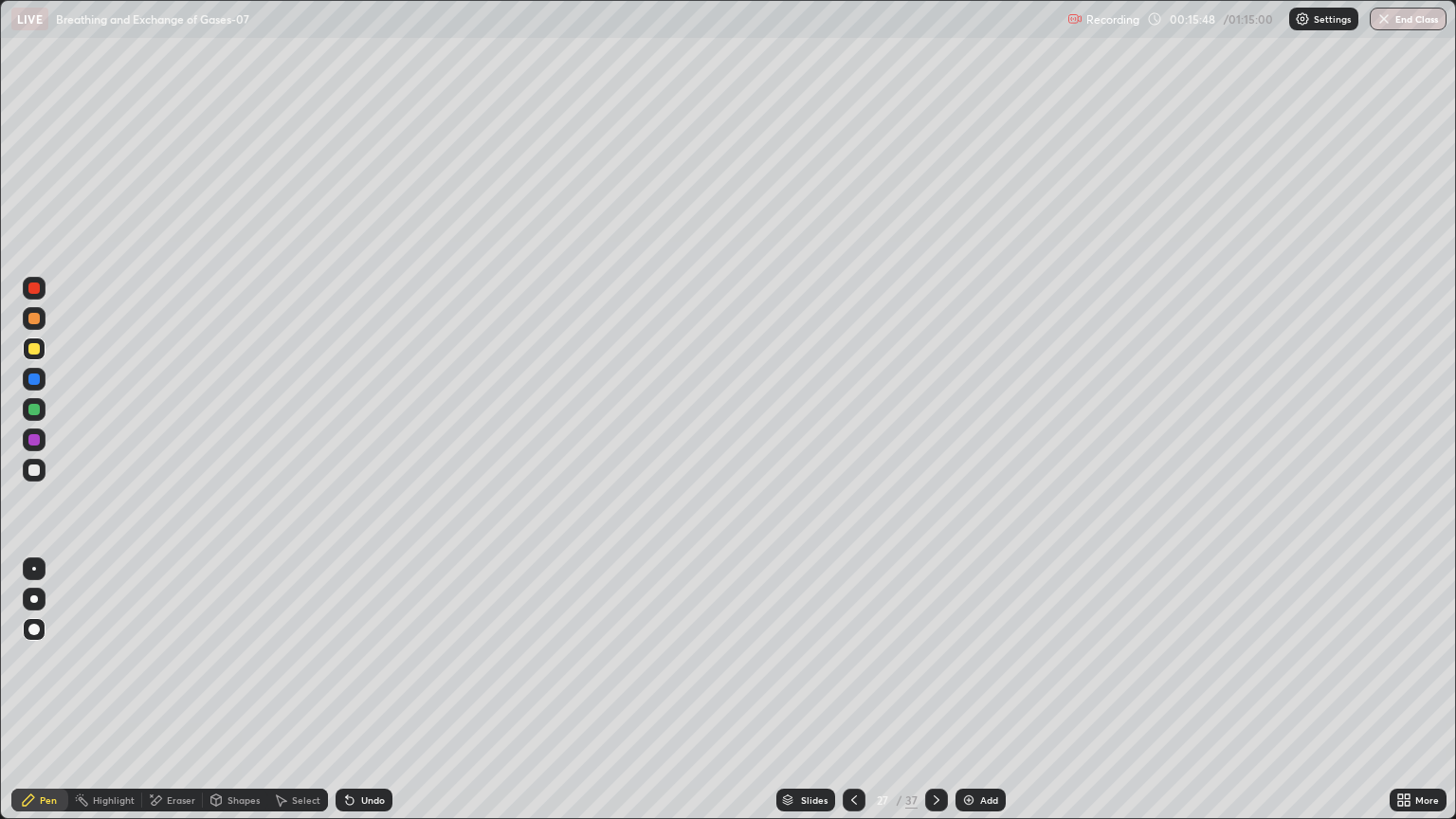 click at bounding box center (34, 629) 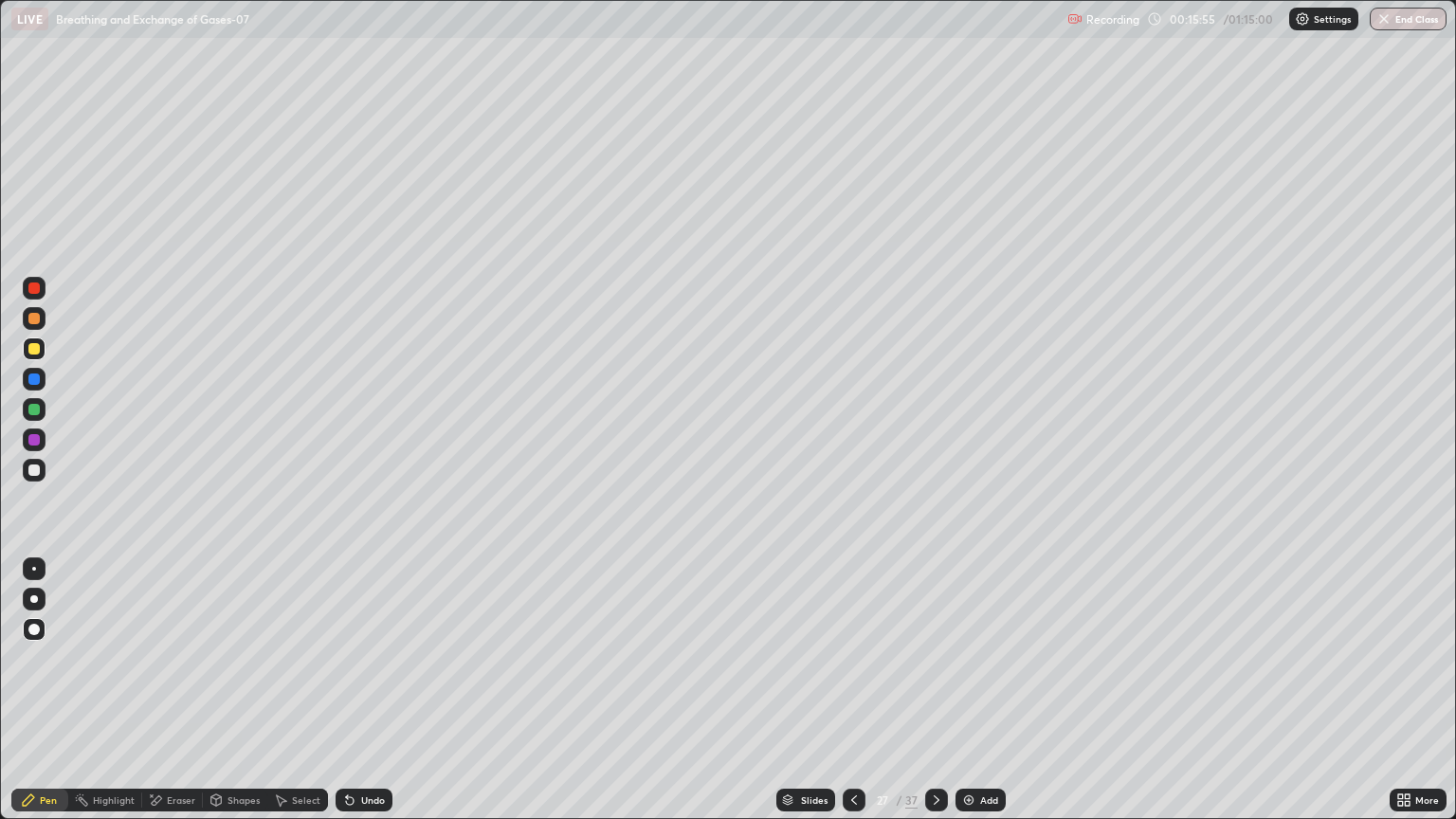 click at bounding box center (34, 288) 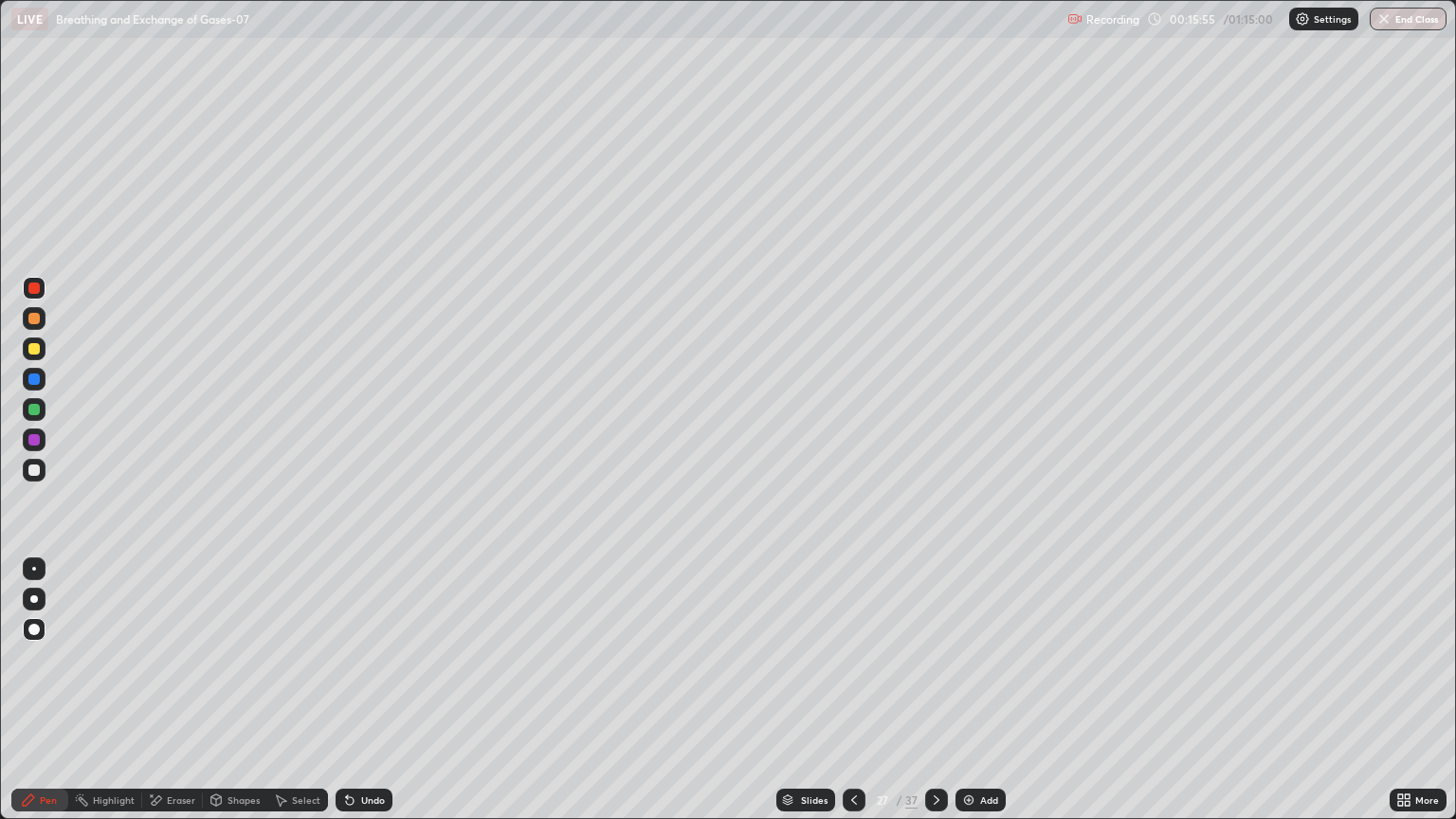 click at bounding box center [34, 288] 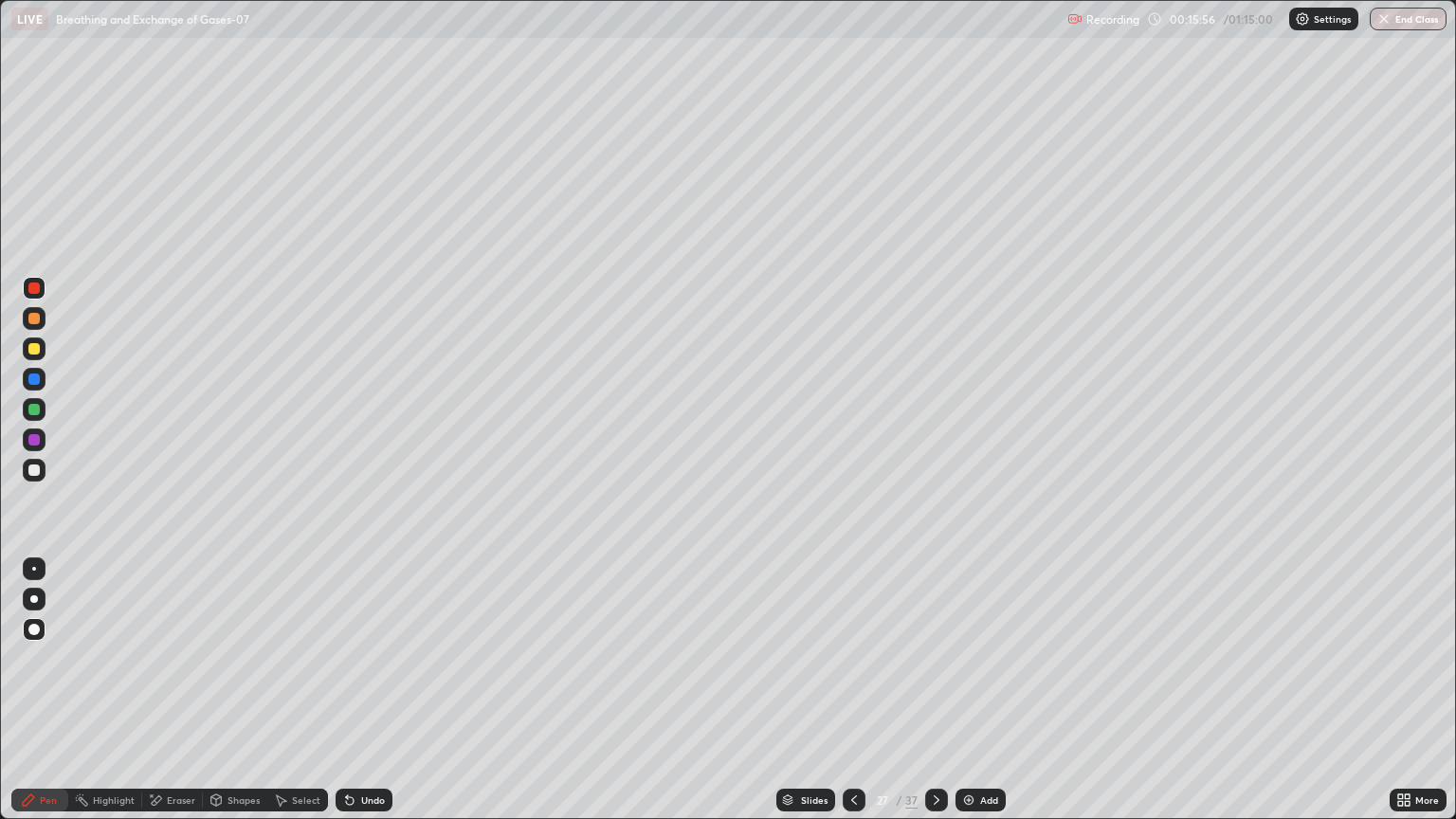 click at bounding box center (34, 318) 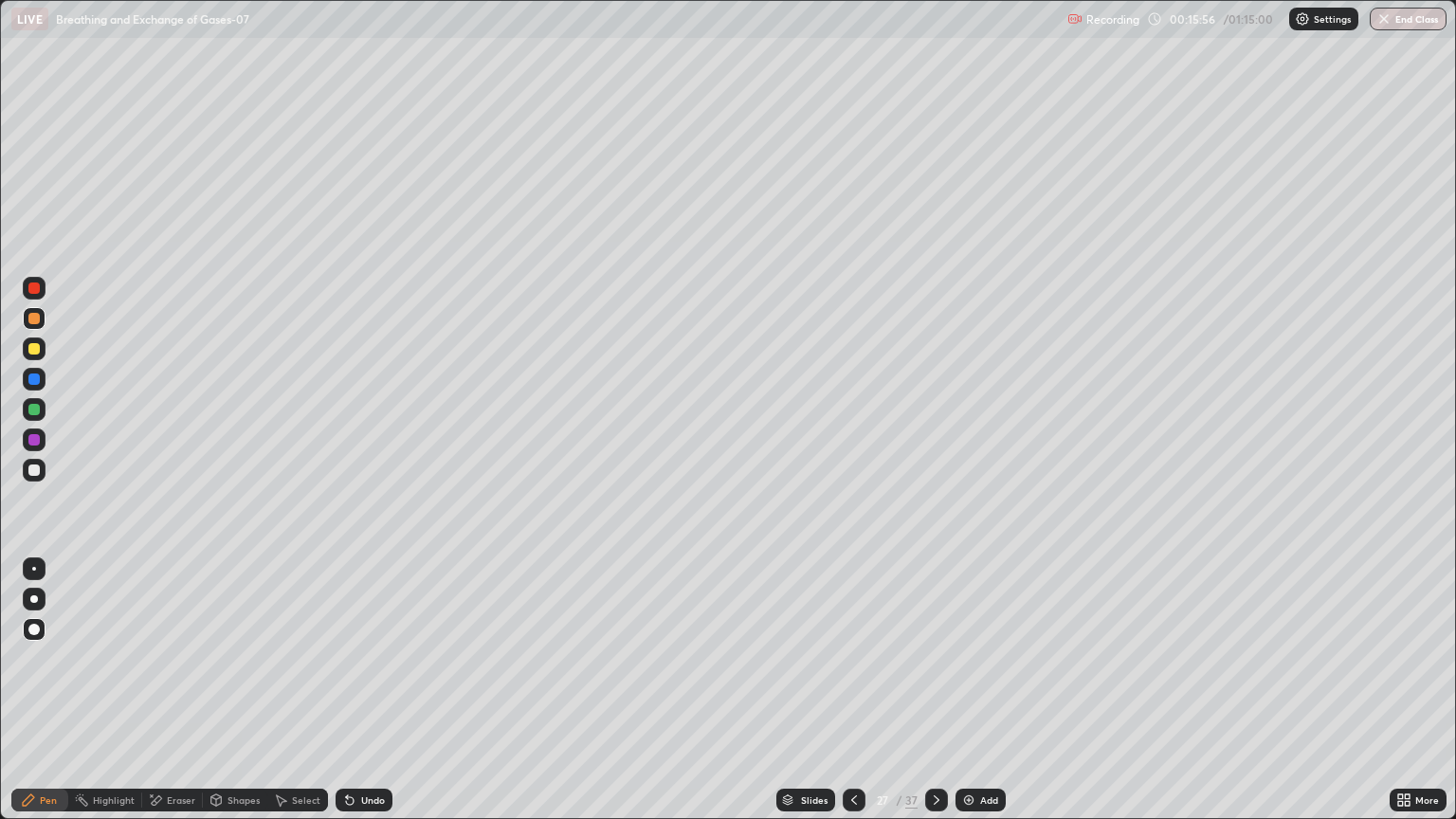 click at bounding box center [34, 599] 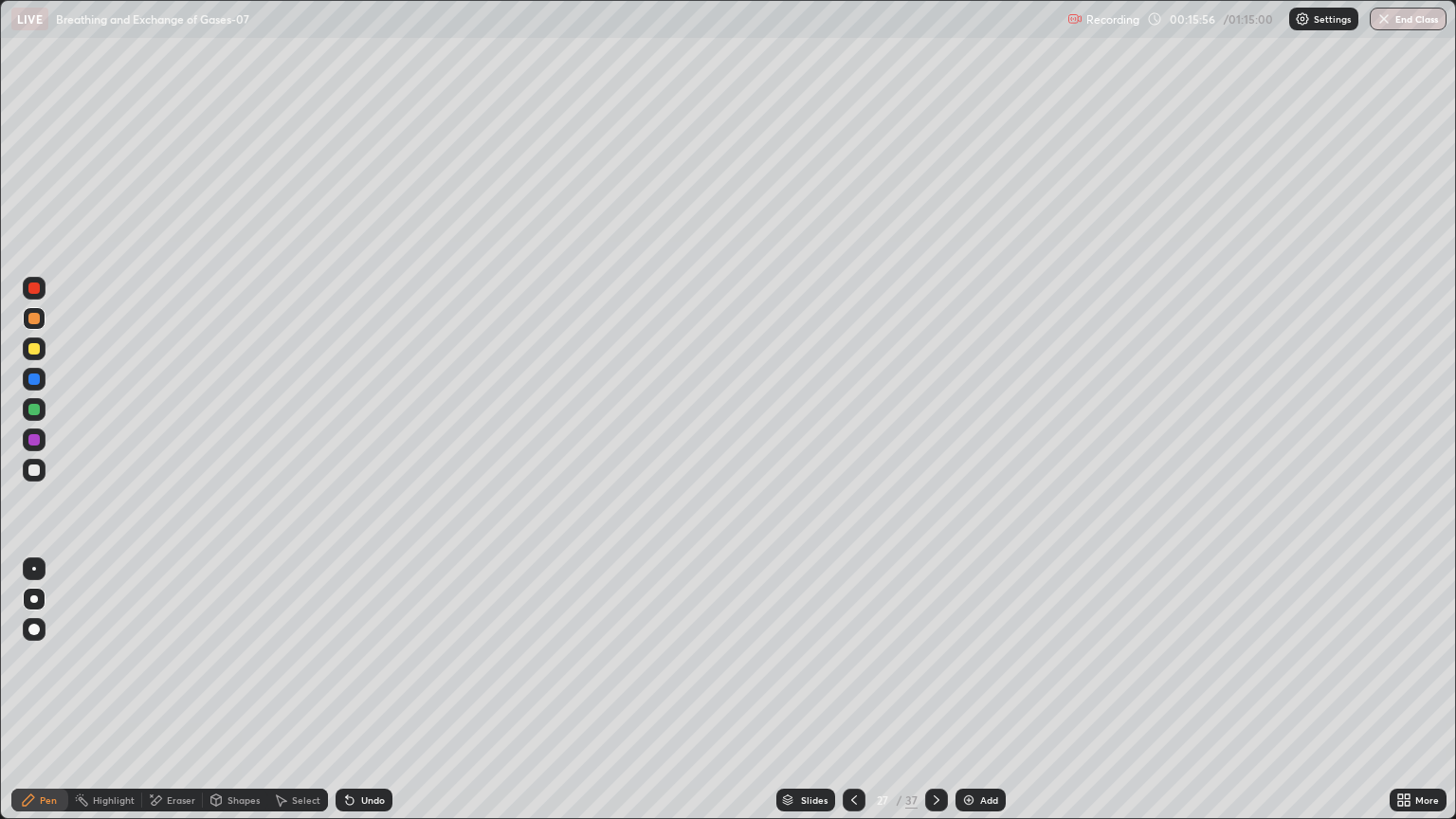 click at bounding box center [34, 599] 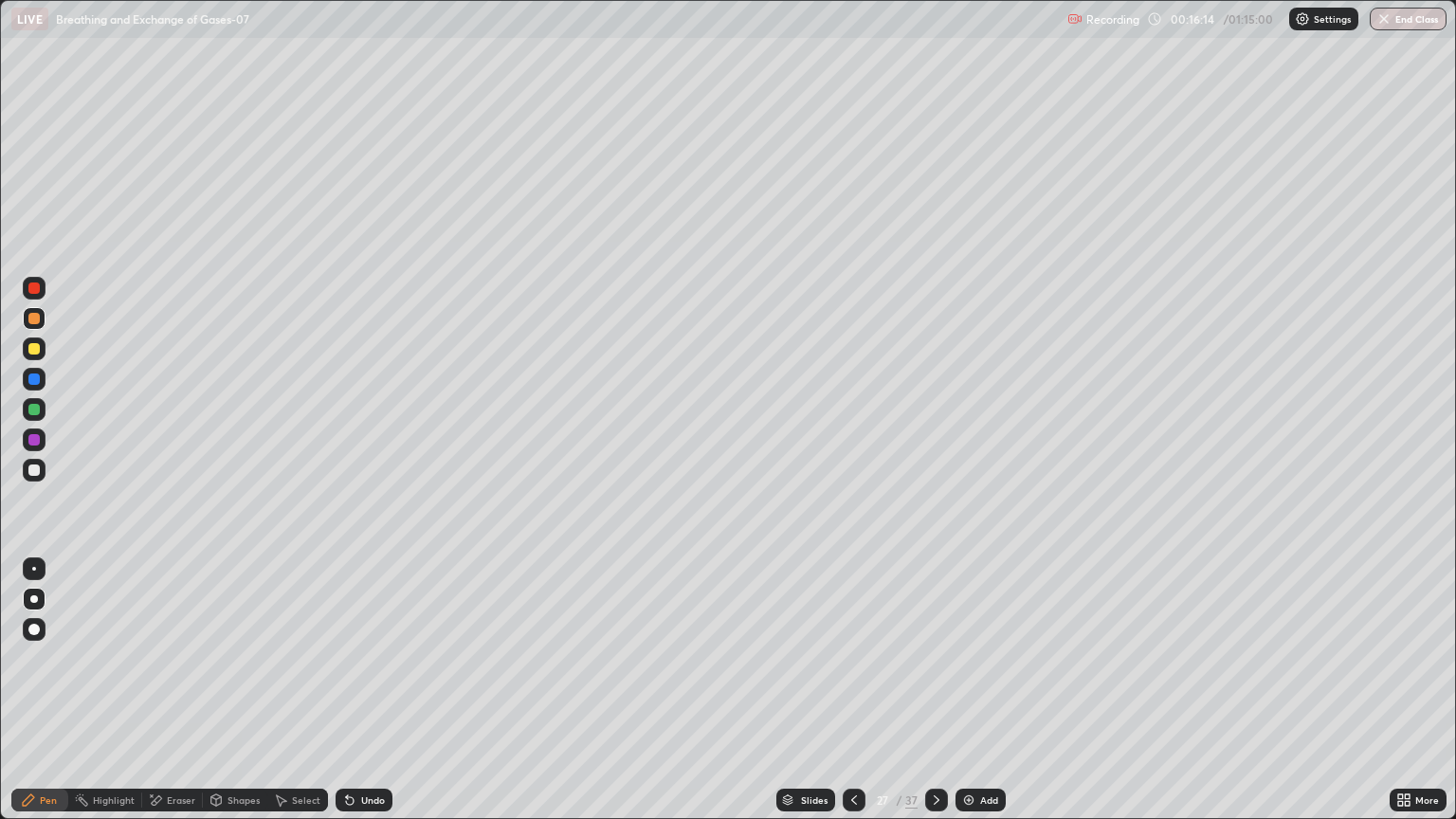 click at bounding box center (34, 318) 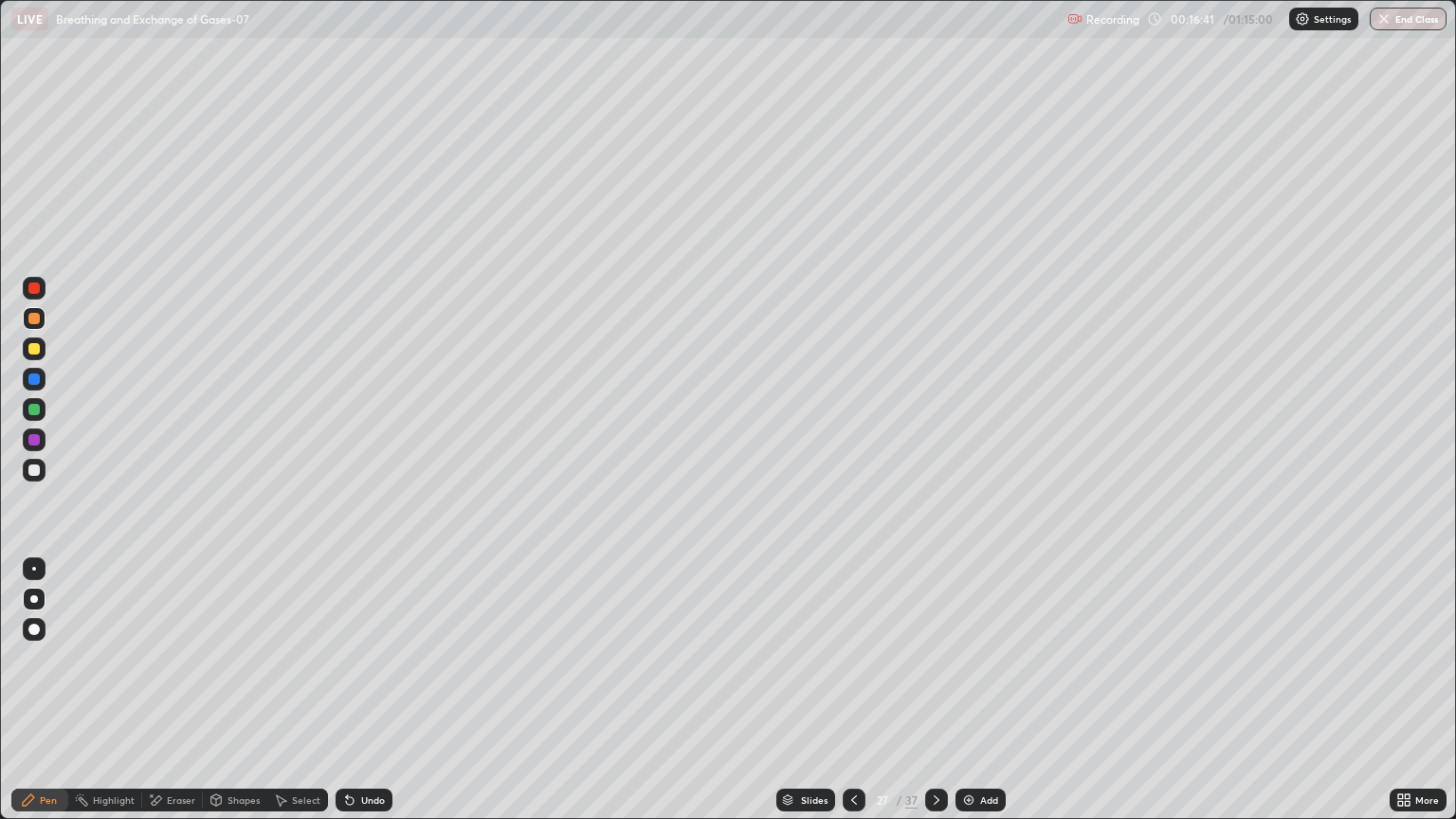 click on "Undo" at bounding box center (373, 800) 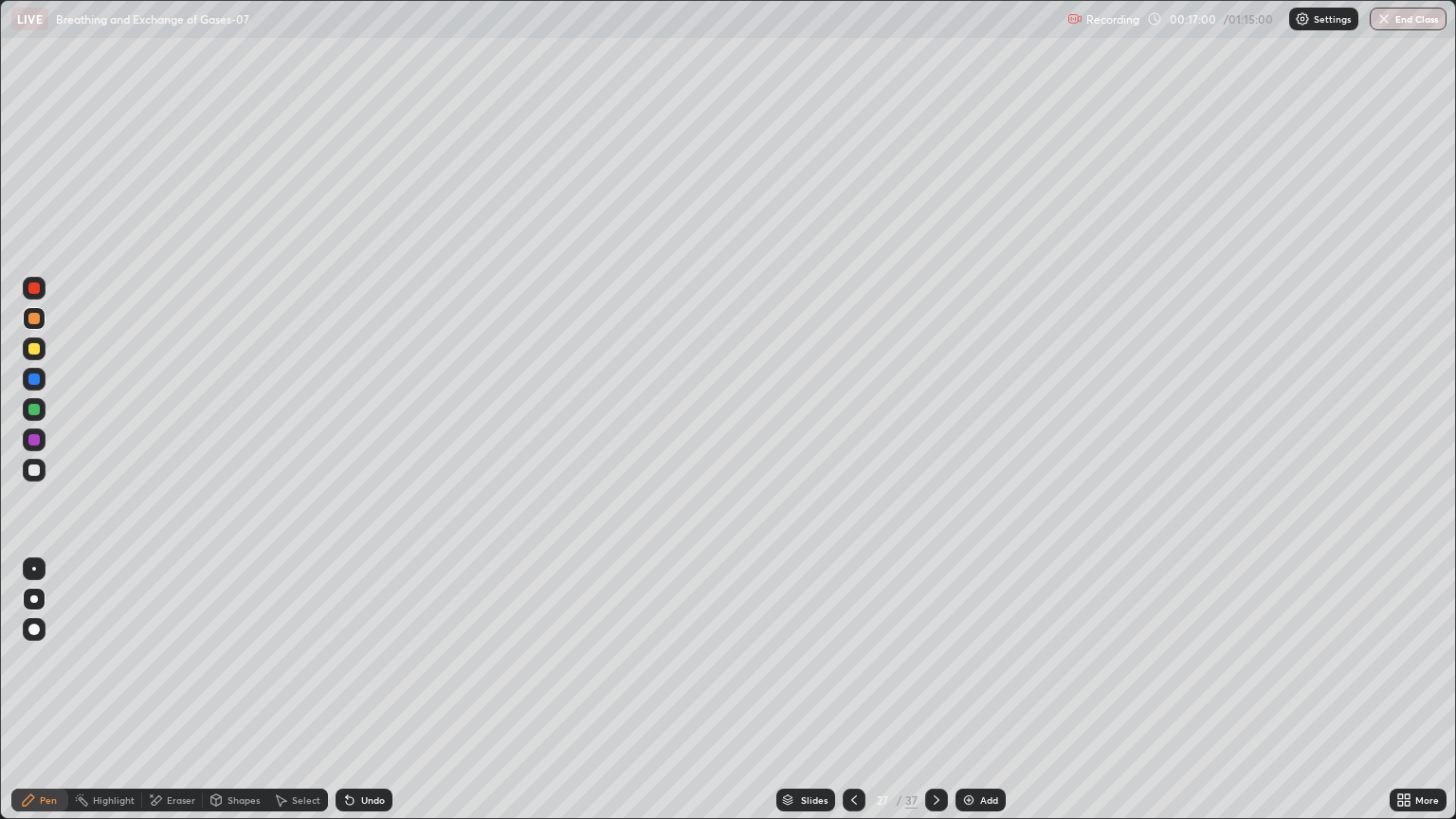 click at bounding box center [34, 470] 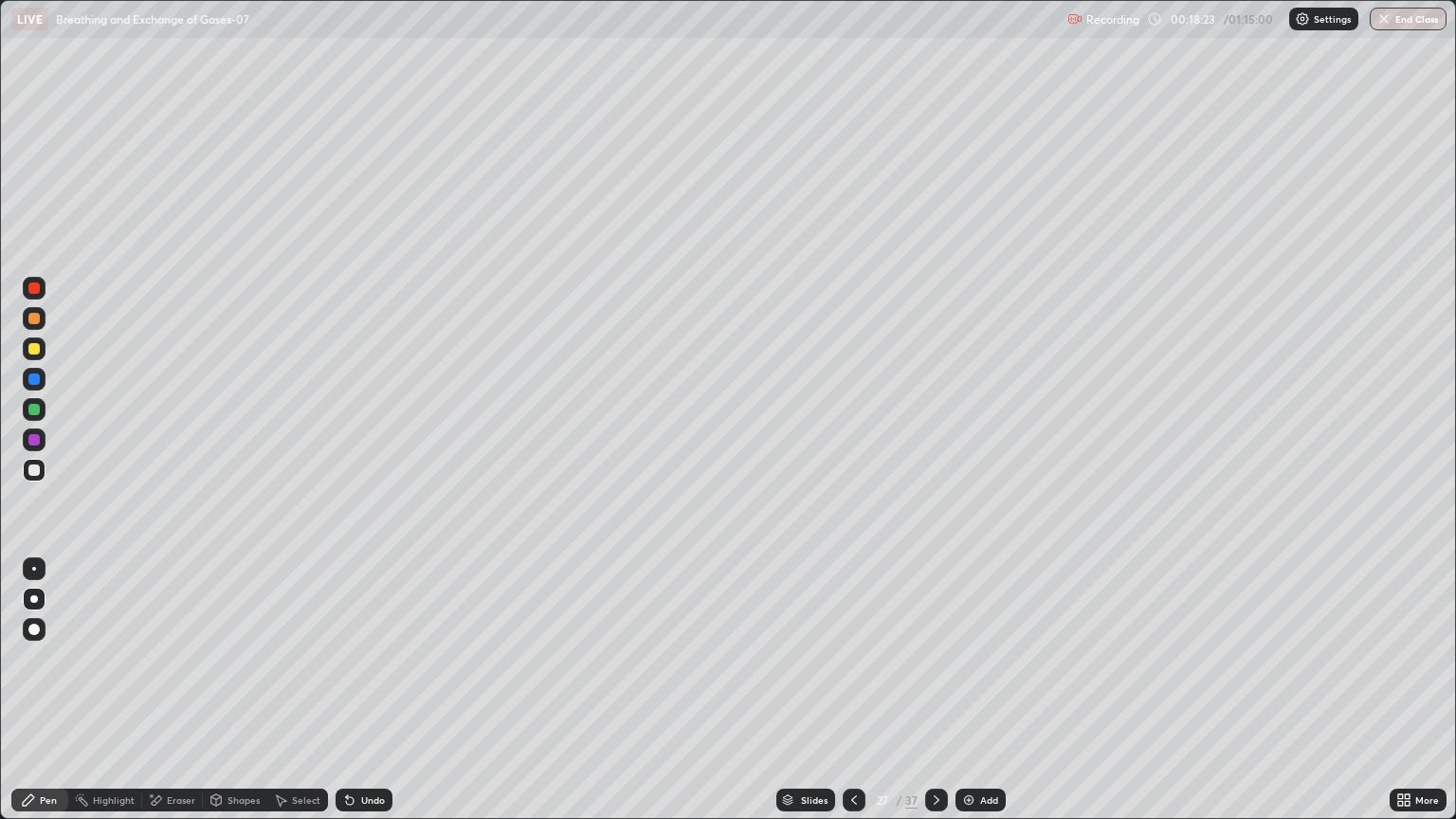 click at bounding box center [34, 410] 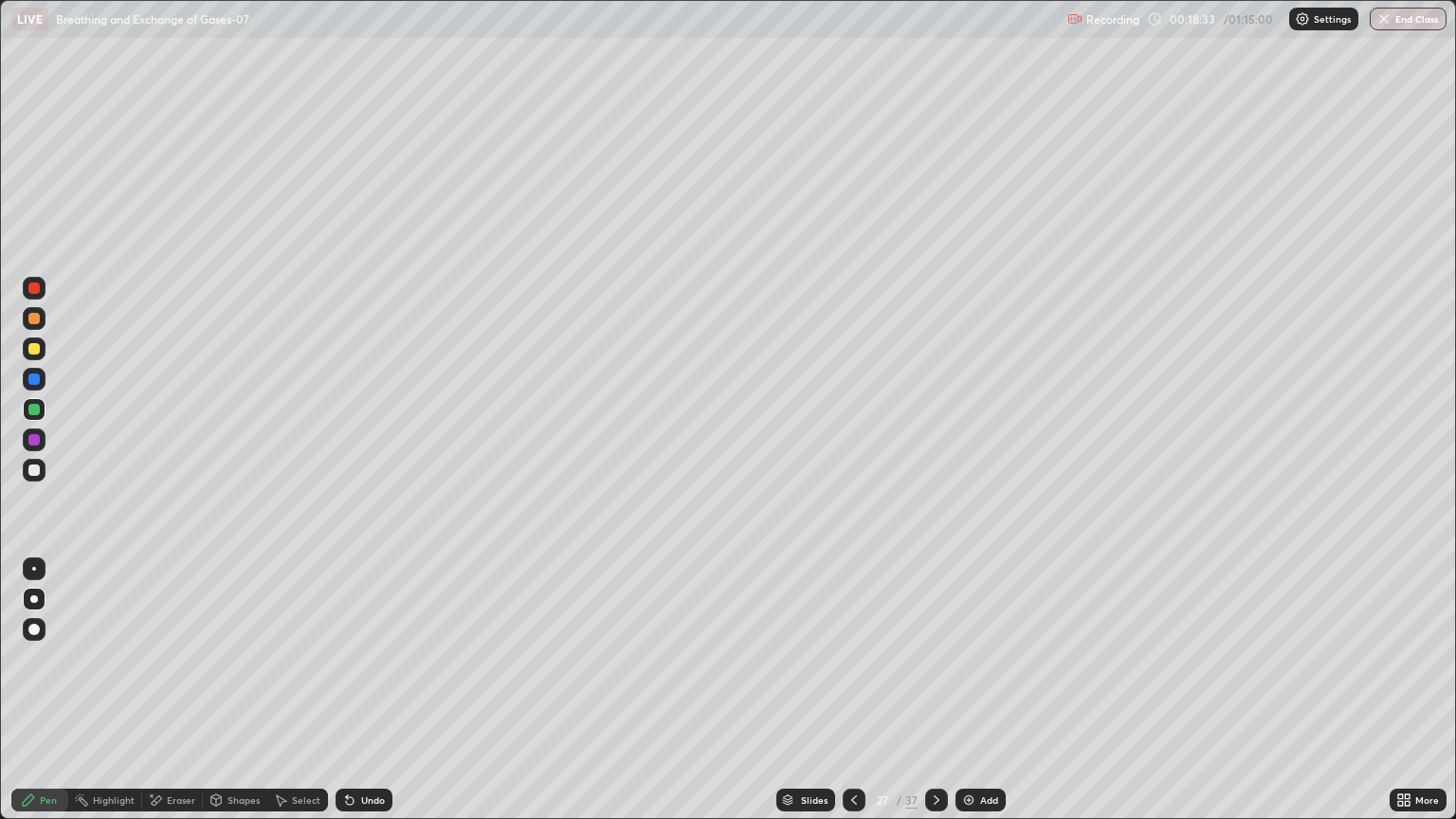 click at bounding box center (34, 349) 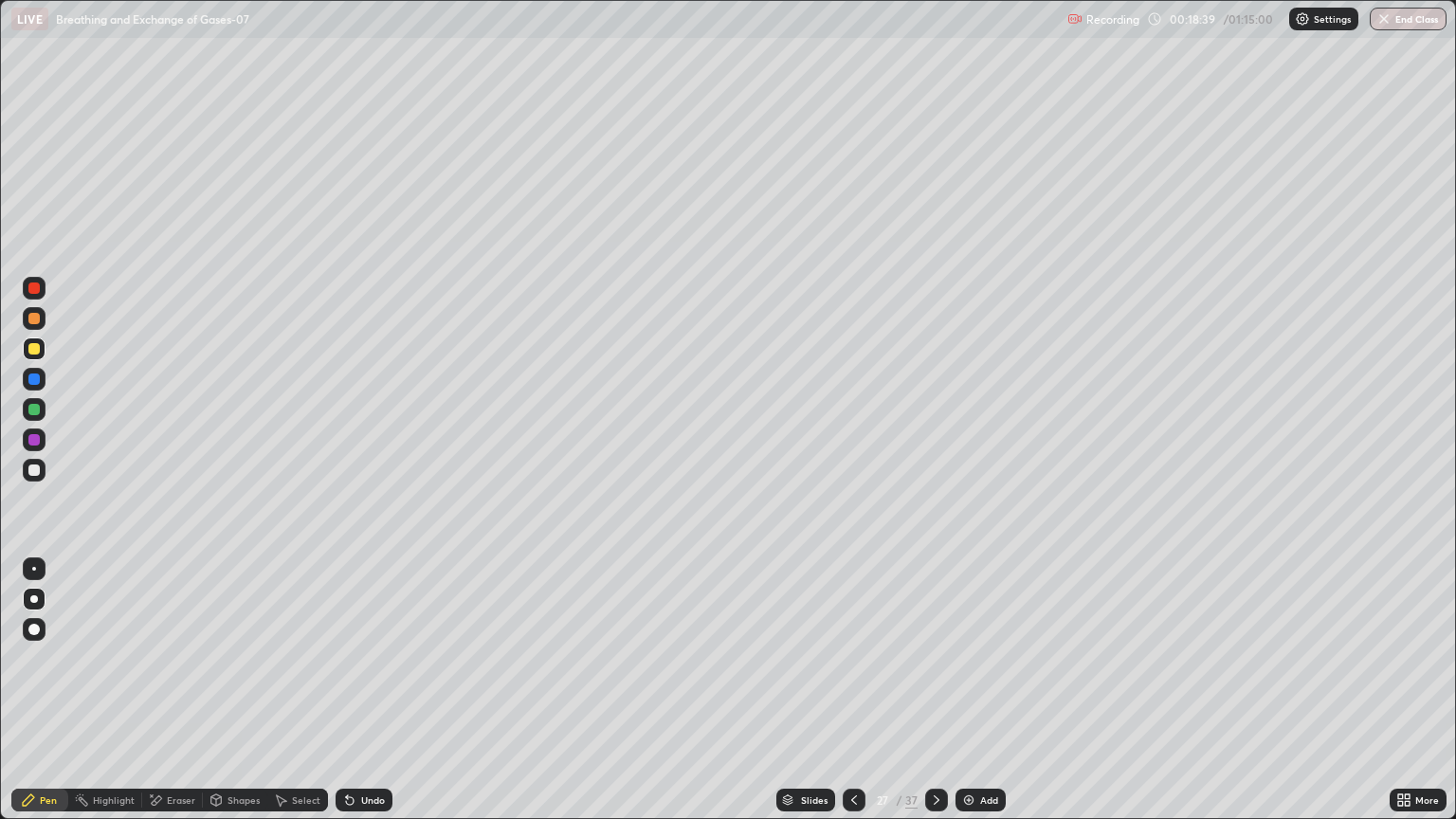click at bounding box center [34, 440] 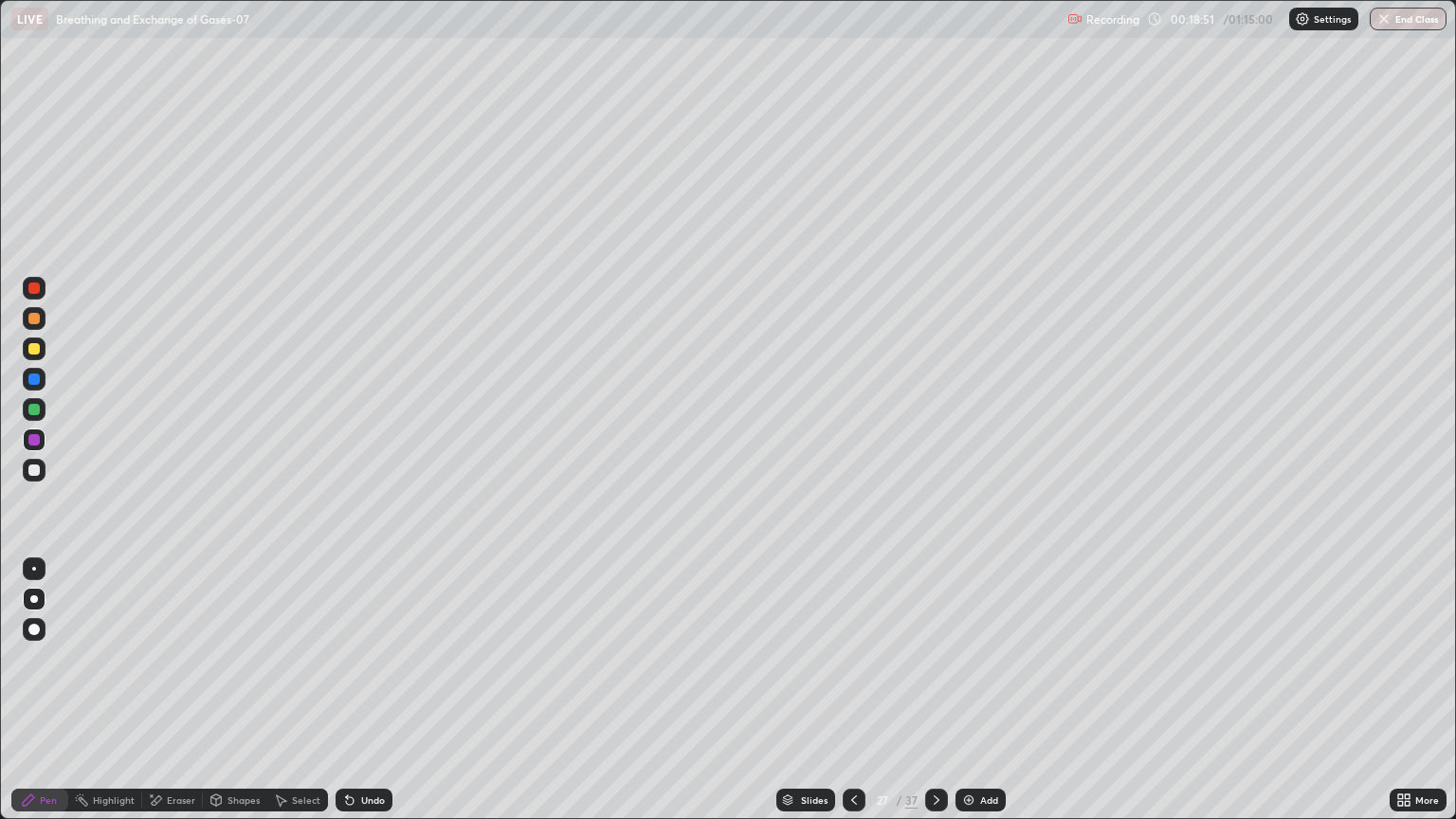 click at bounding box center [34, 410] 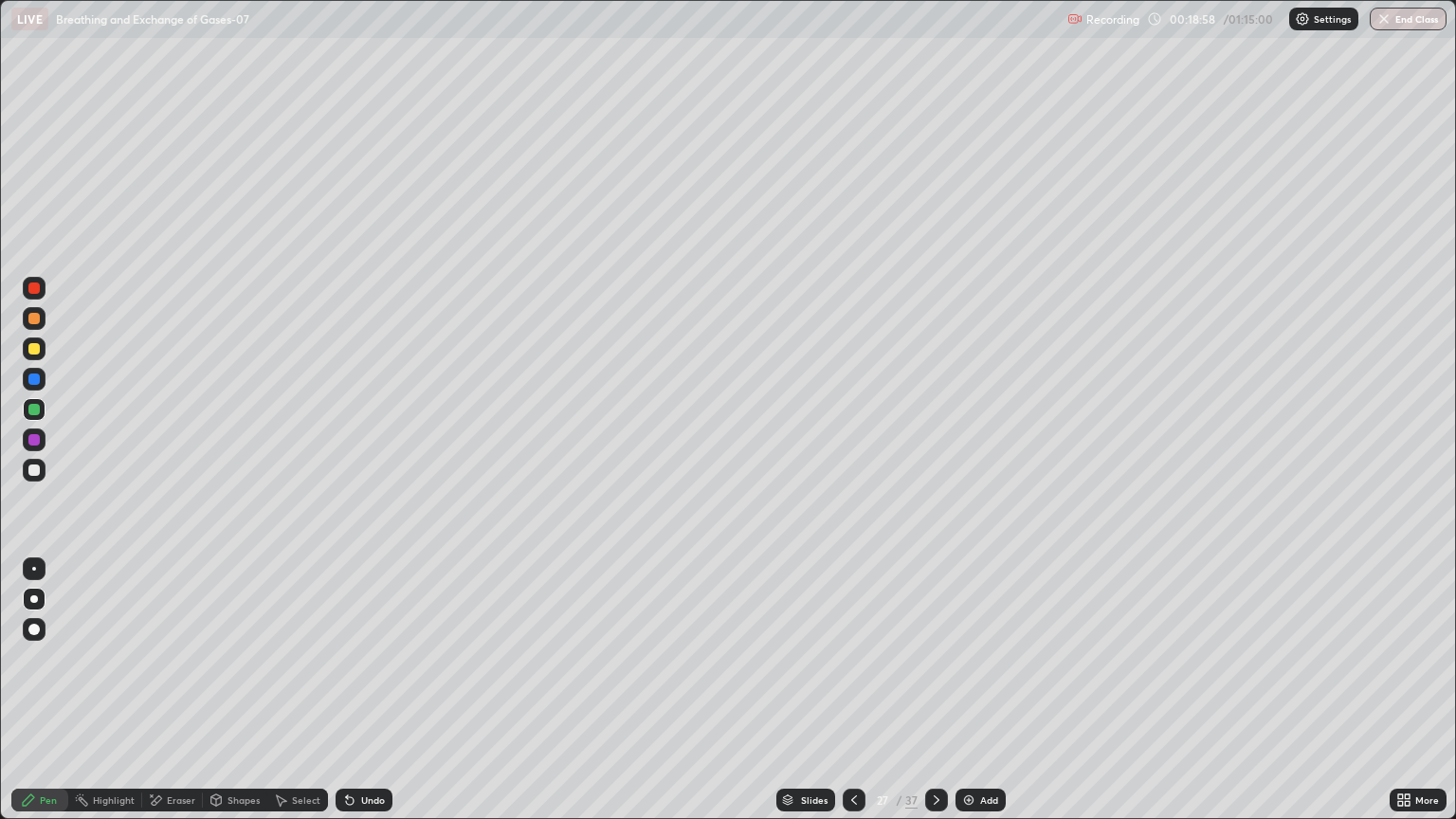 click at bounding box center (34, 288) 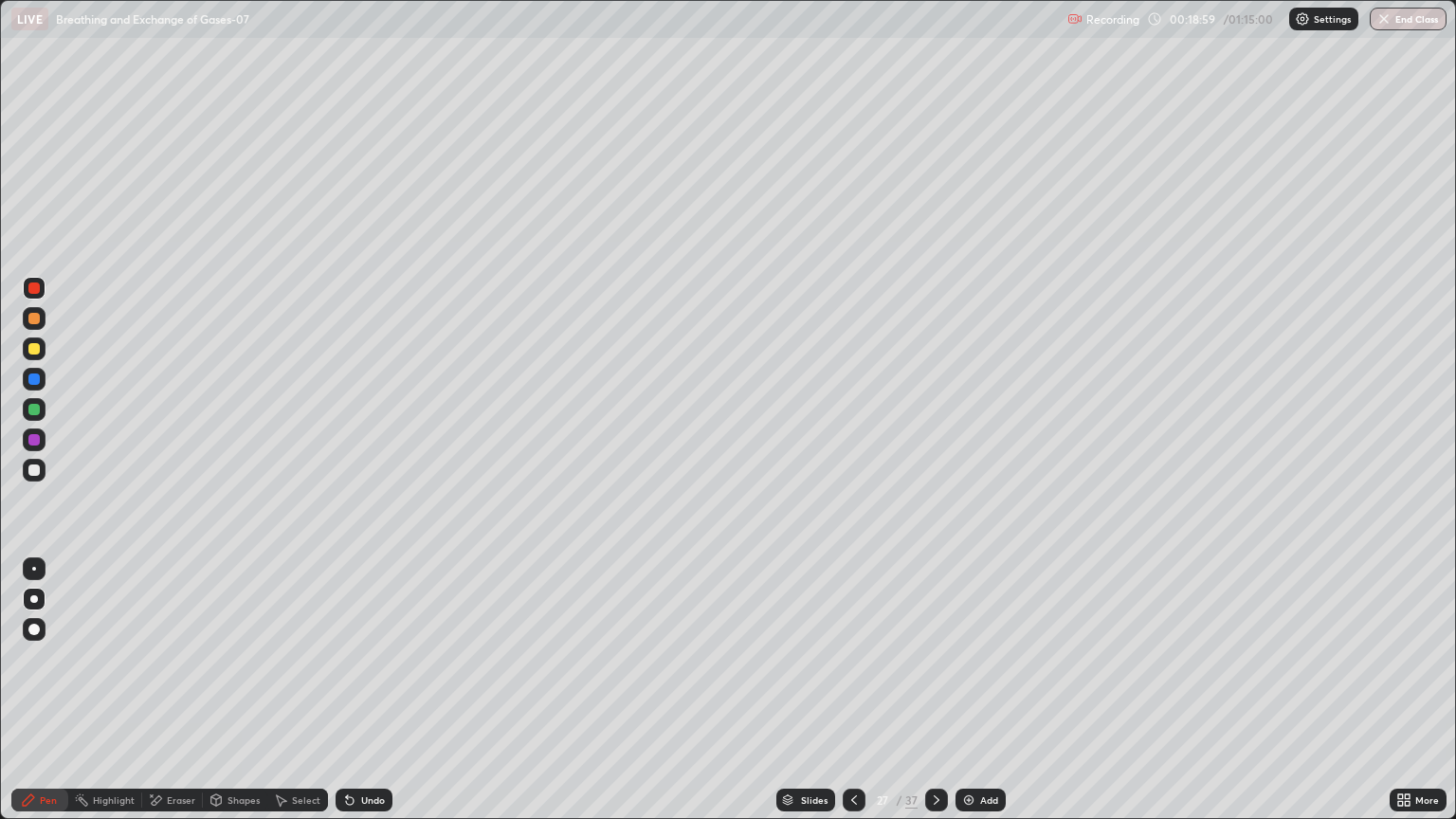 click at bounding box center [34, 349] 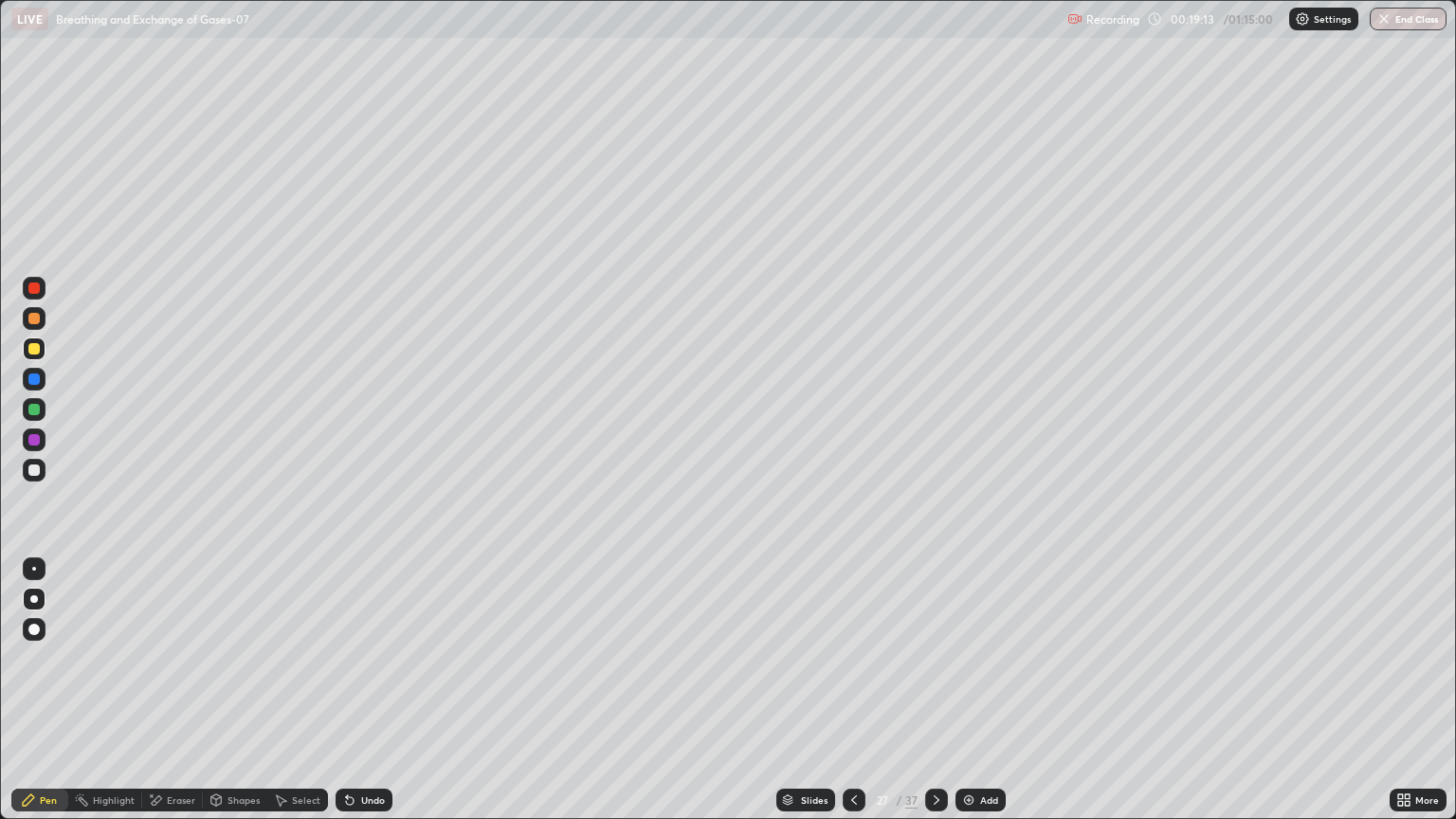 click at bounding box center [34, 379] 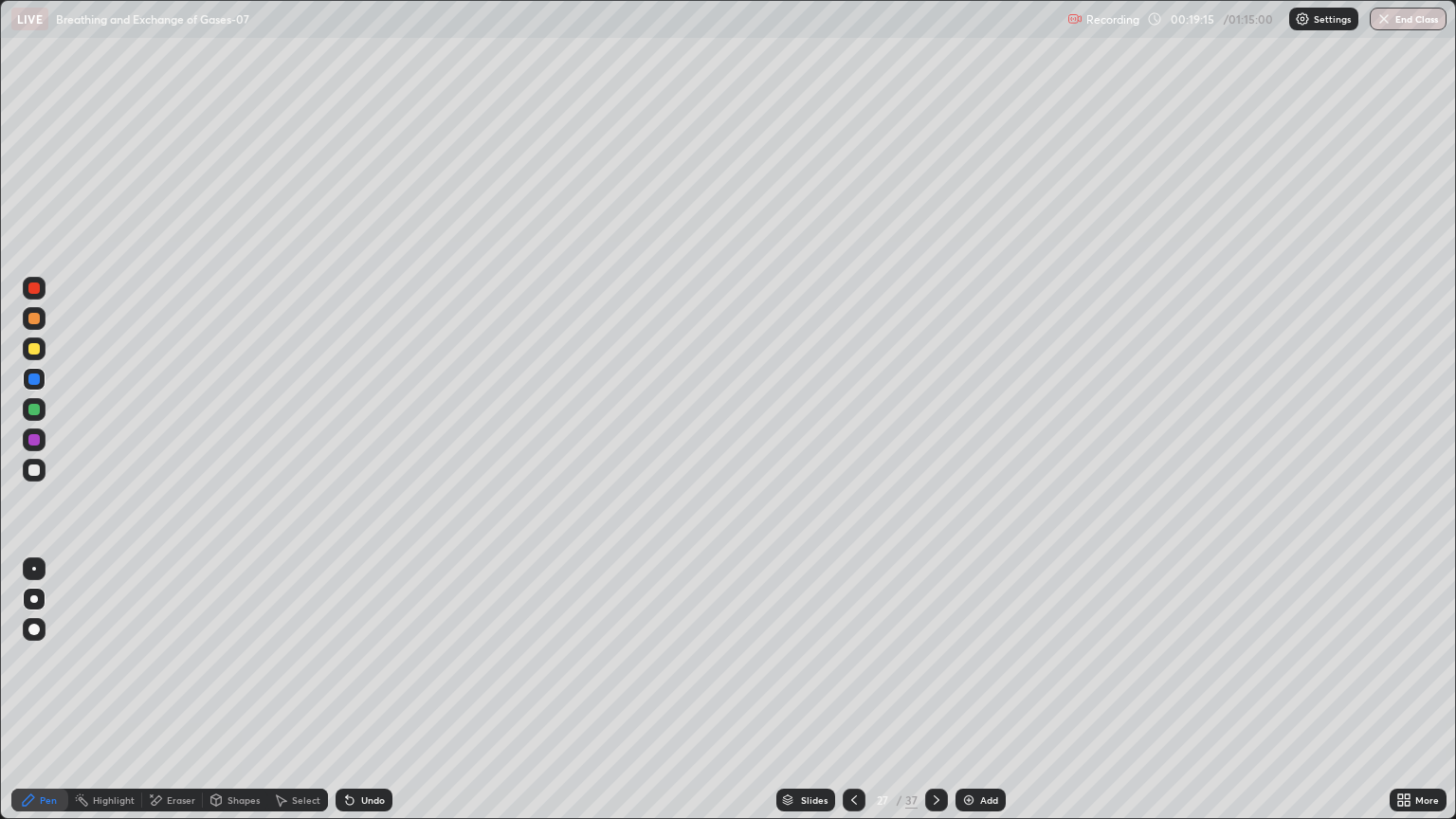 click at bounding box center [34, 440] 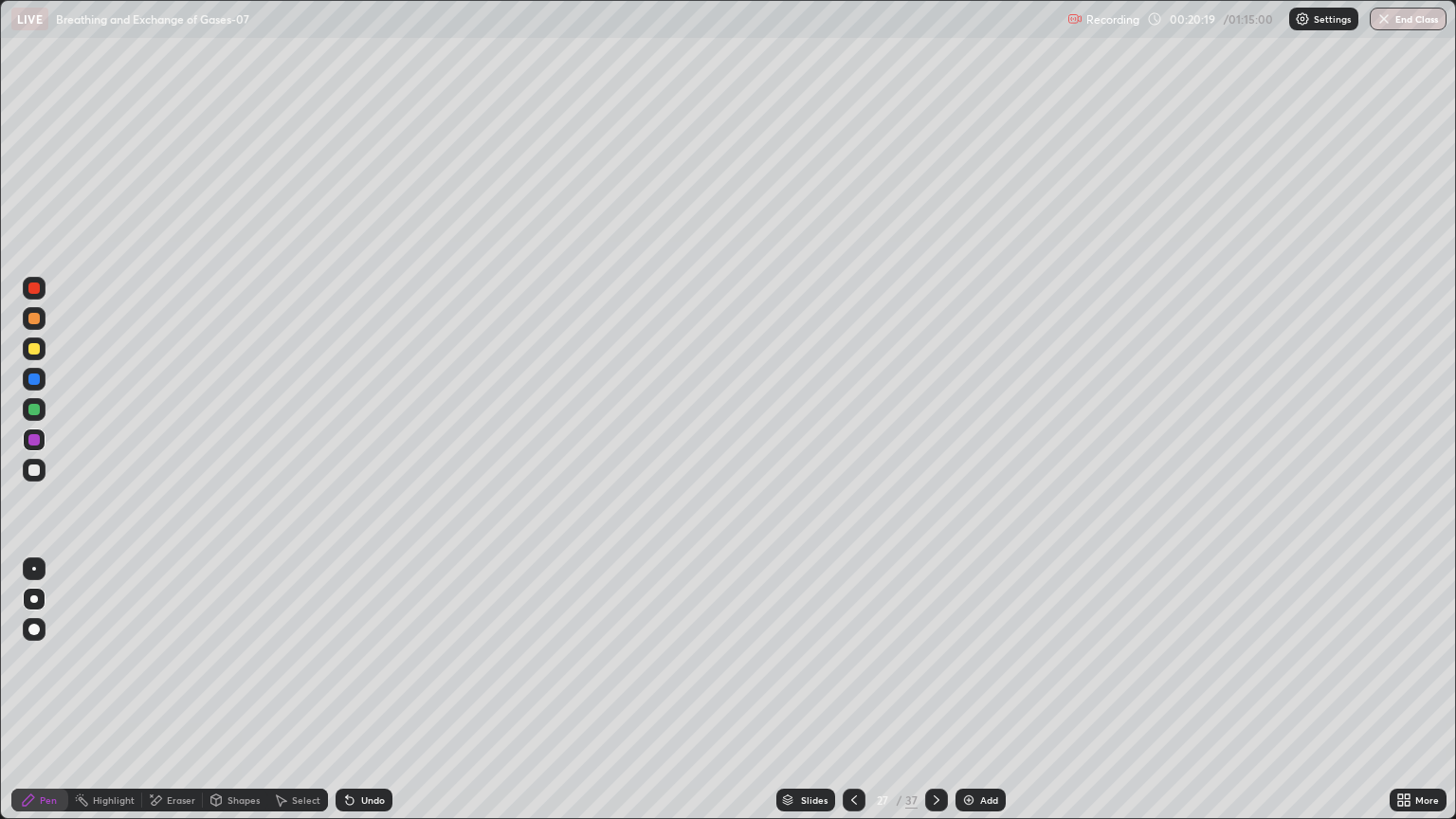 click at bounding box center (34, 349) 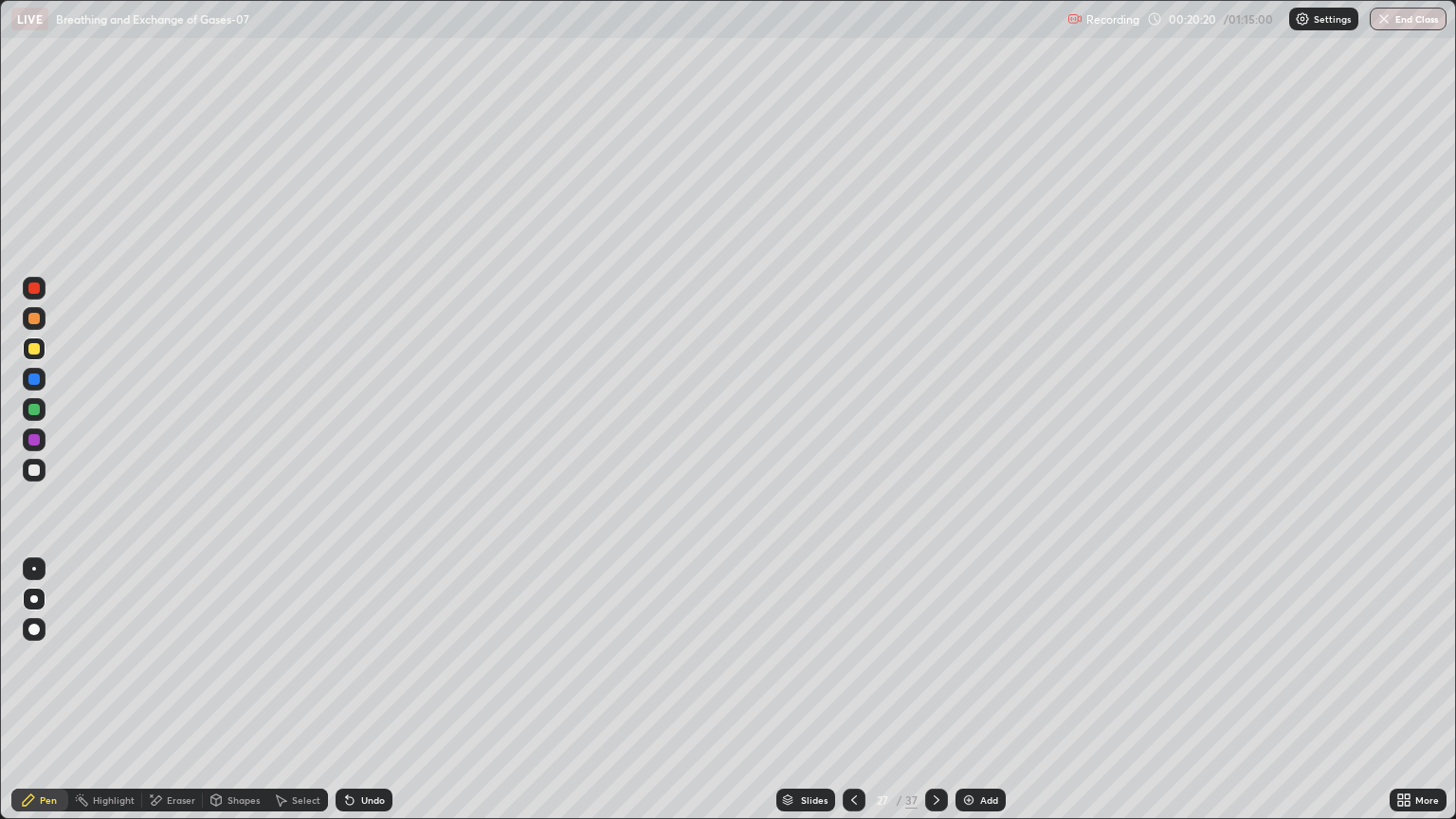click at bounding box center [34, 629] 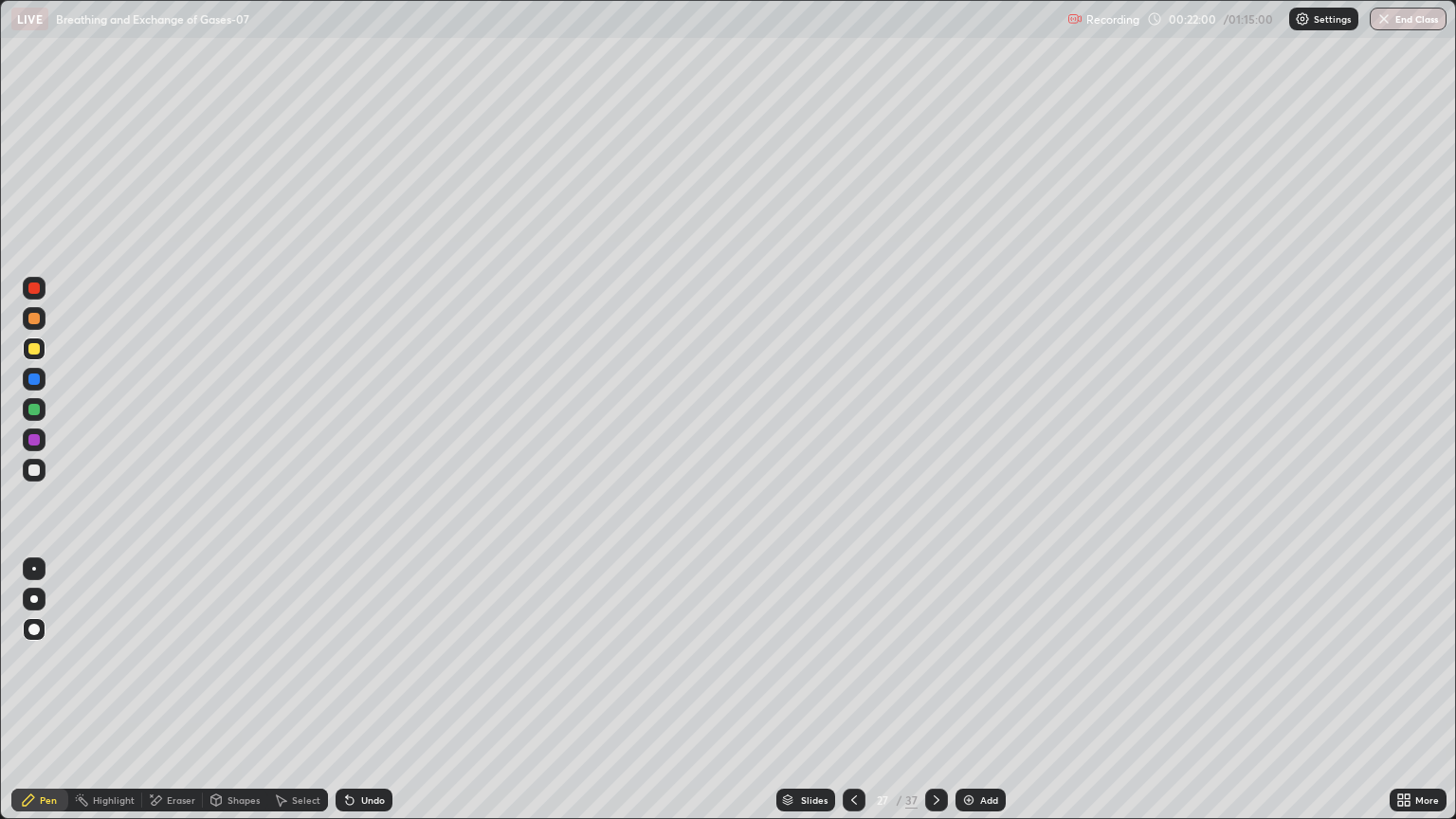 click at bounding box center (34, 470) 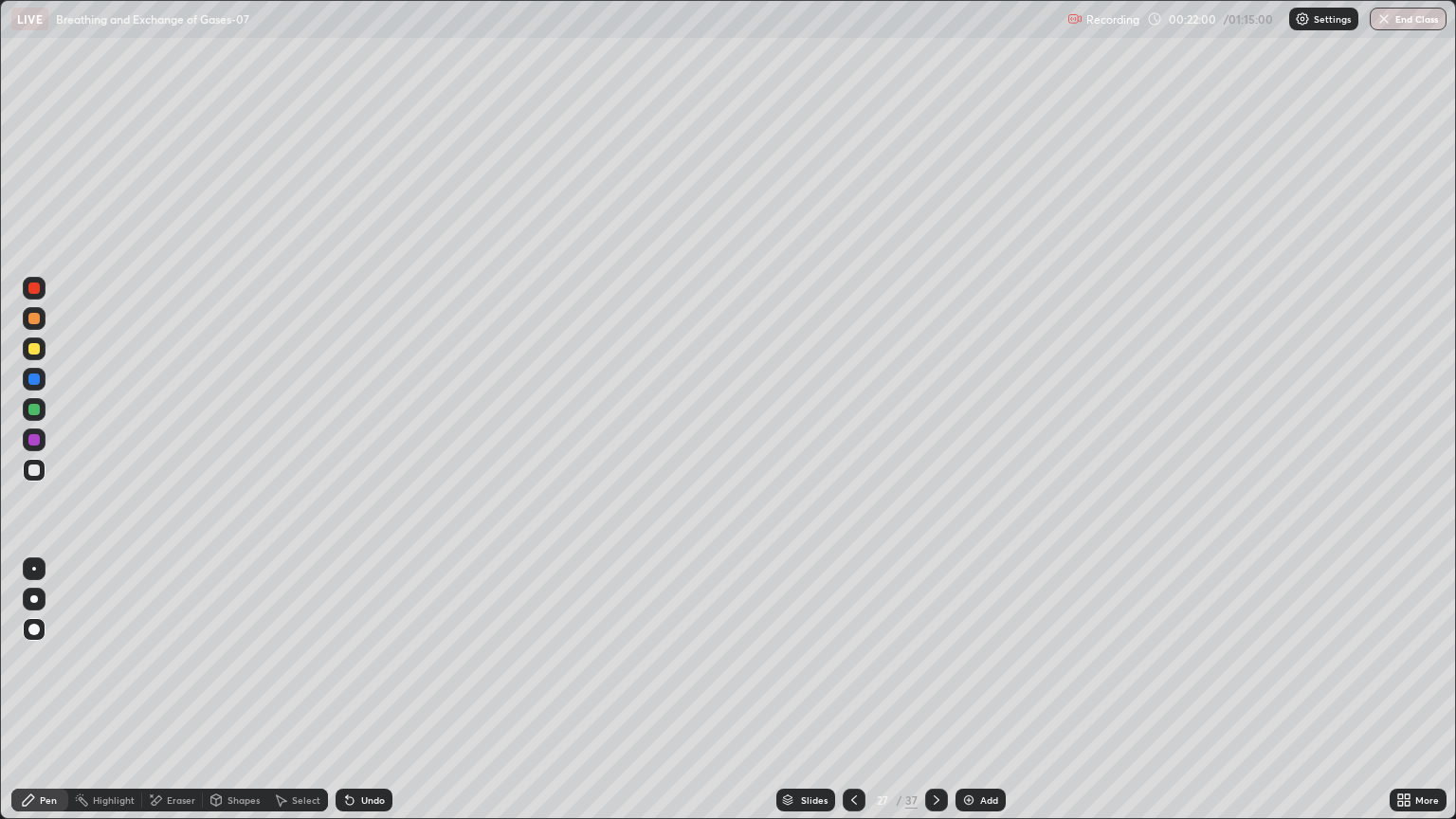click at bounding box center (34, 599) 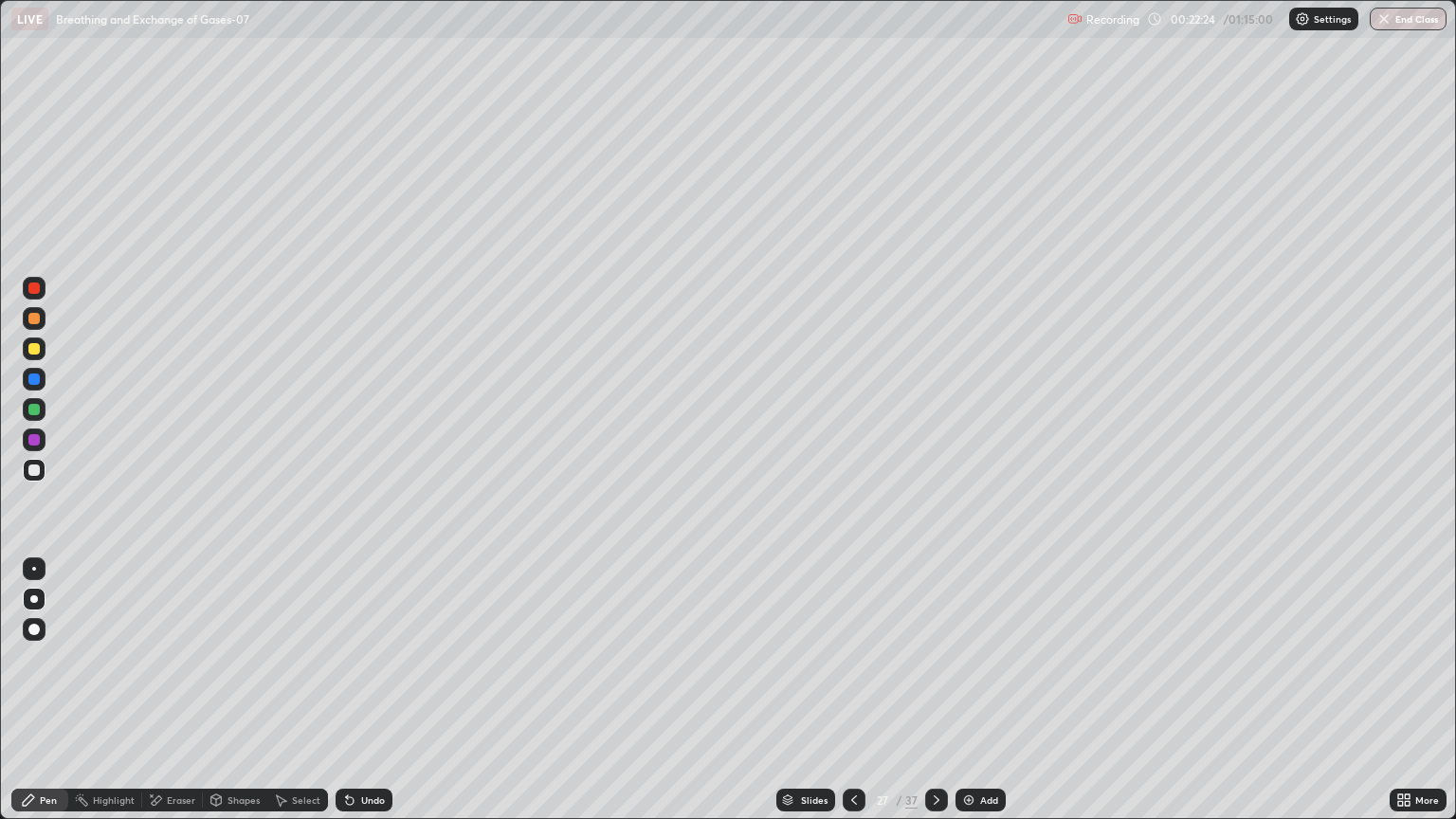 click on "Undo" at bounding box center (373, 800) 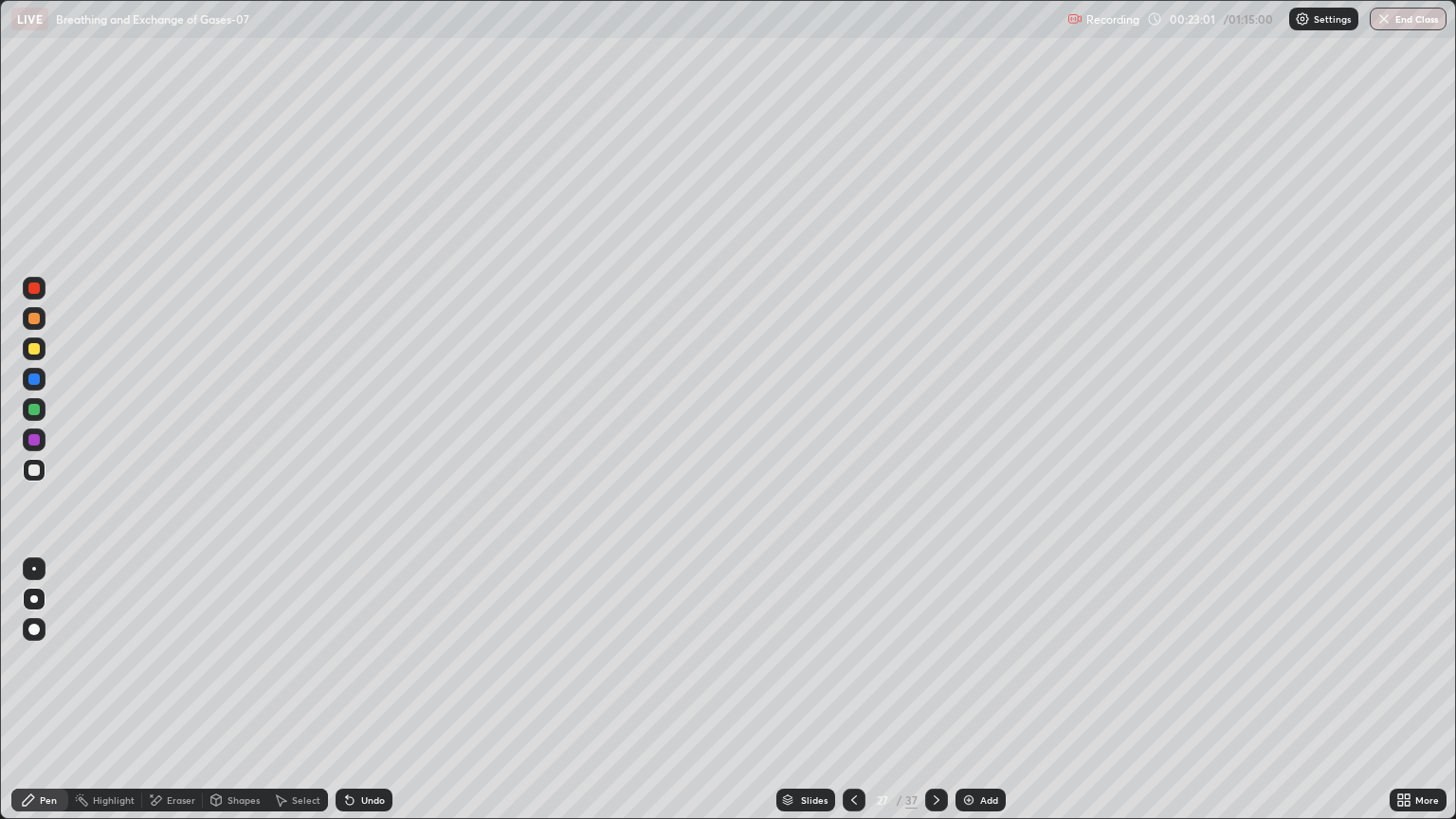 click at bounding box center [34, 440] 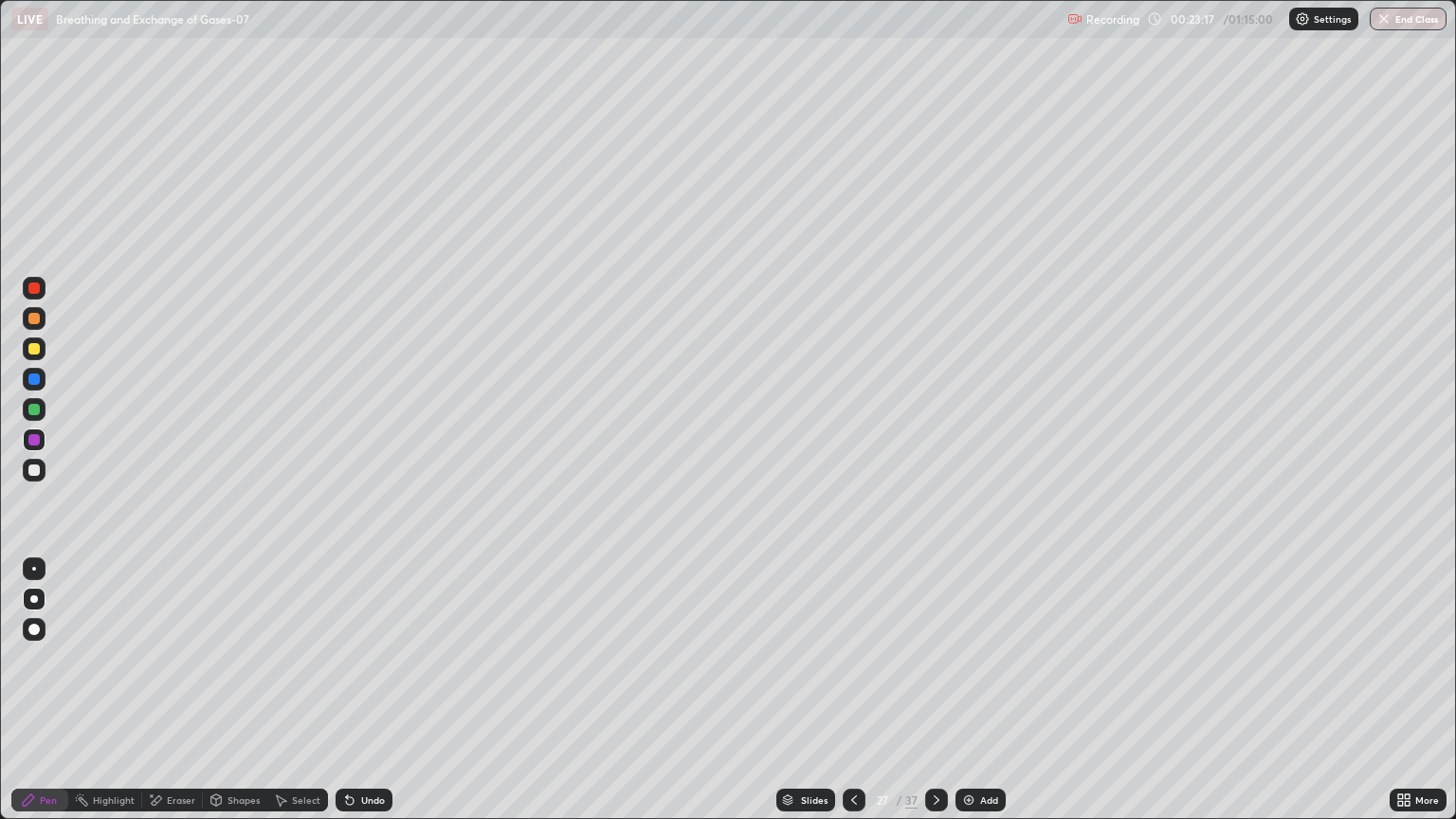 click at bounding box center (34, 569) 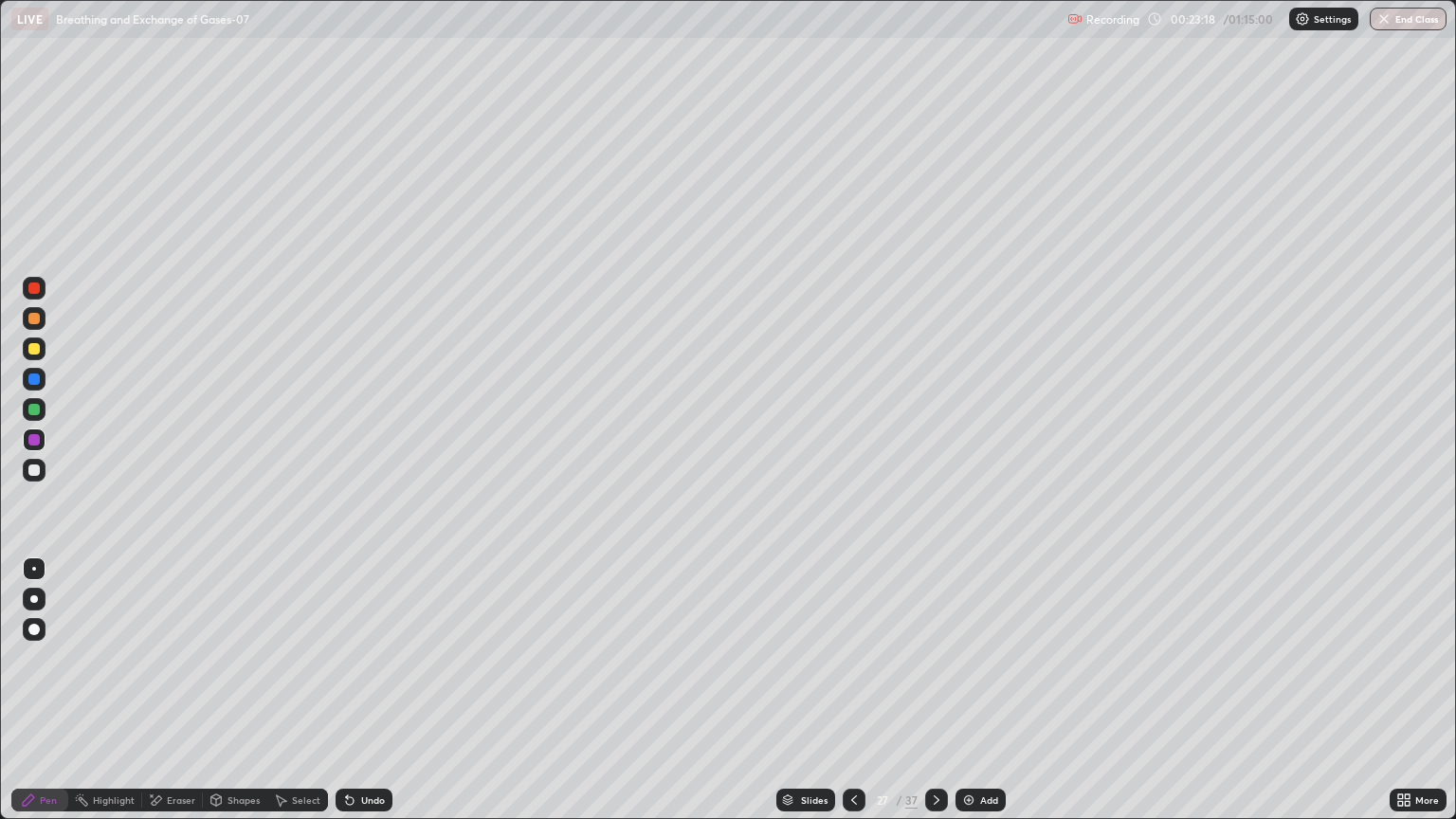 click at bounding box center [34, 410] 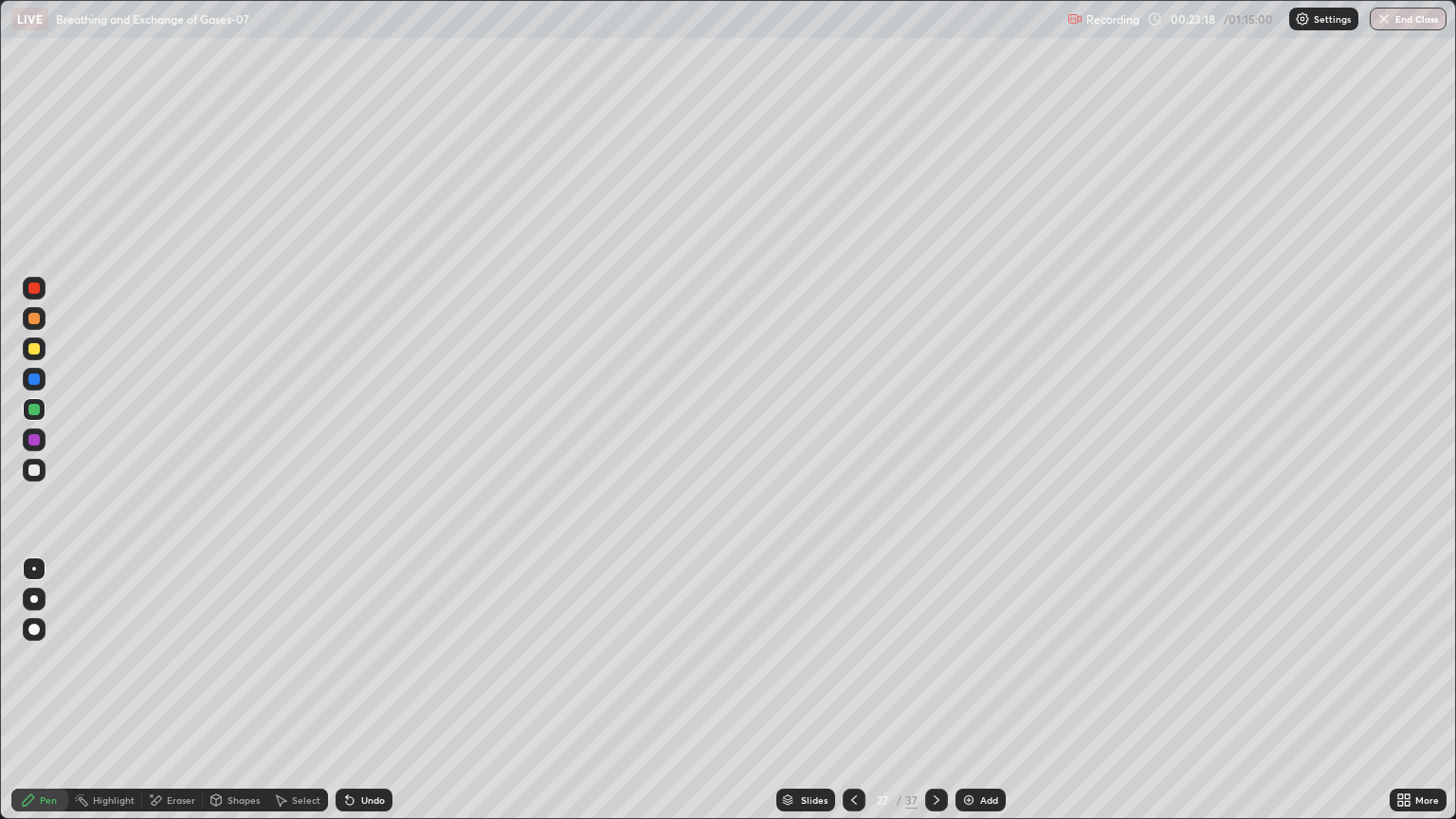 click at bounding box center [34, 379] 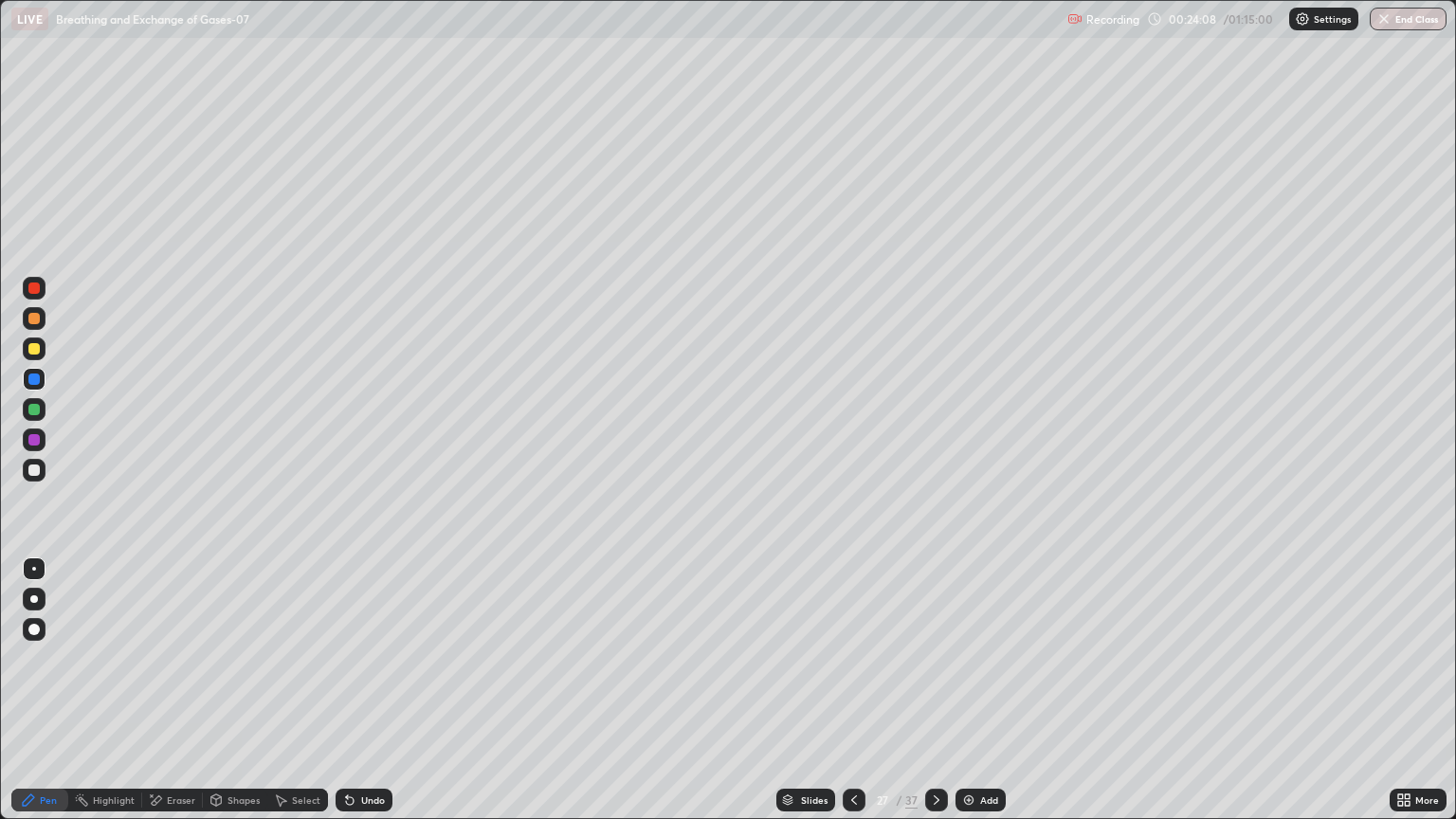 click 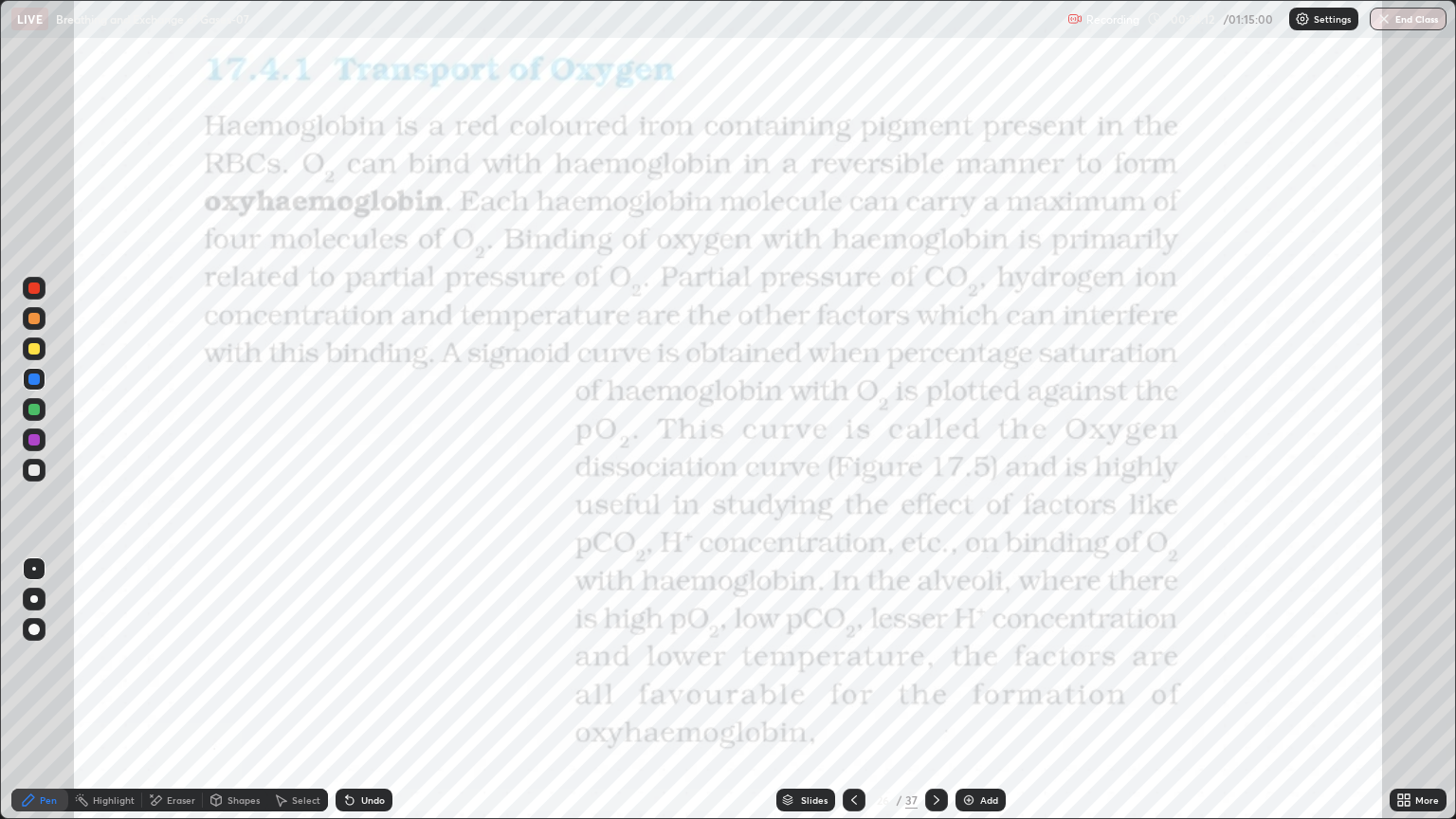 click at bounding box center [34, 288] 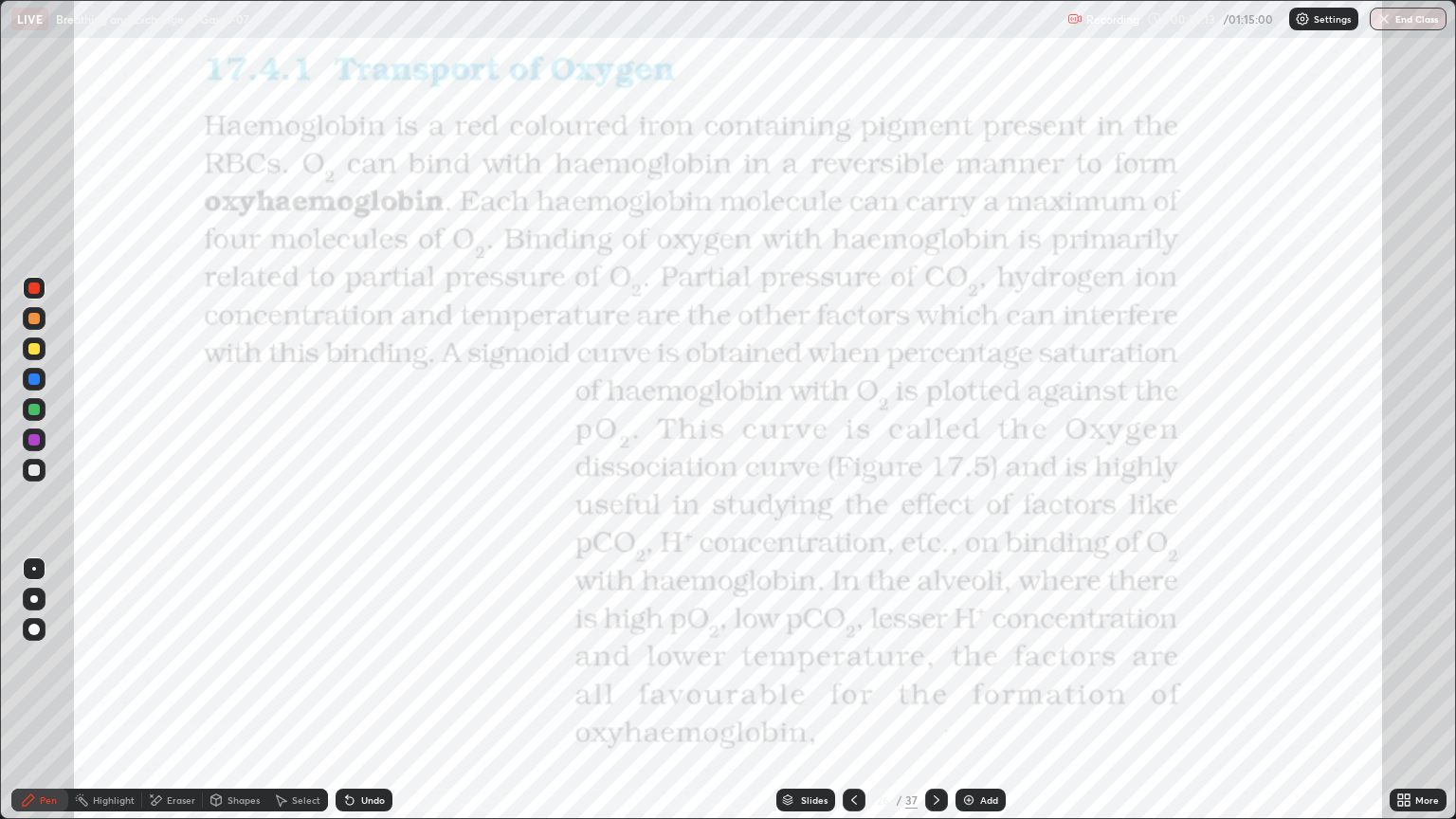 click at bounding box center (34, 629) 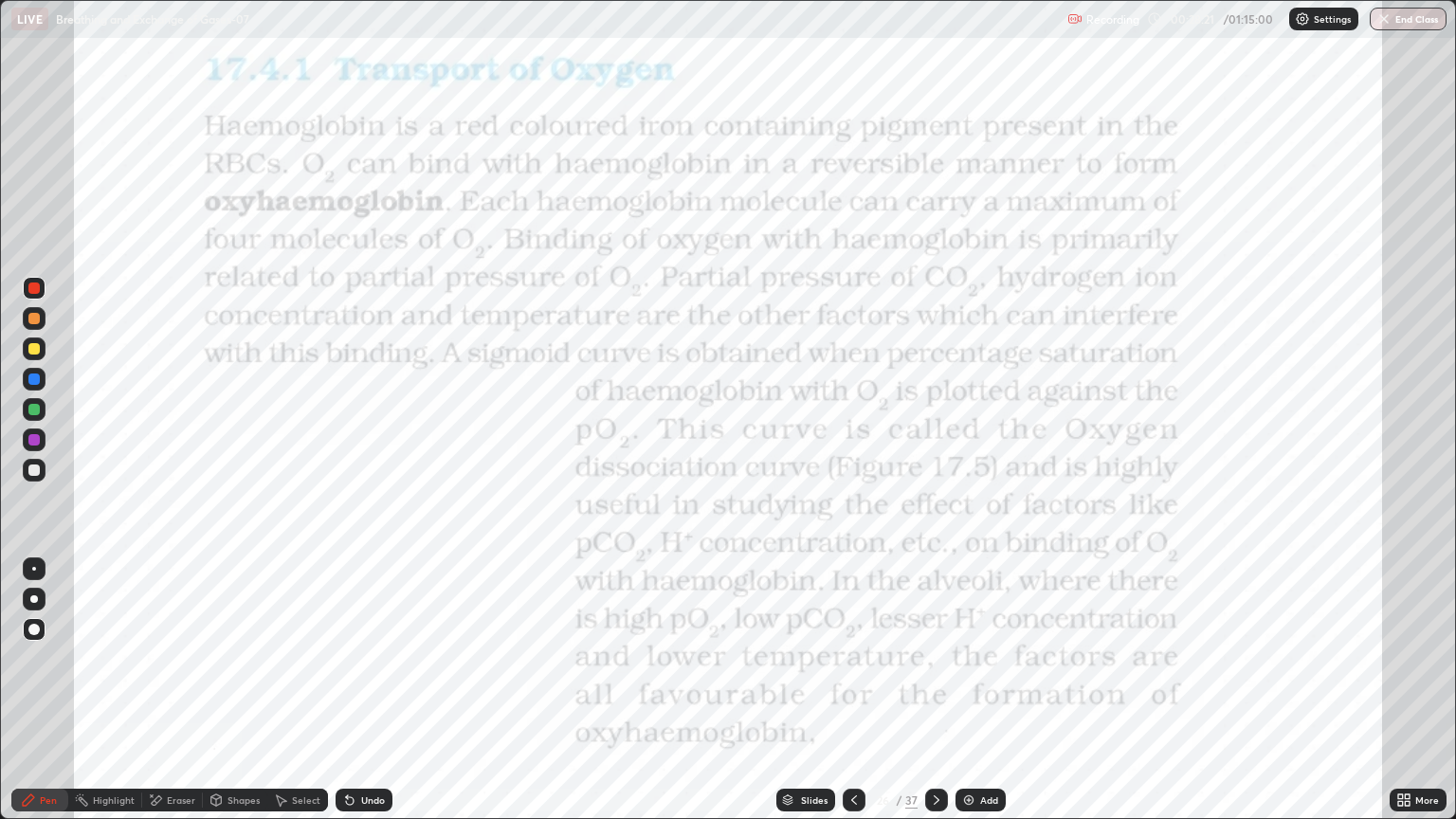 click 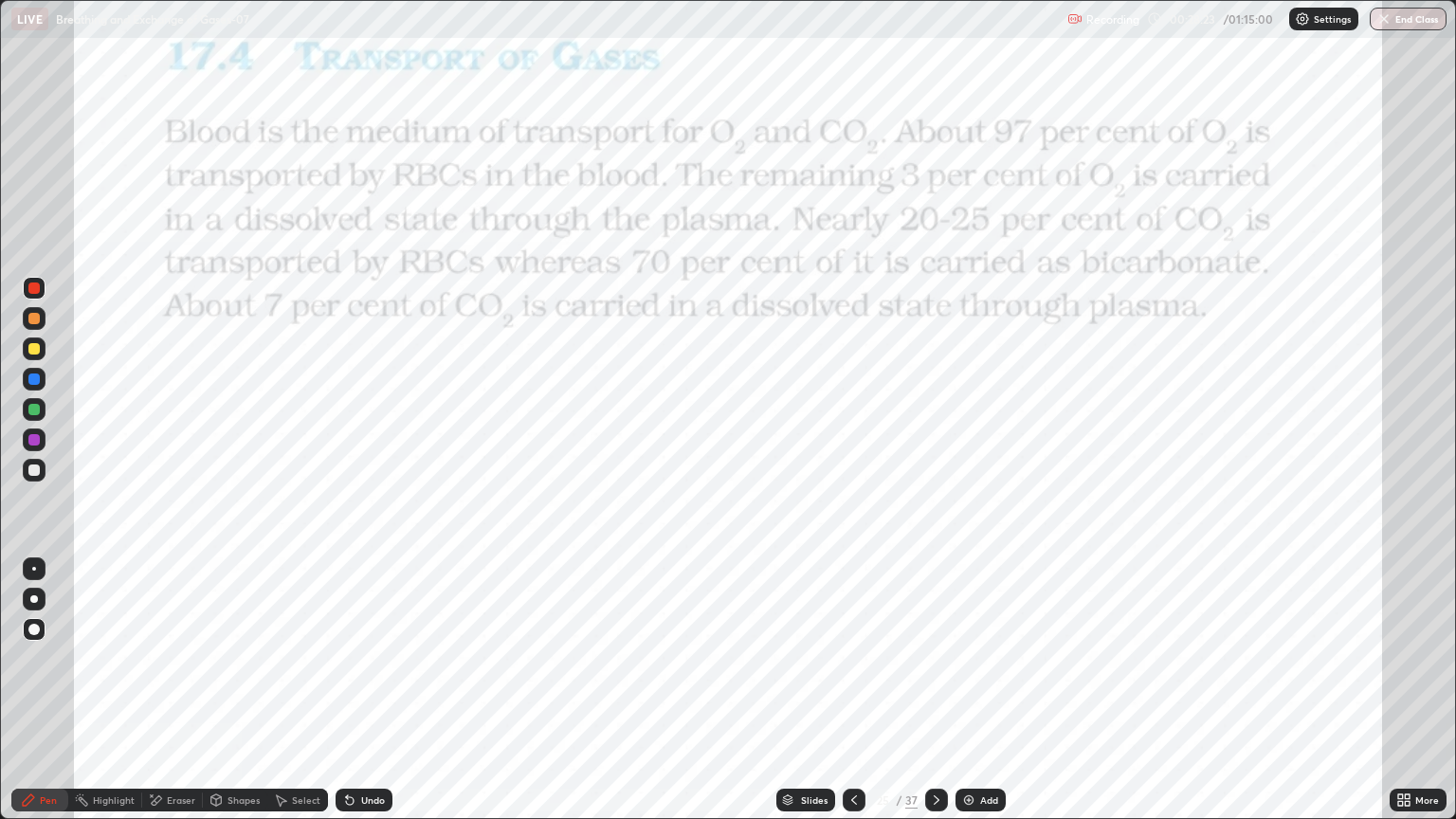 click at bounding box center (937, 800) 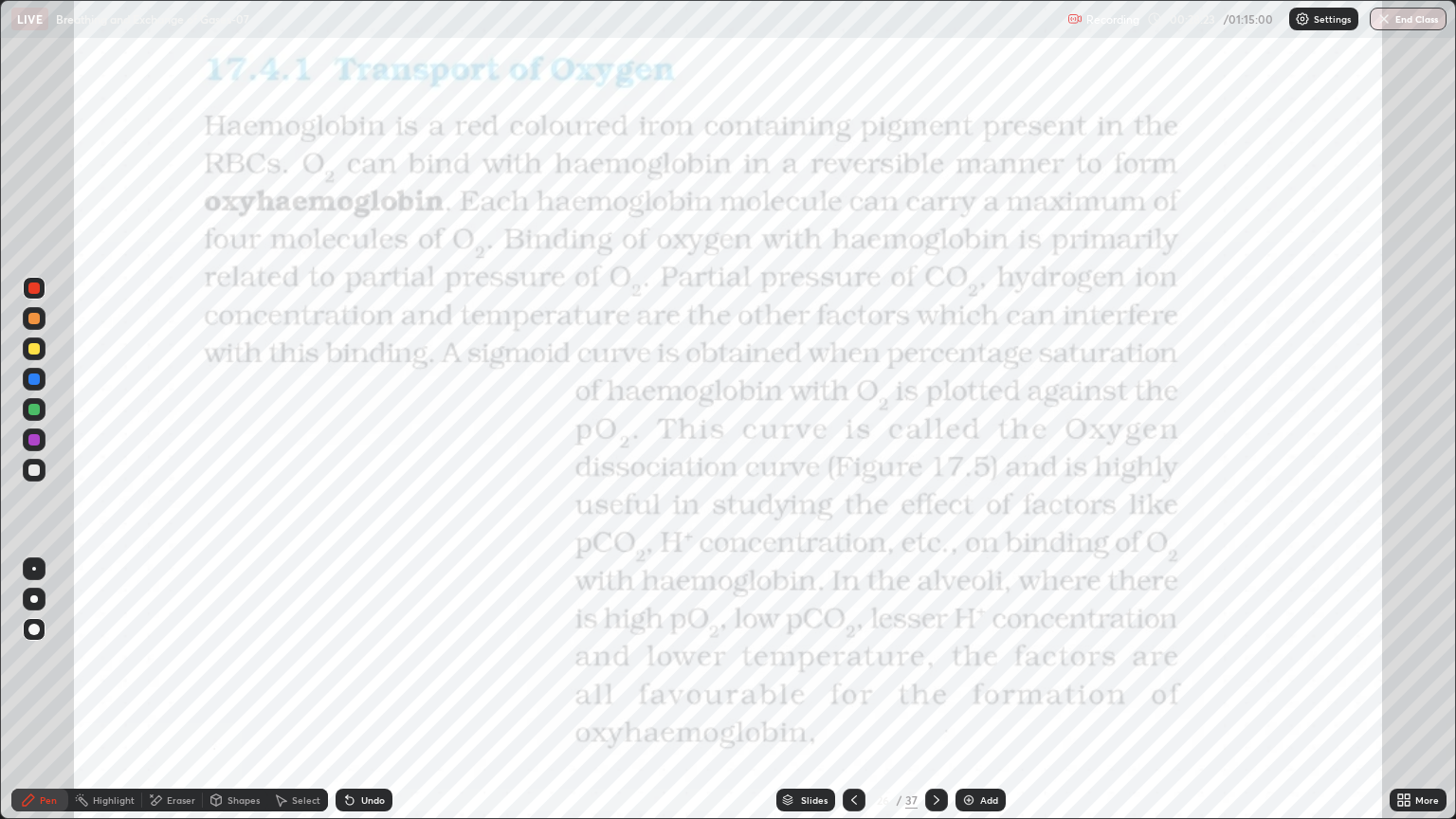 click 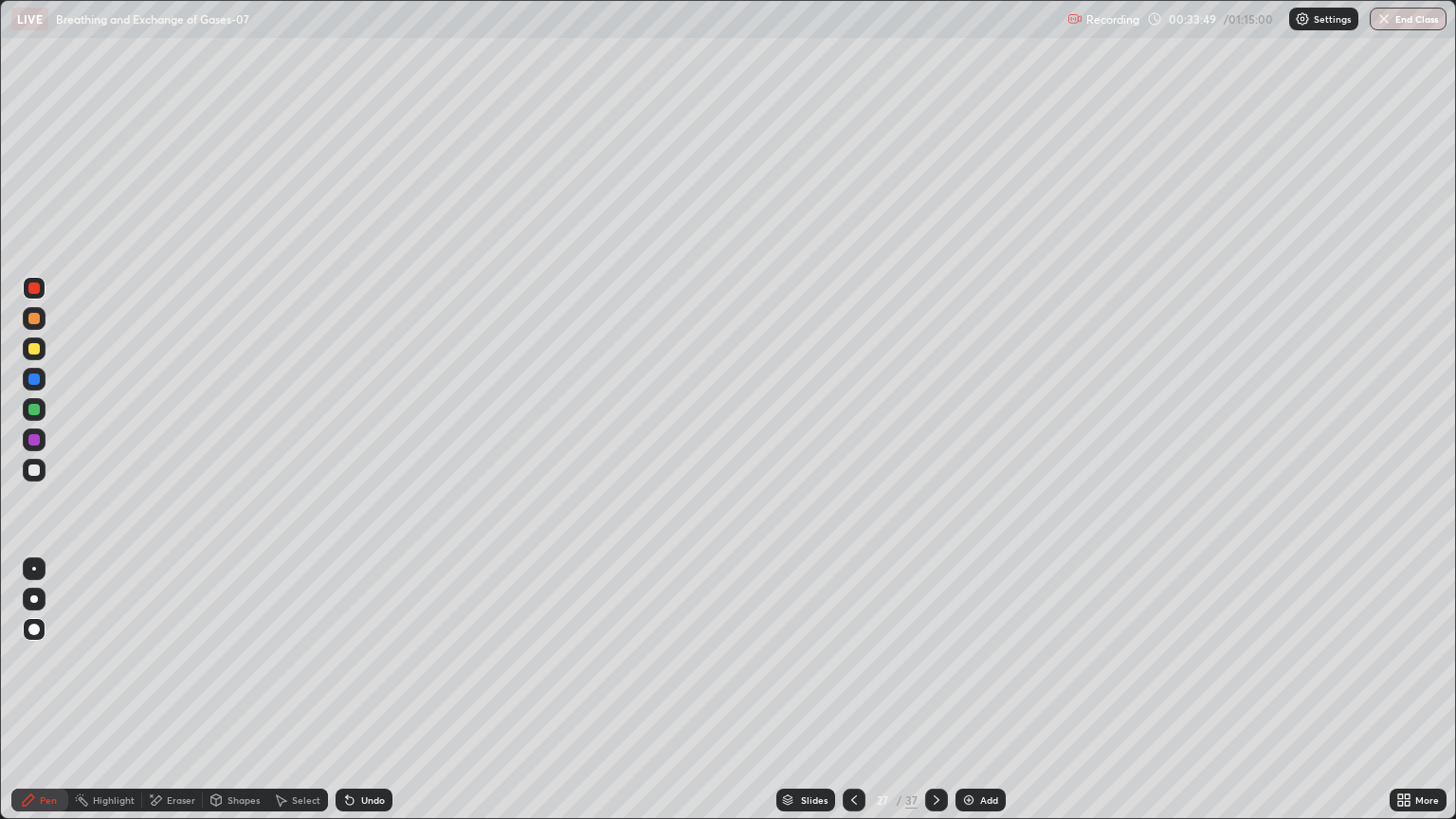 click on "Eraser" at bounding box center [181, 800] 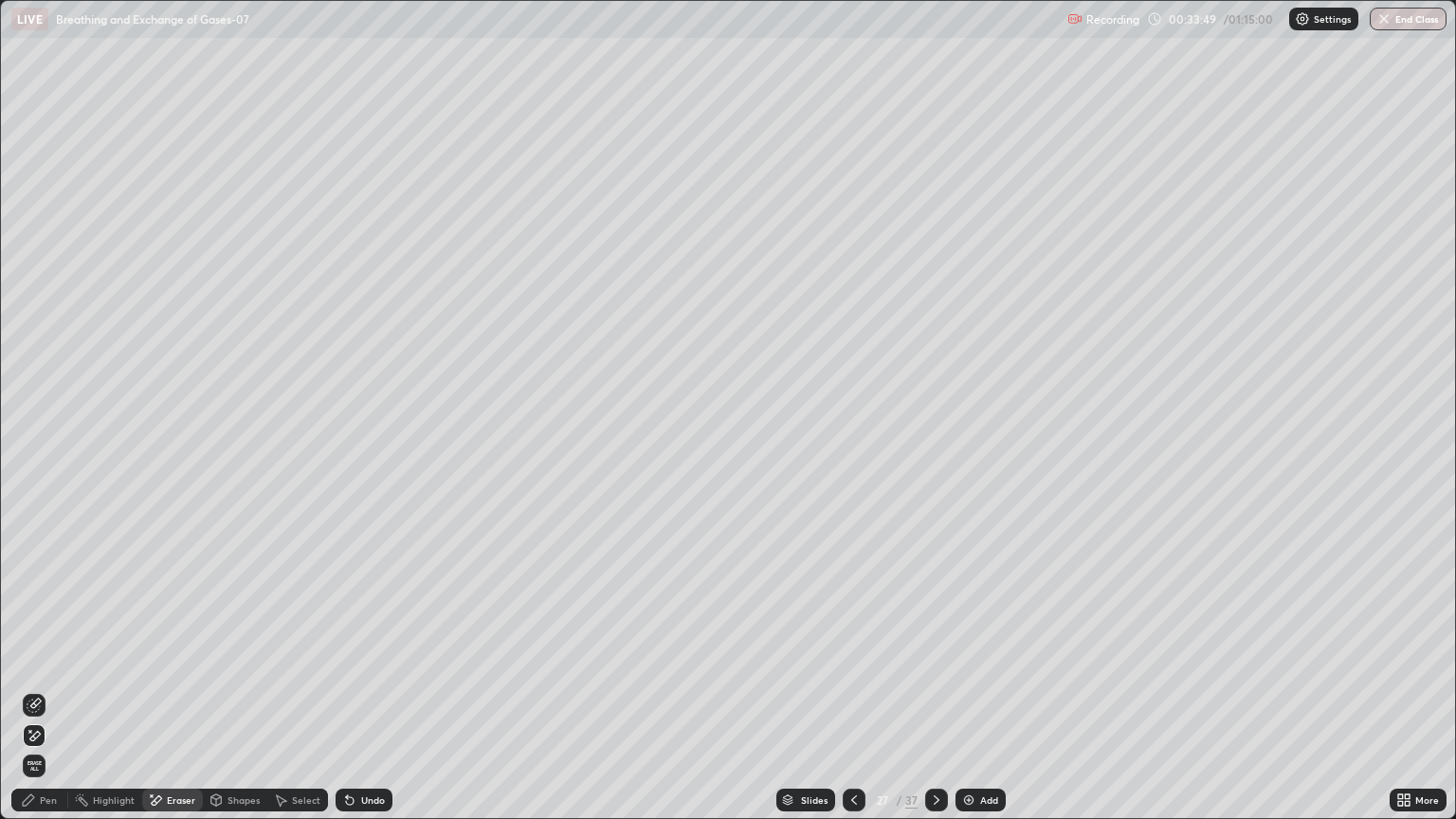 click 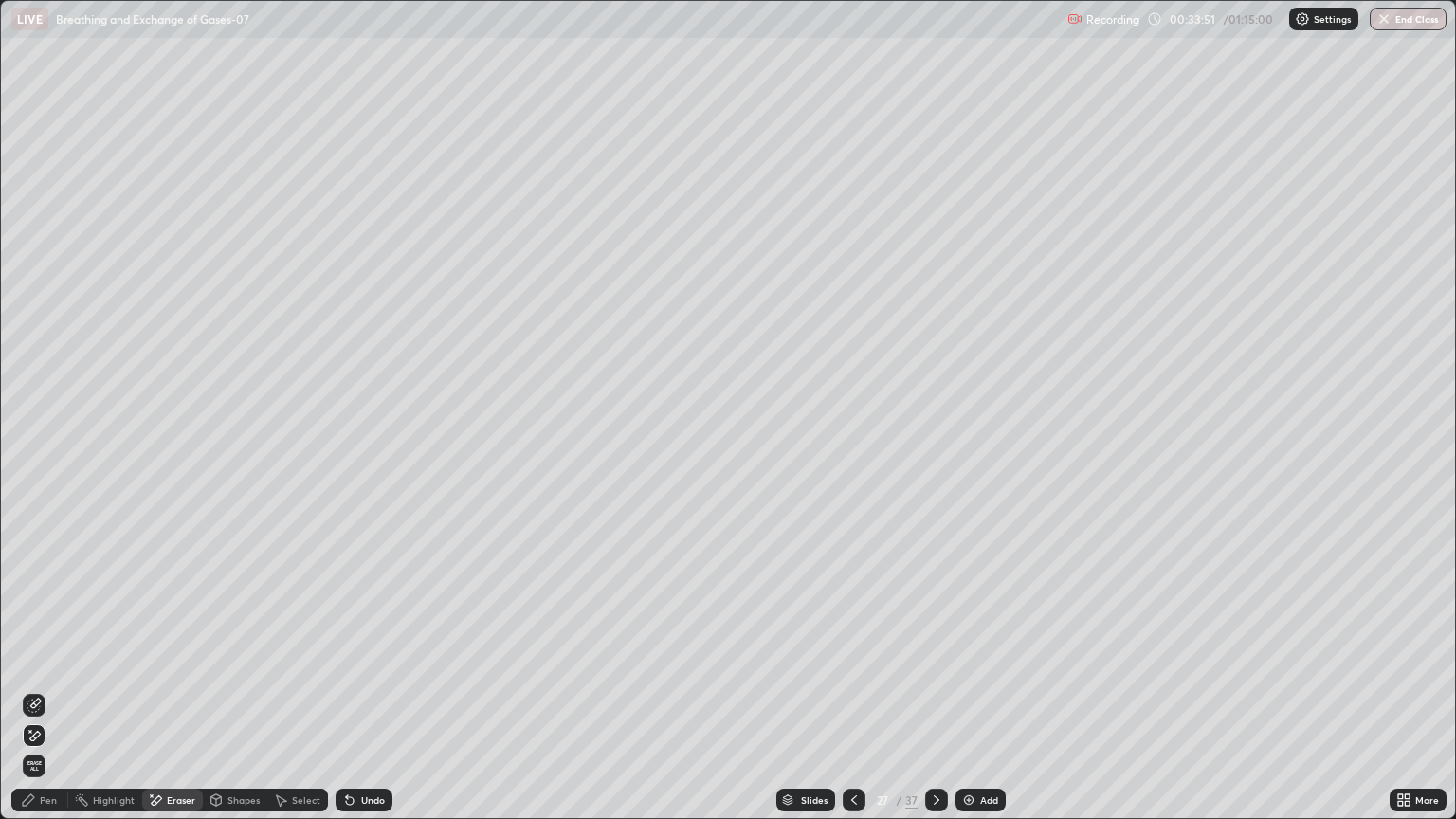 click on "Pen" at bounding box center (40, 800) 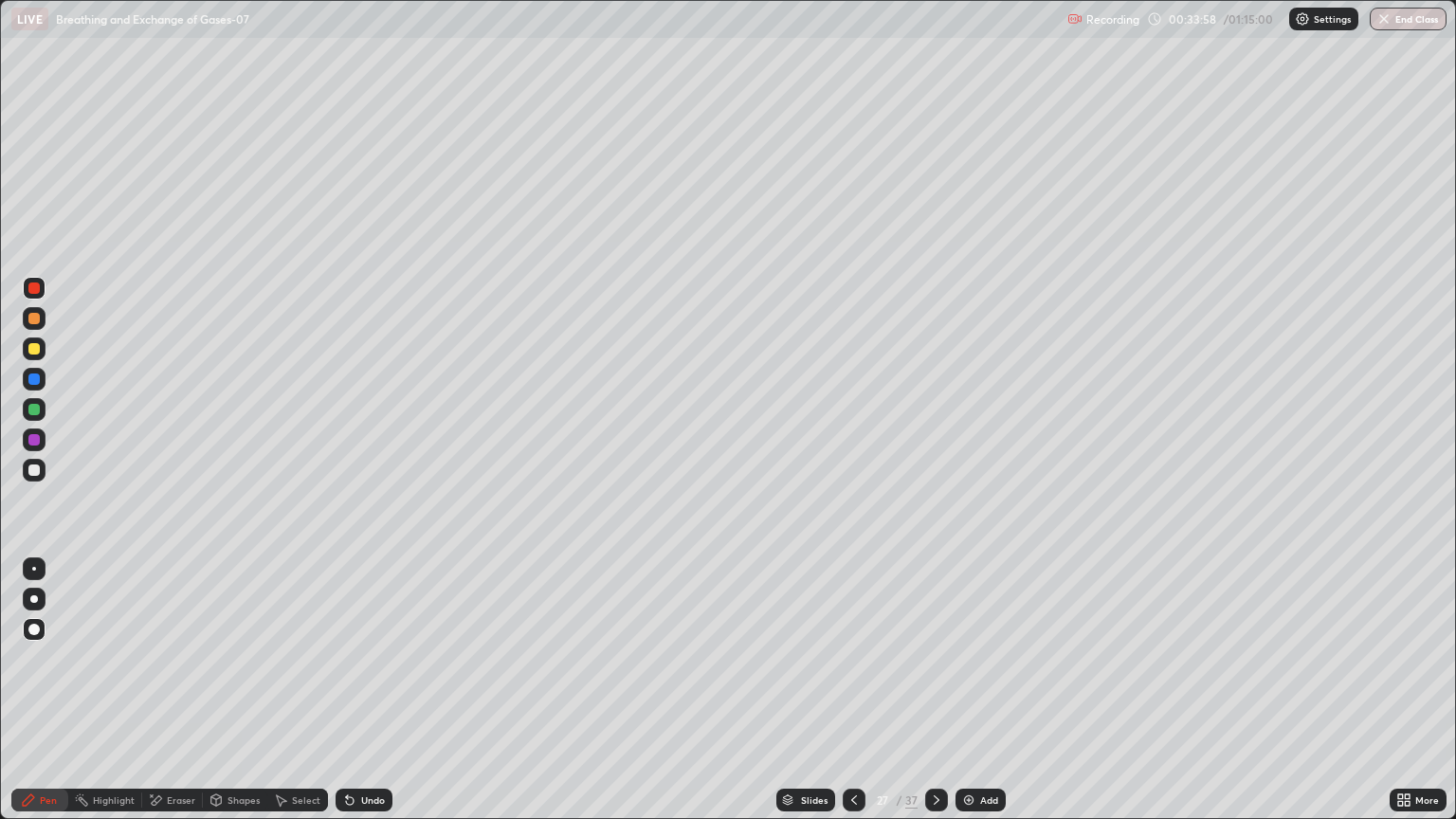 click at bounding box center [34, 288] 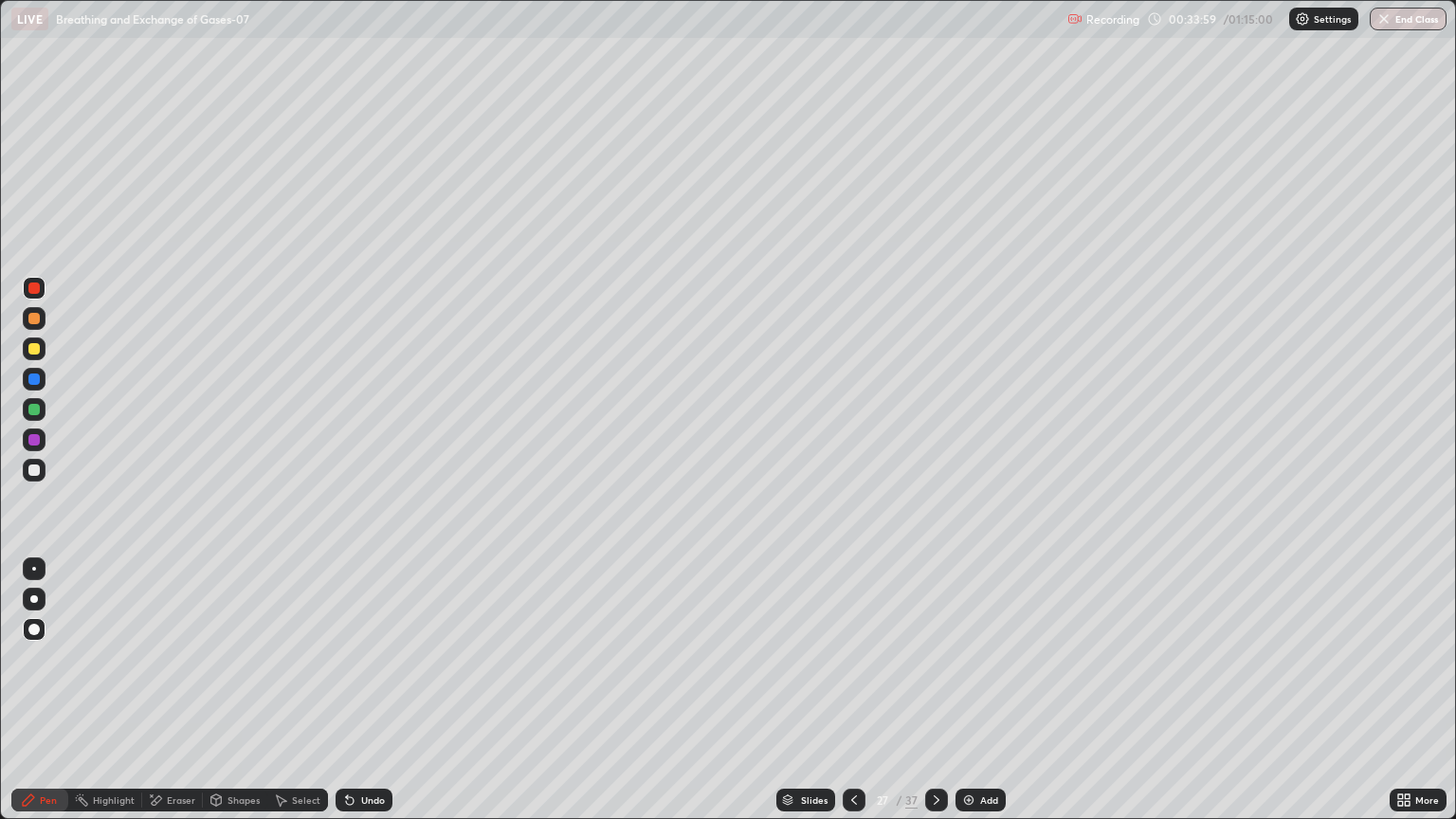 click at bounding box center [34, 599] 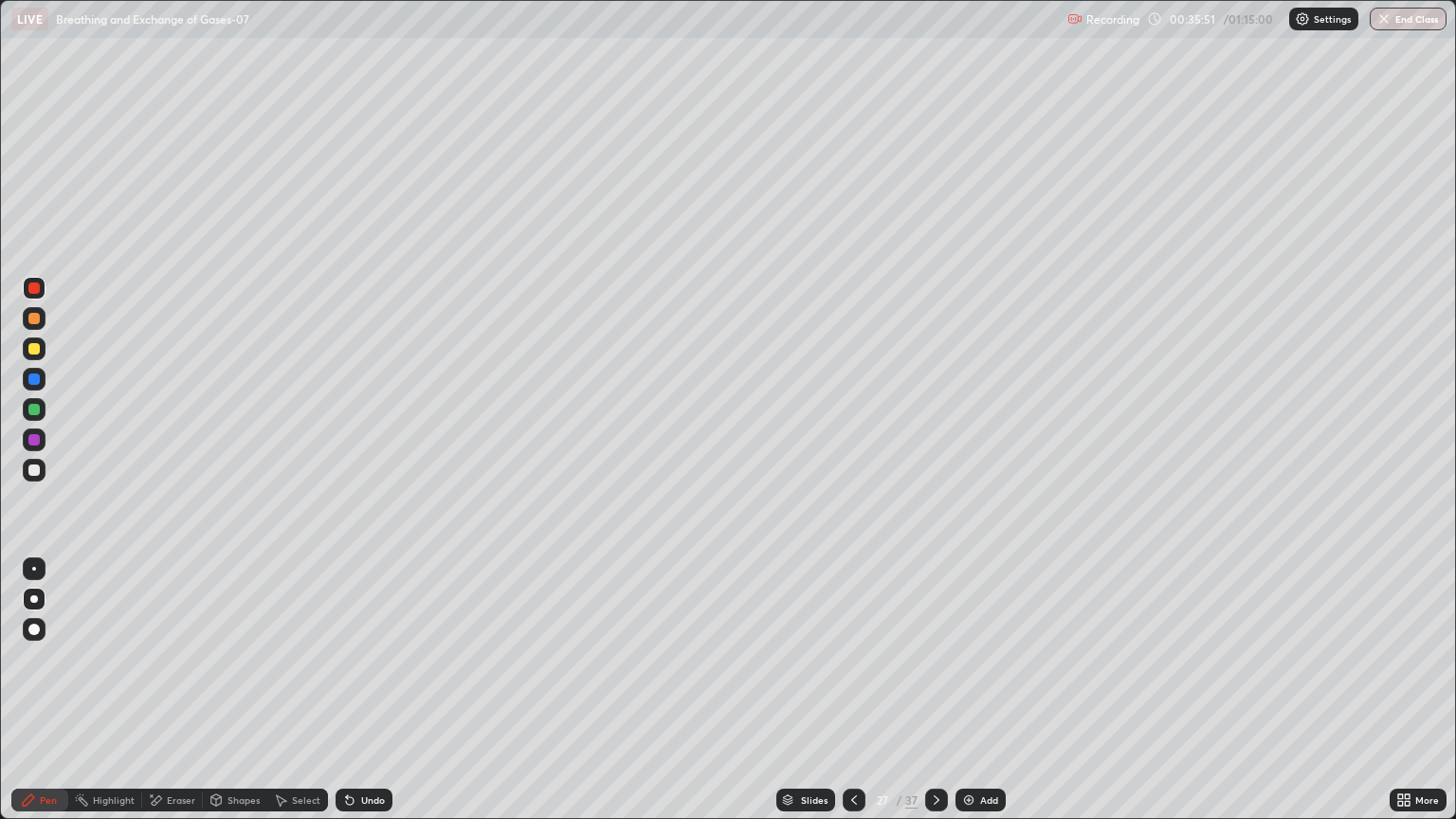 click 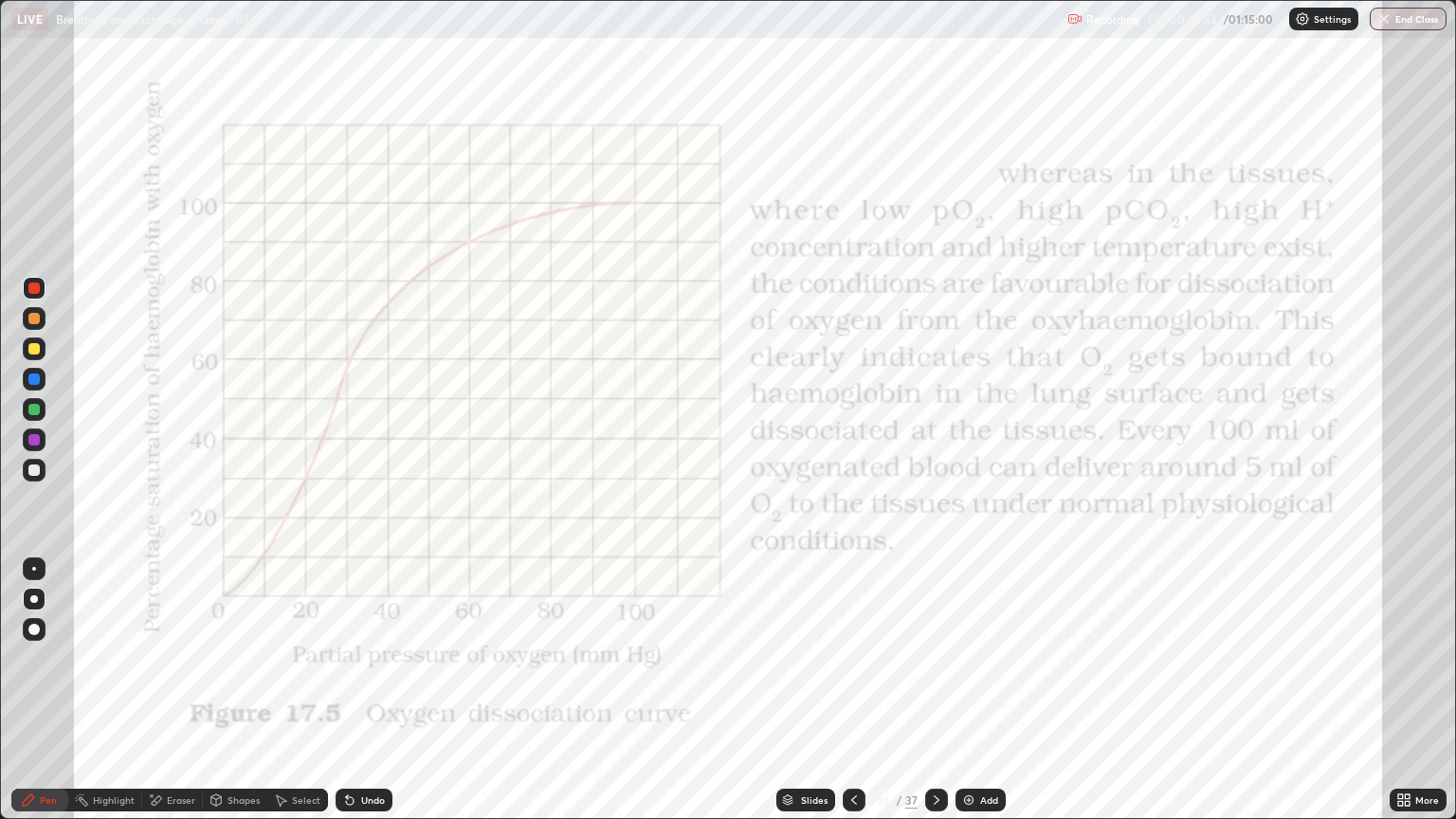 click 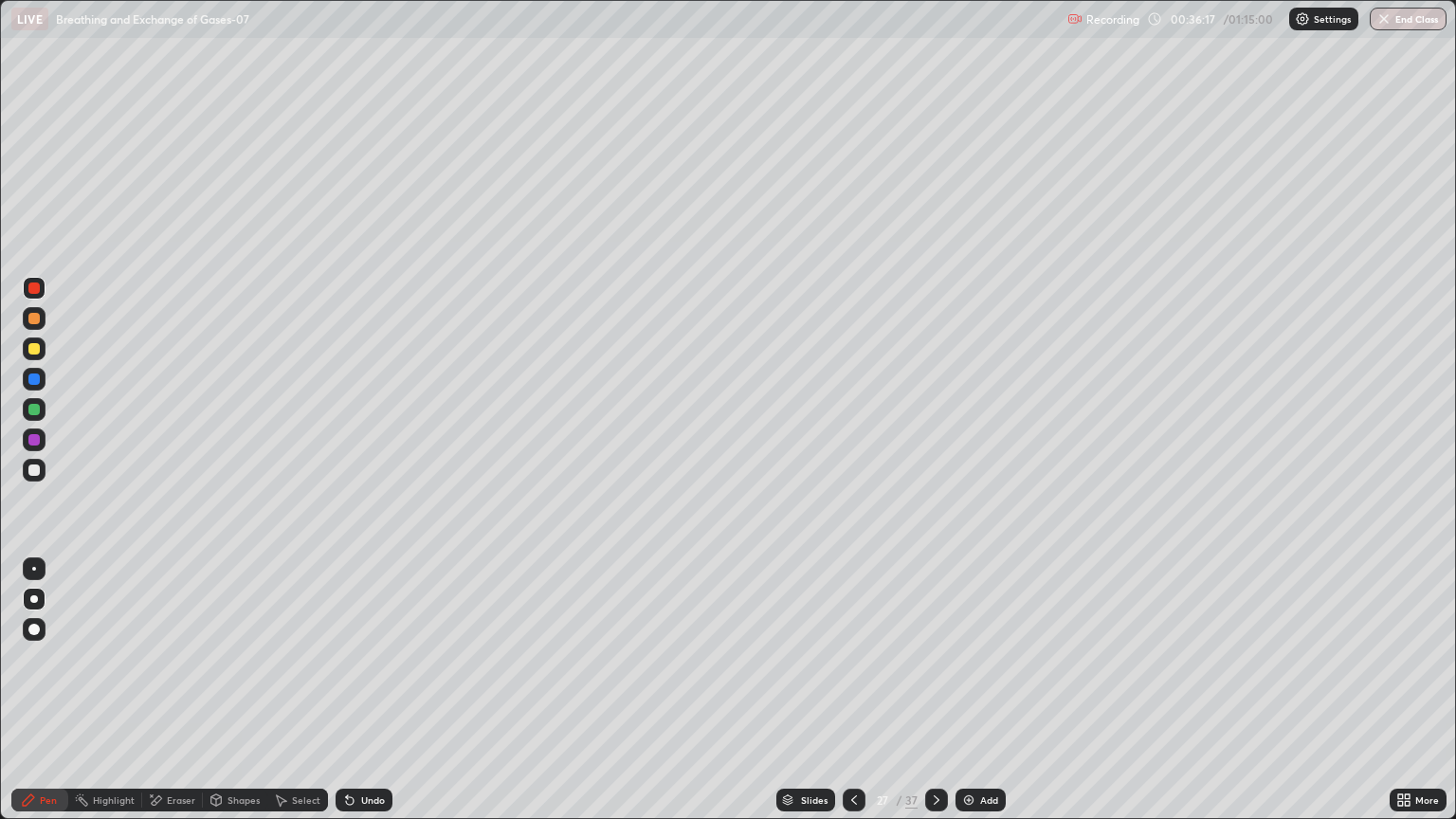 click on "Add" at bounding box center (980, 800) 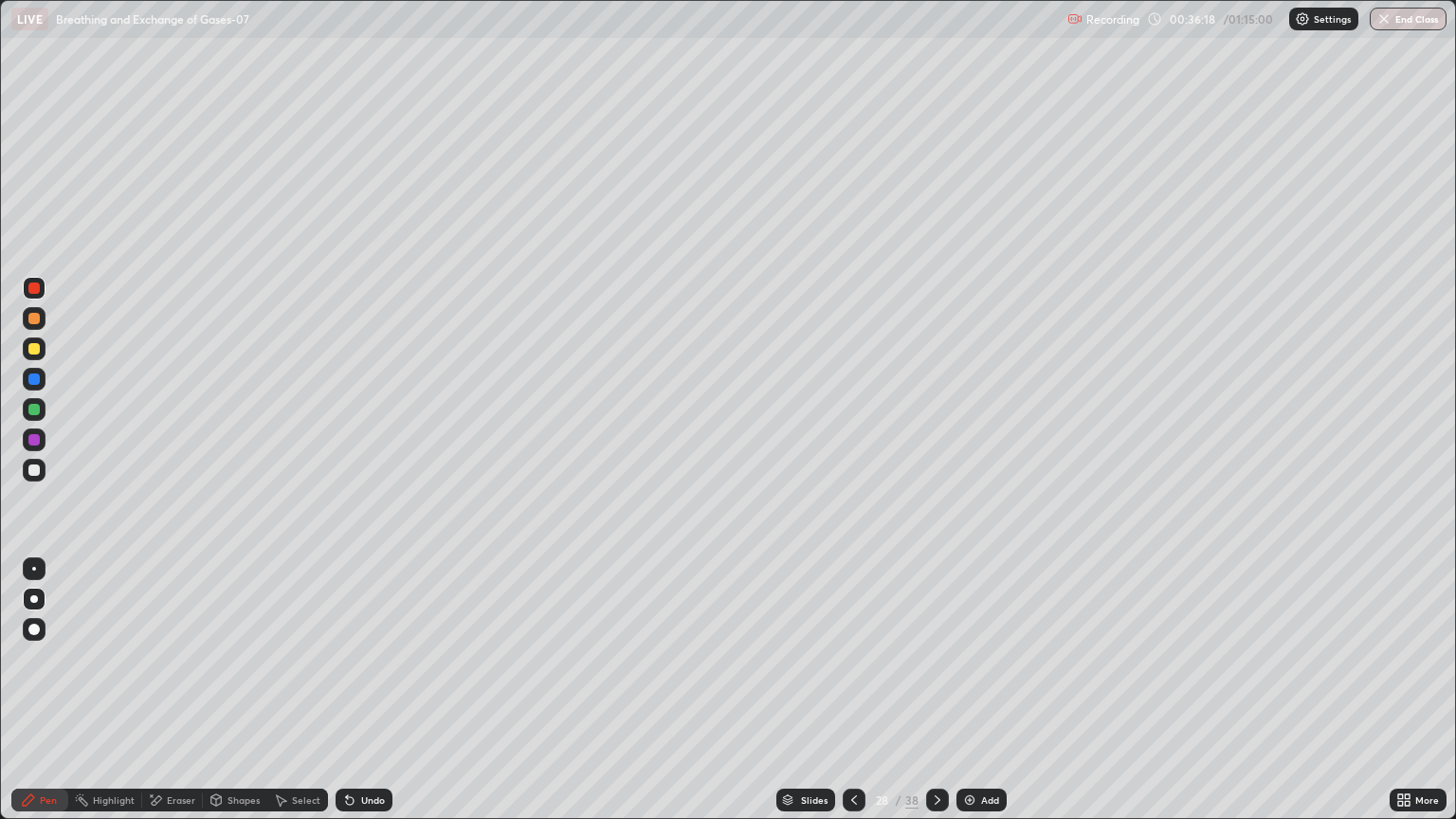 click at bounding box center [34, 440] 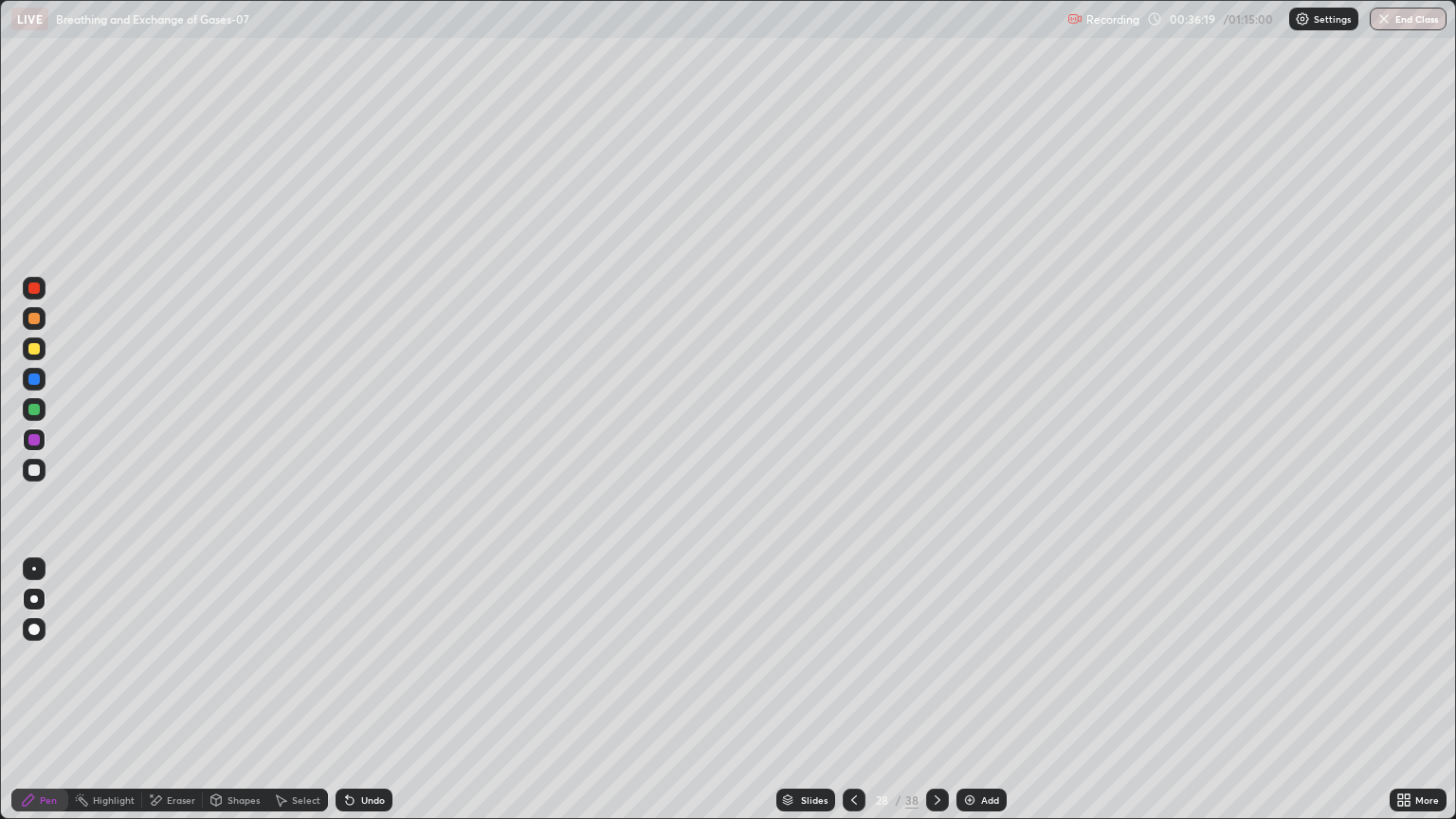 click at bounding box center (34, 349) 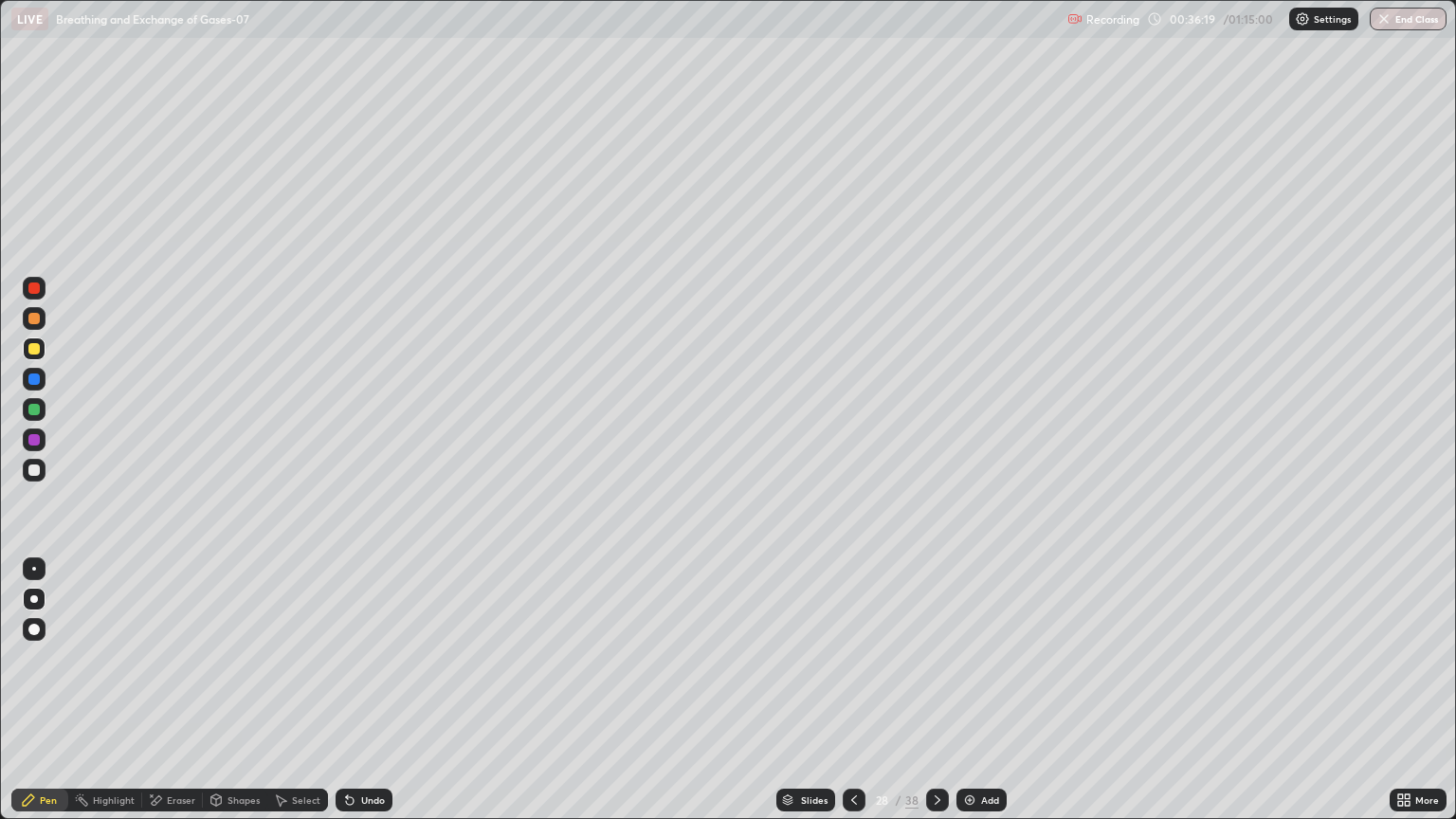 click at bounding box center [34, 349] 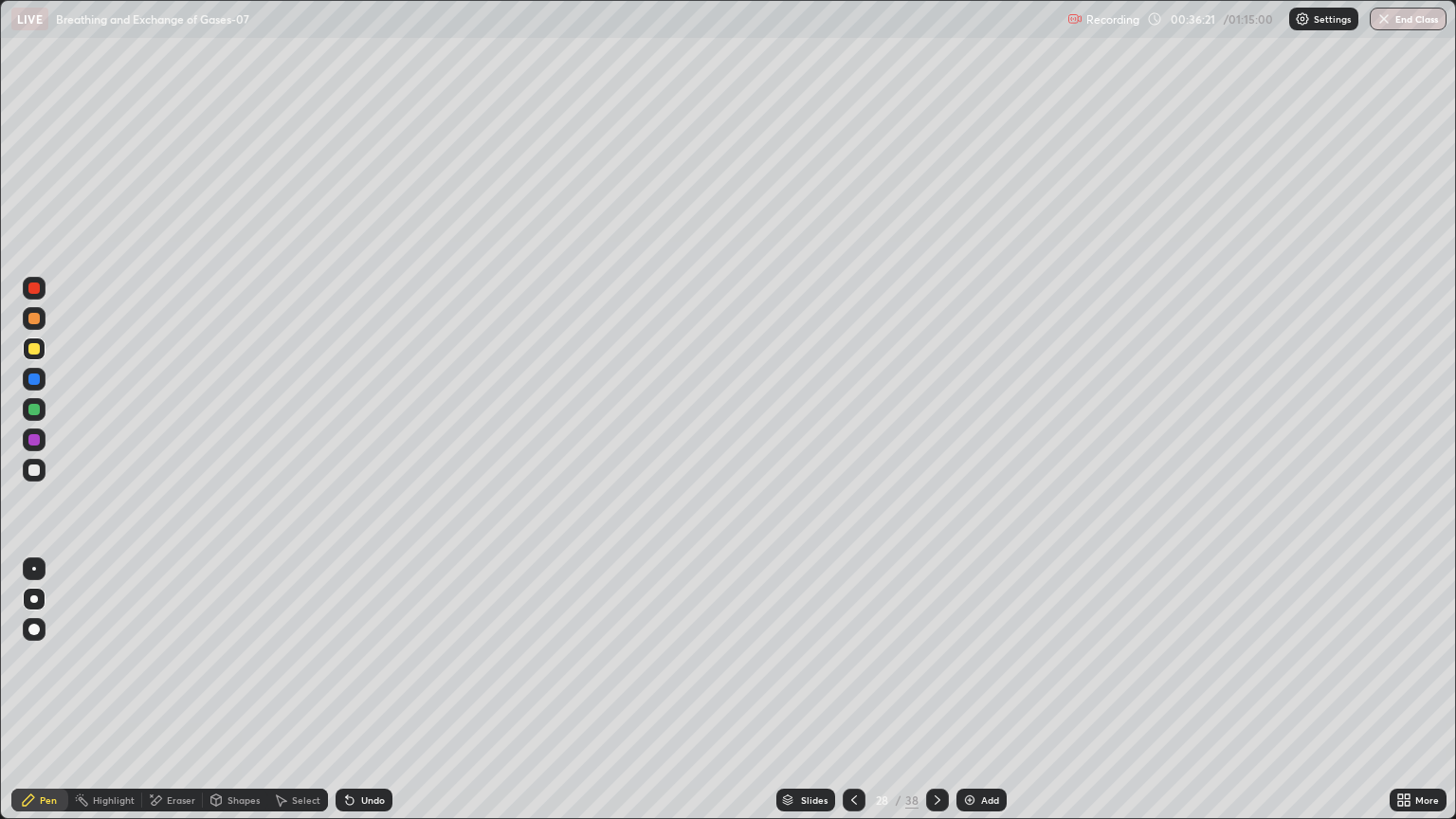 click at bounding box center [34, 288] 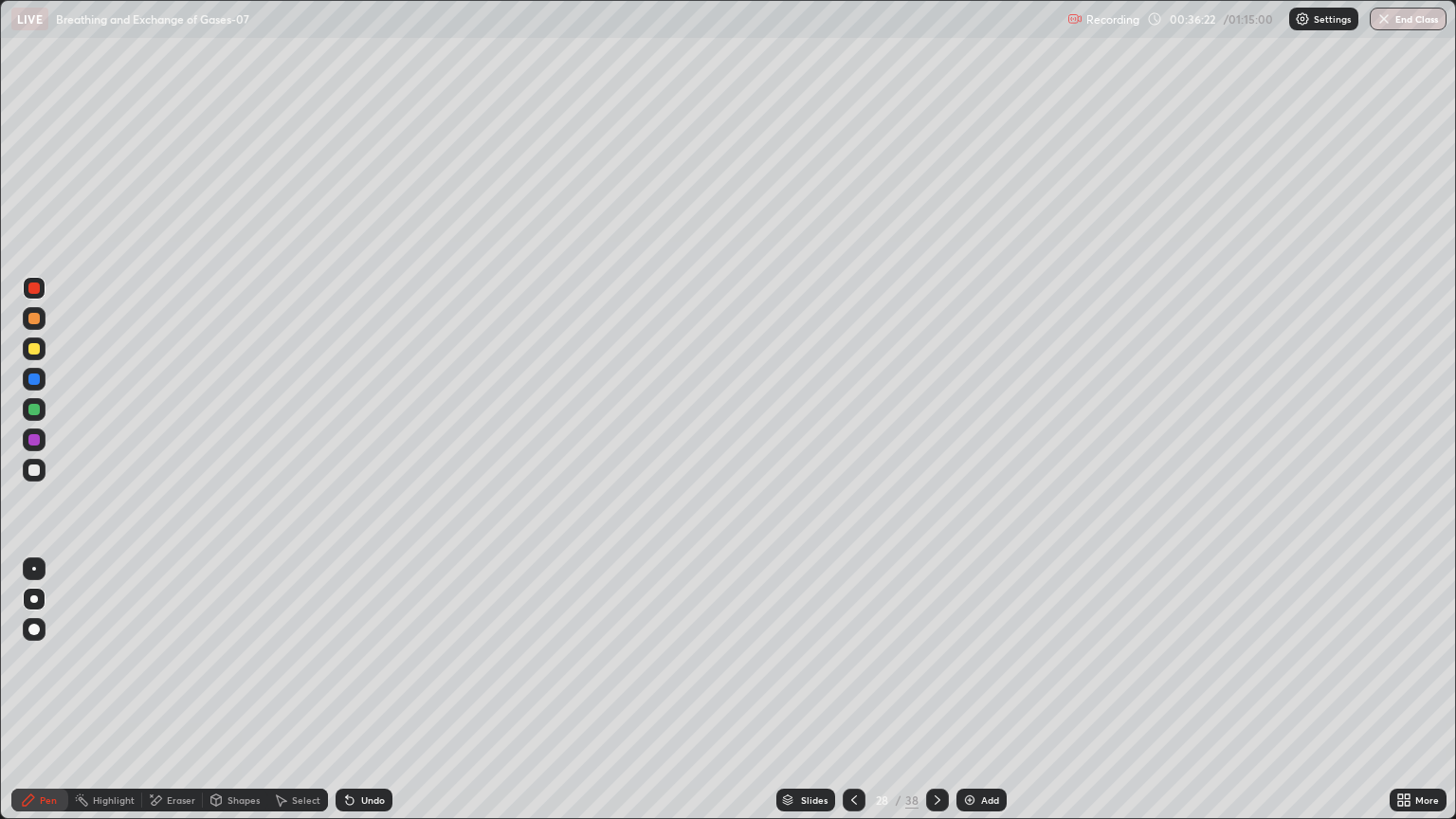 click at bounding box center (34, 288) 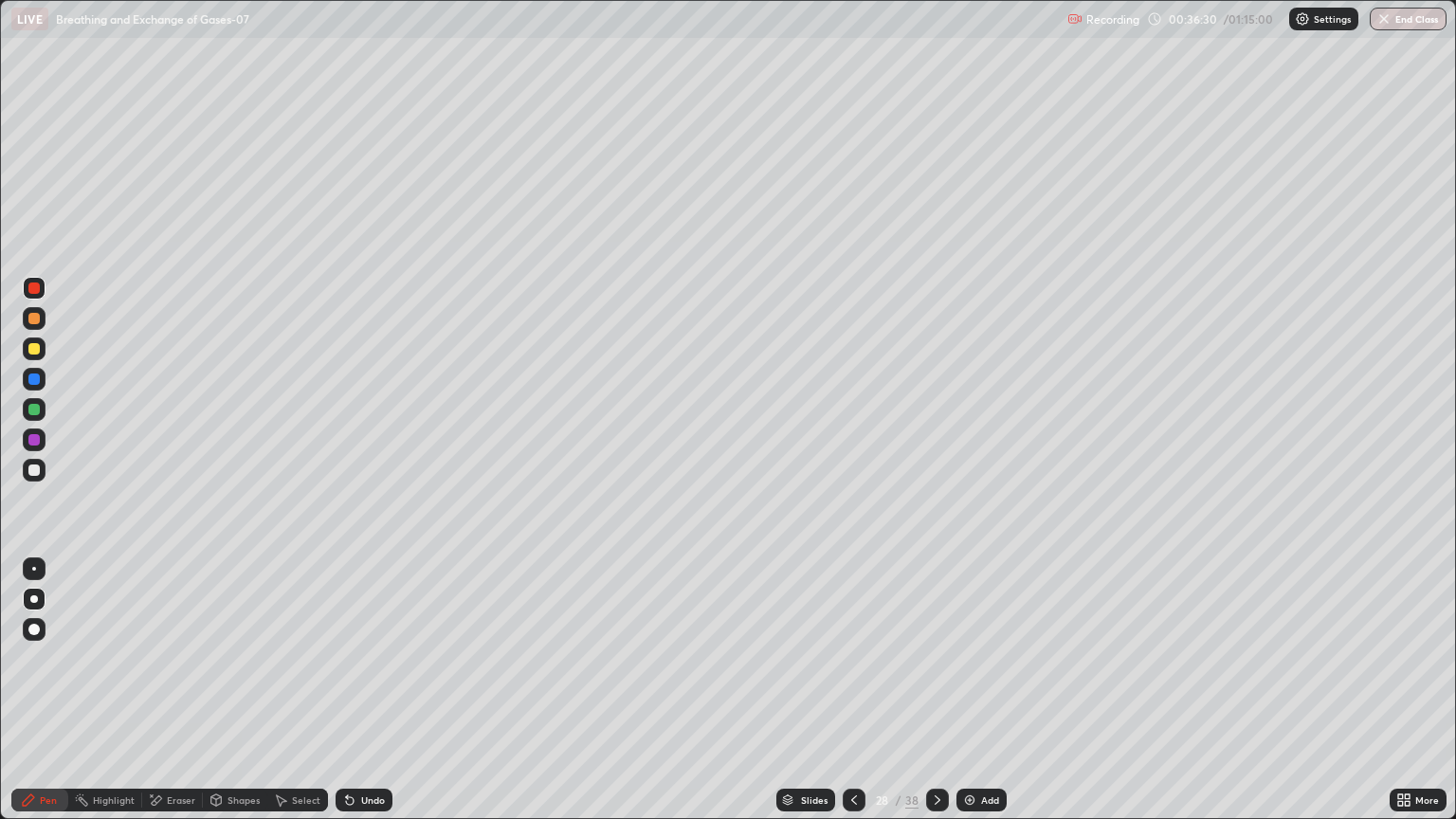 click at bounding box center [34, 470] 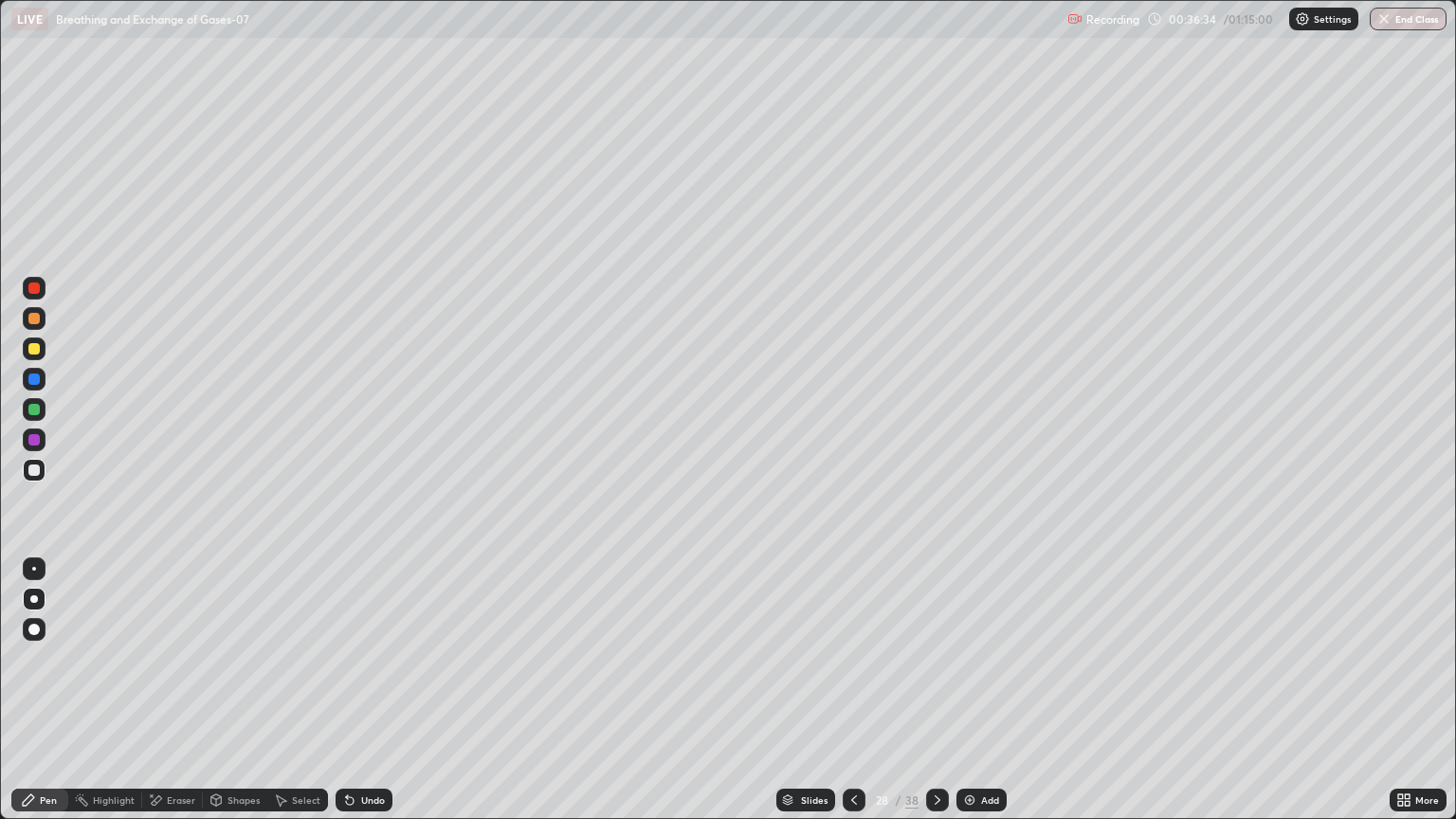 click at bounding box center [34, 349] 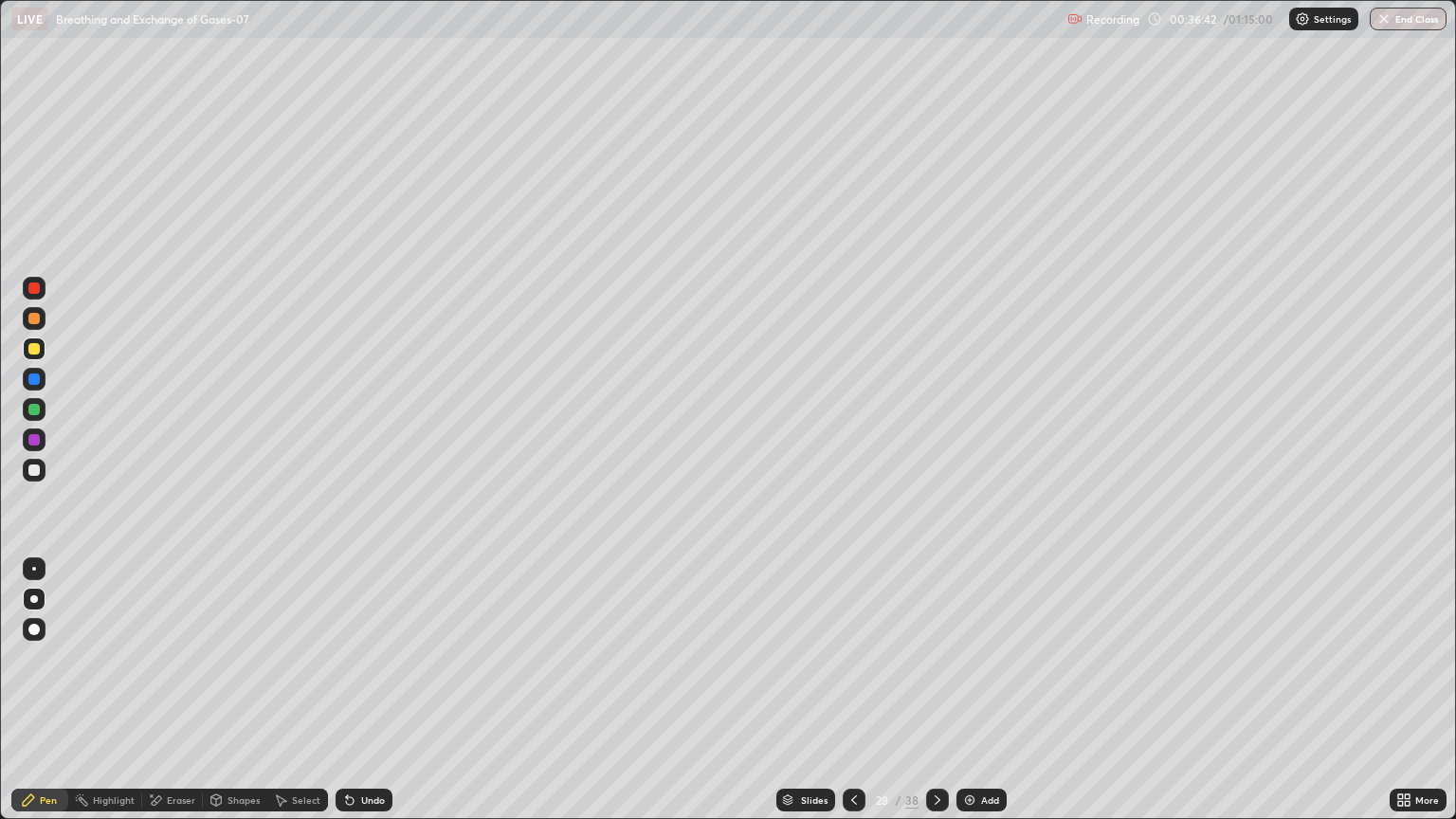 click on "Undo" at bounding box center (364, 800) 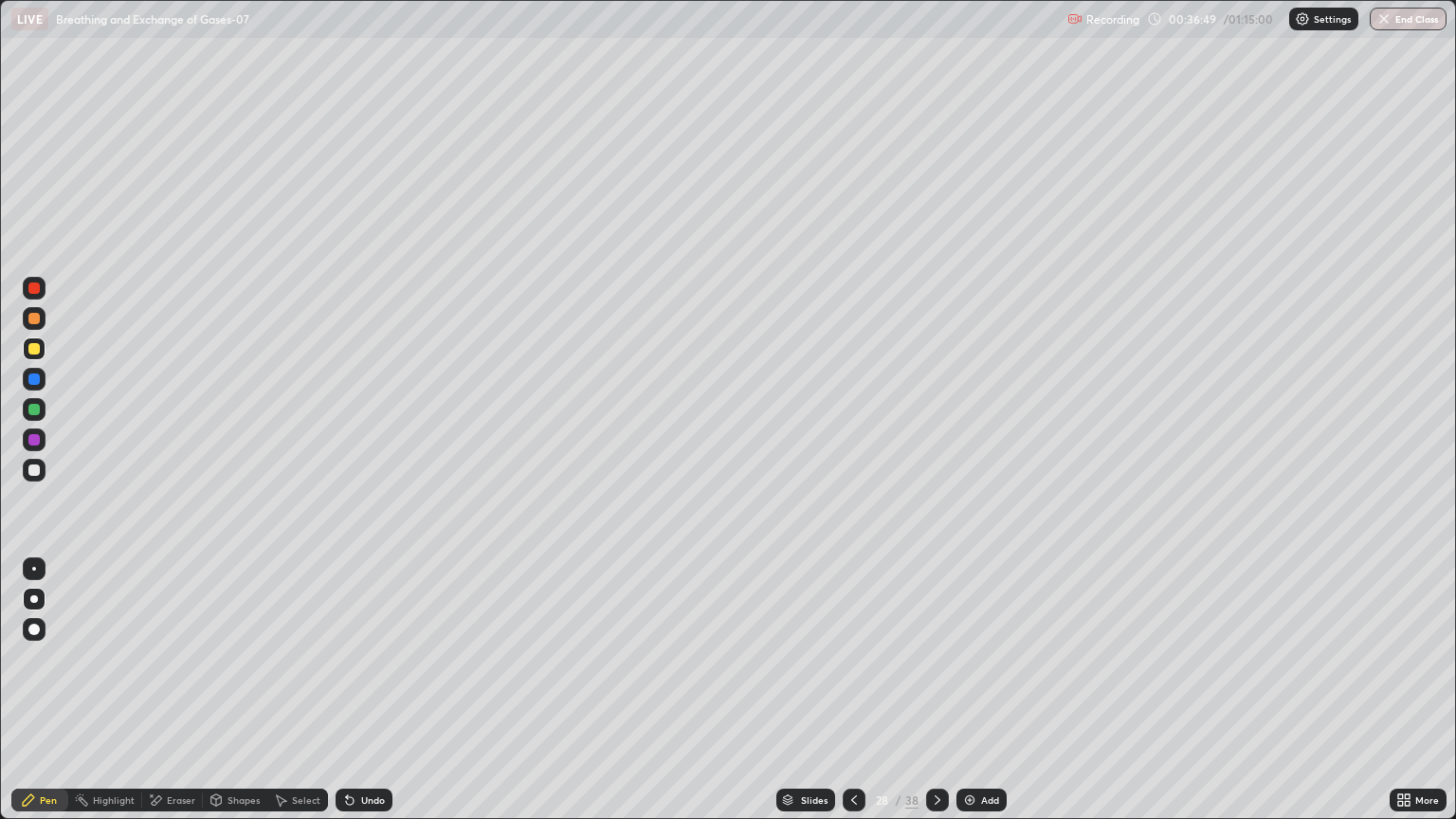 click on "Undo" at bounding box center (364, 800) 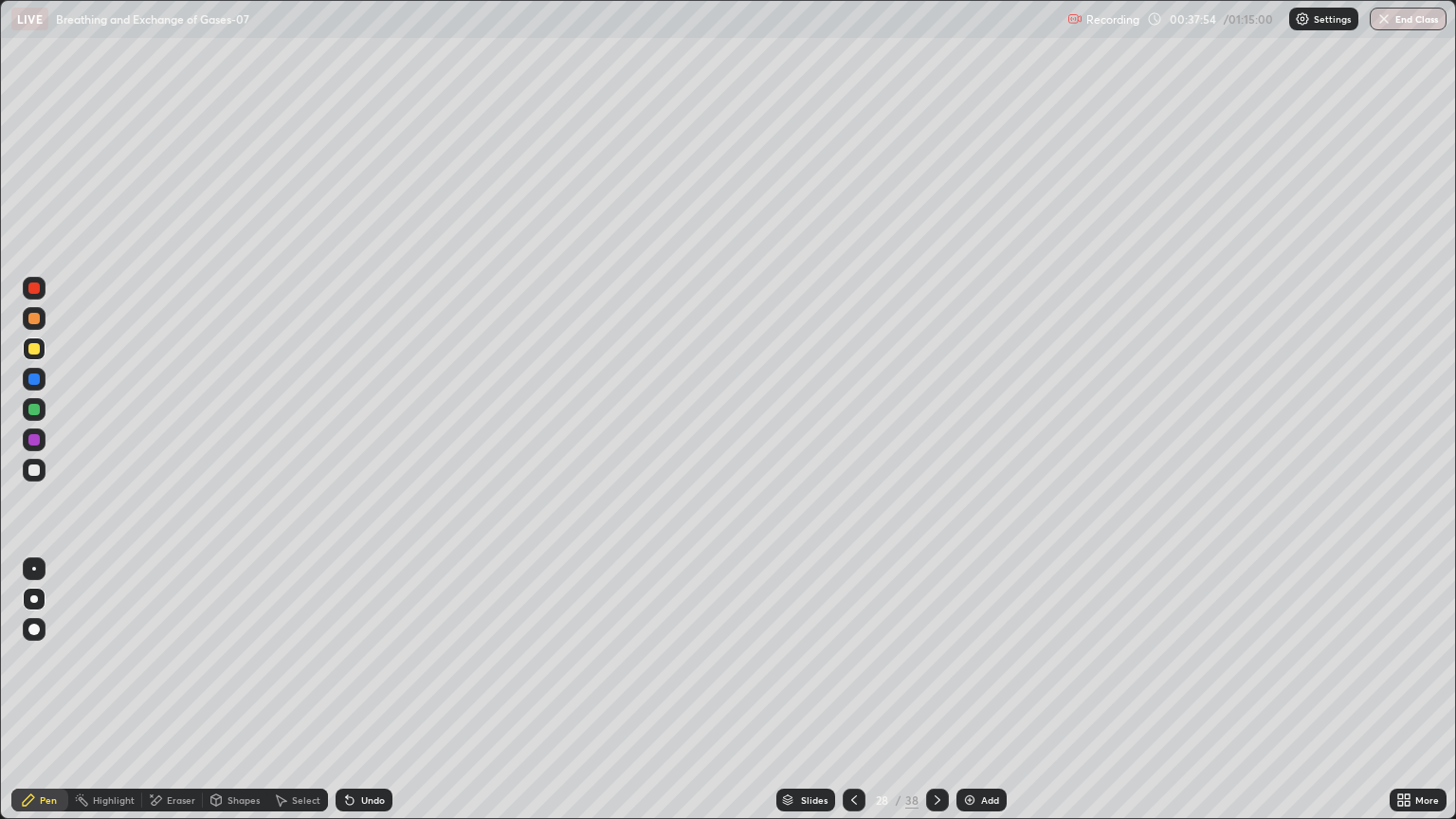click on "Undo" at bounding box center (373, 800) 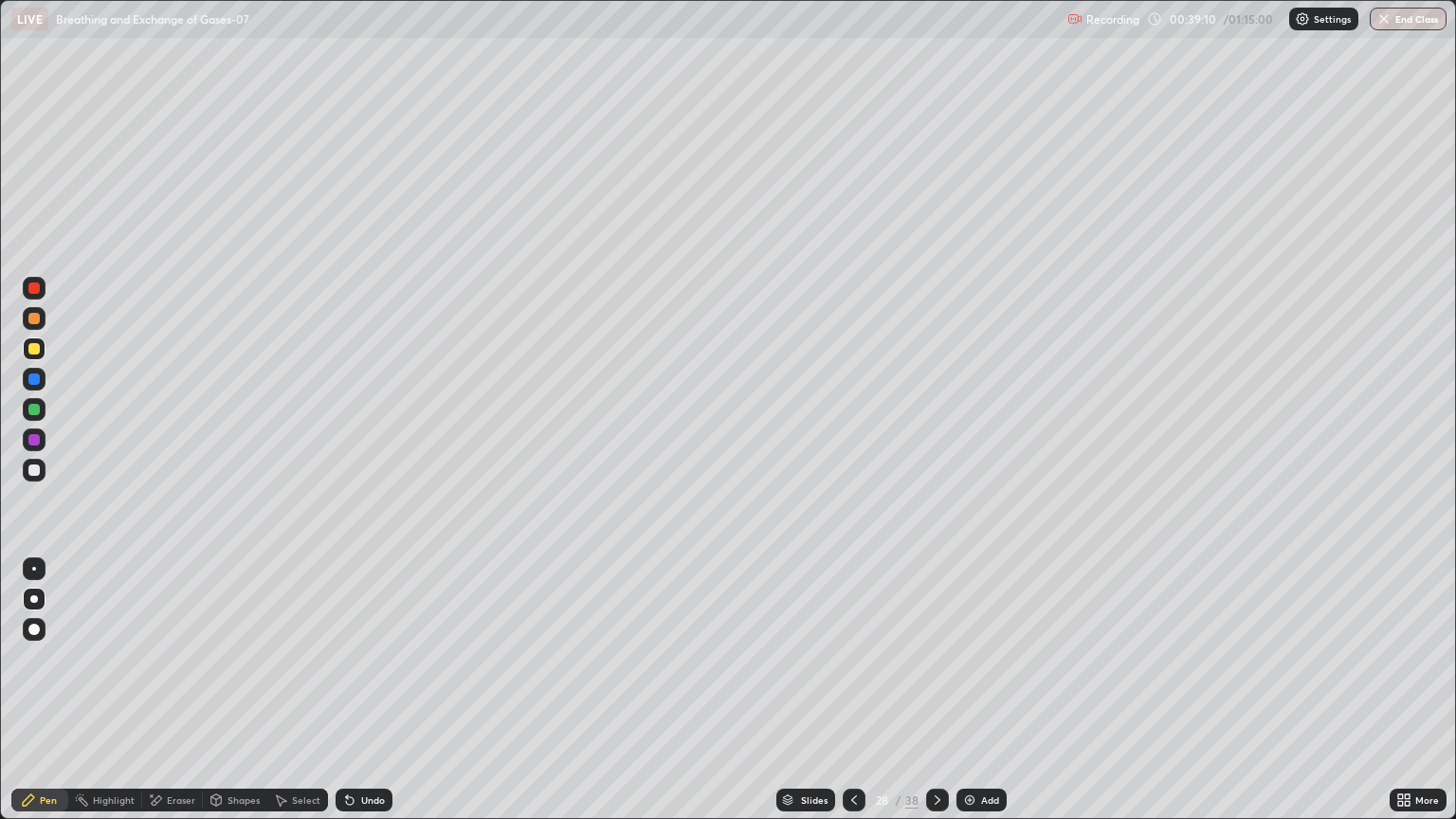 click at bounding box center (34, 410) 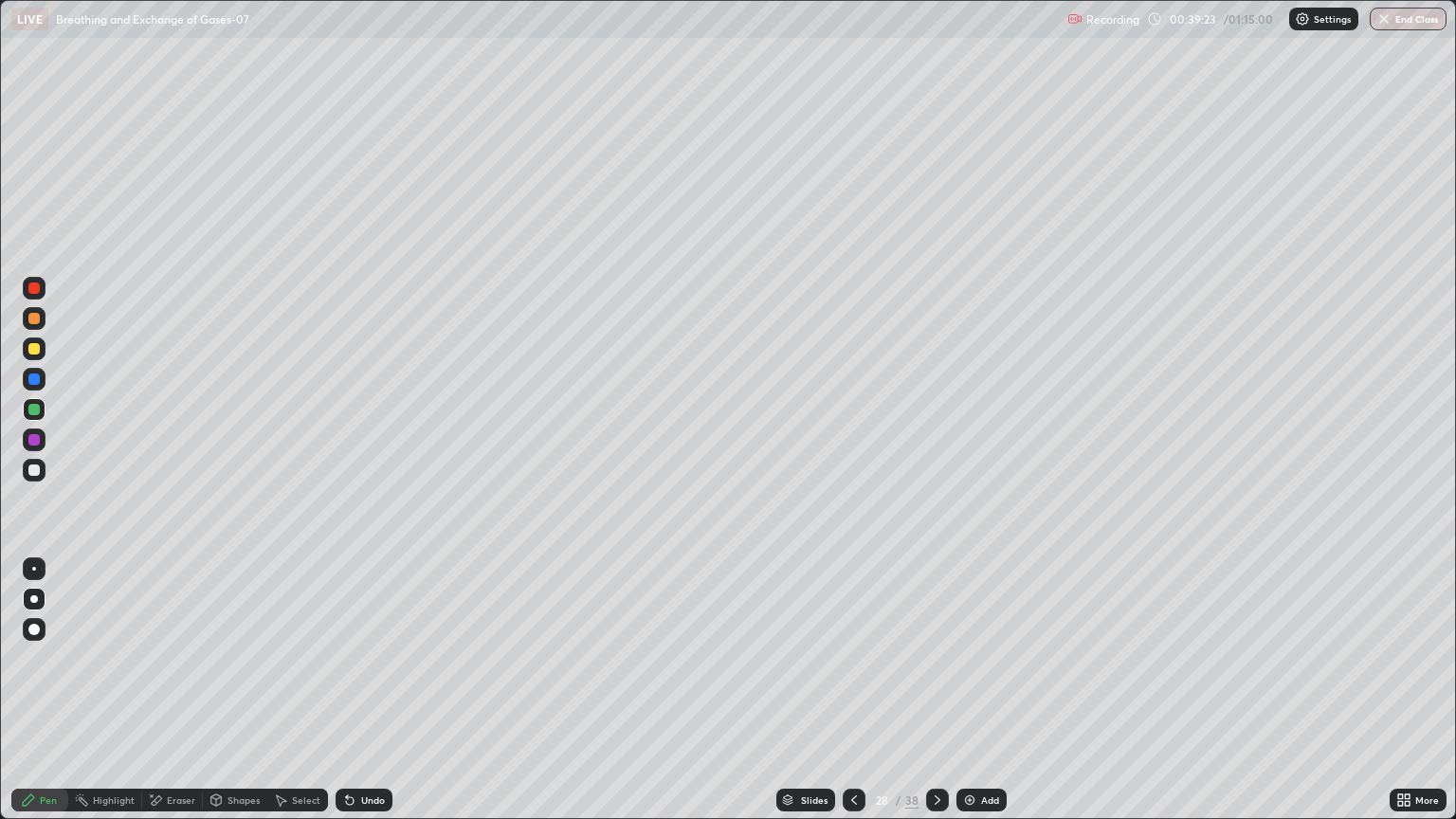 click at bounding box center (34, 470) 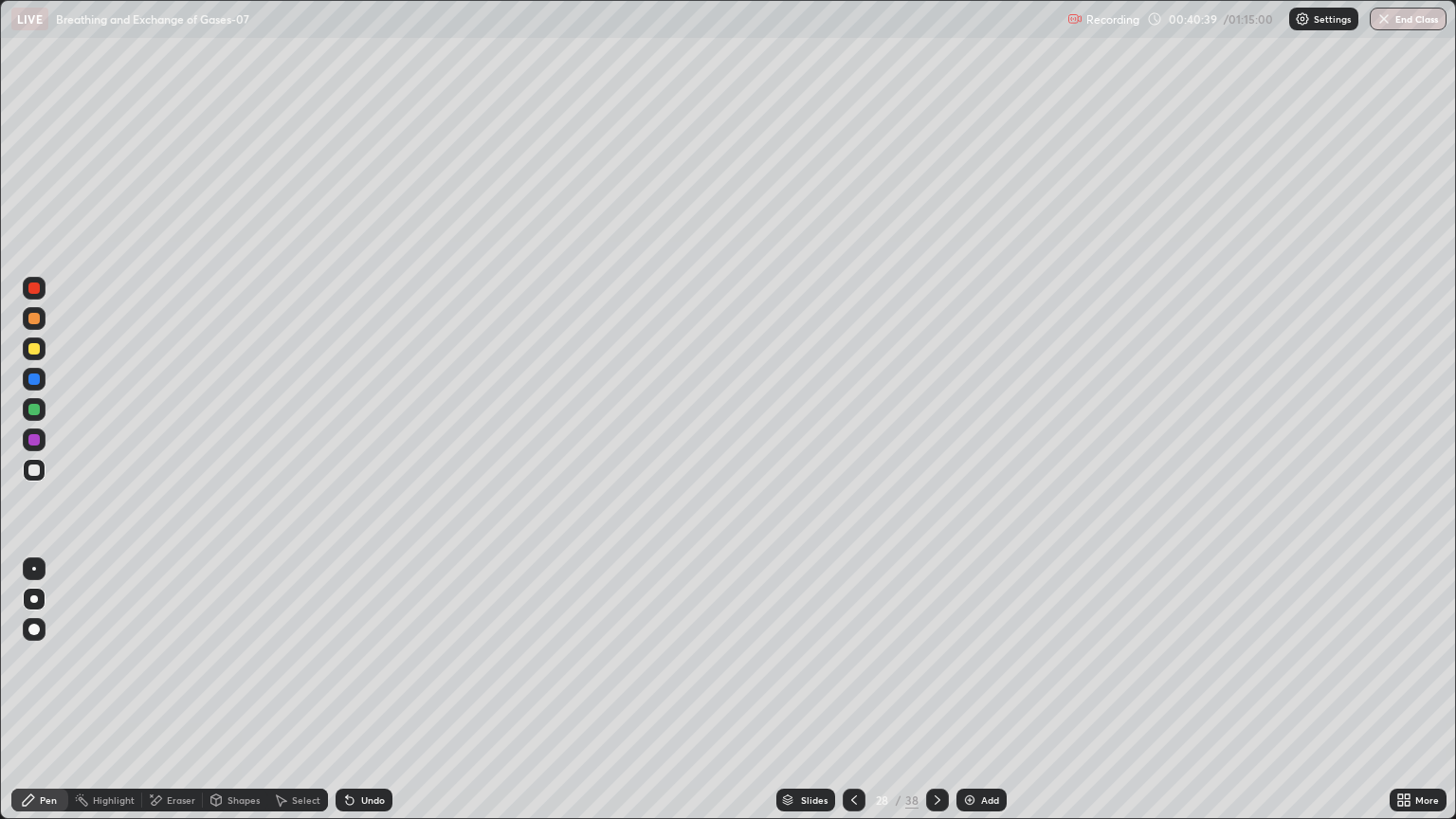 click at bounding box center (34, 569) 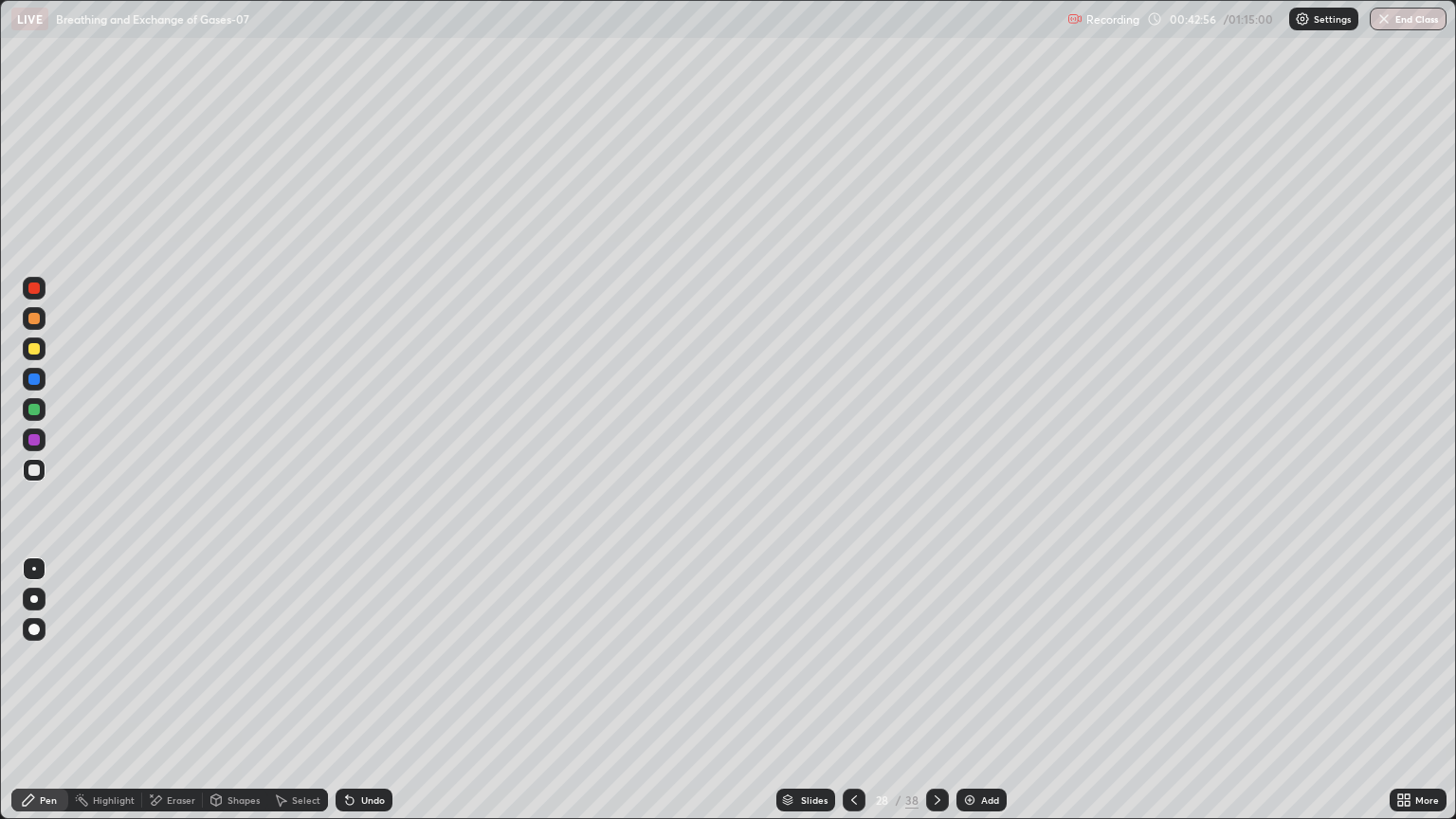 click on "Add" at bounding box center [990, 800] 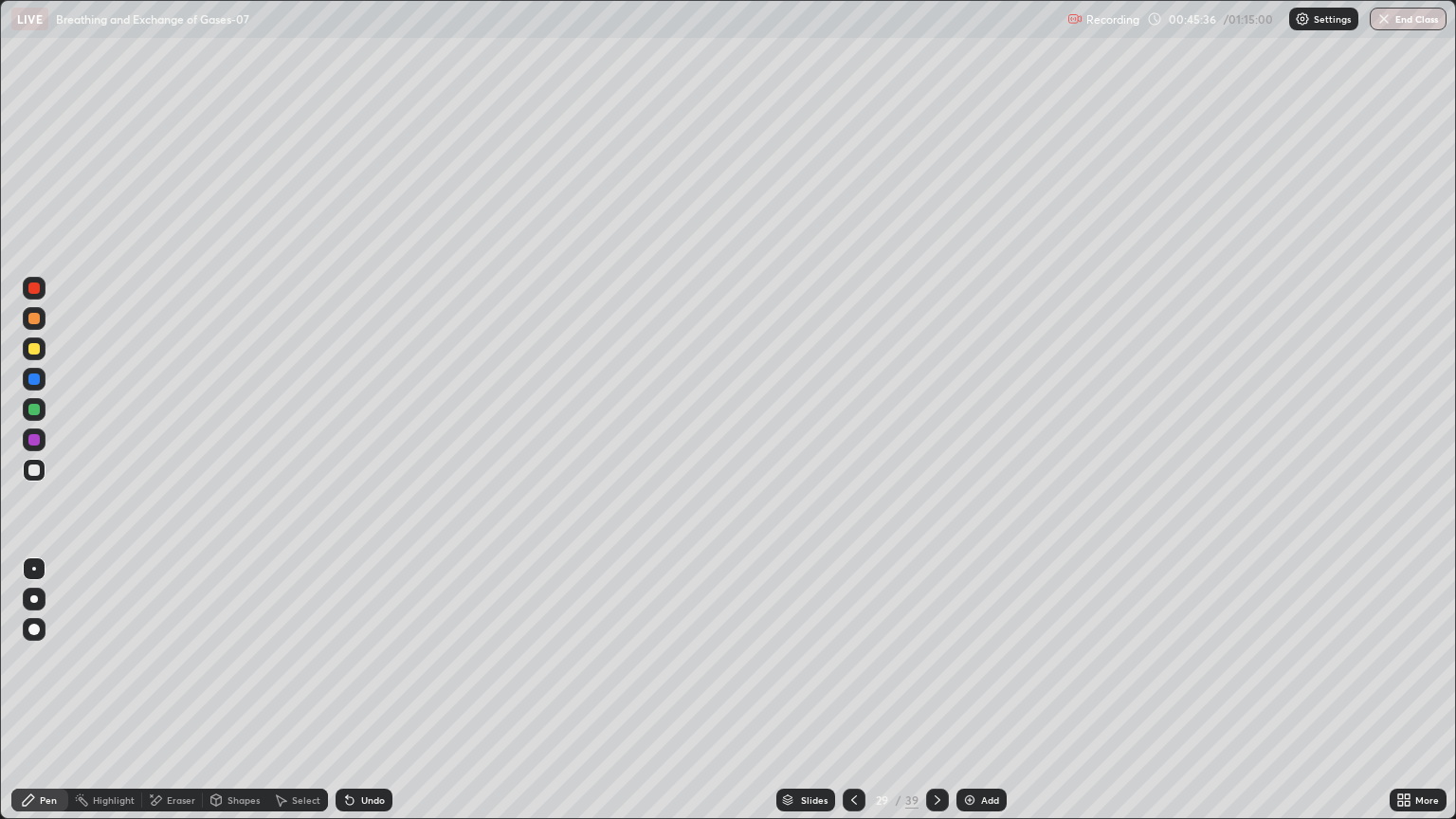 click at bounding box center [34, 470] 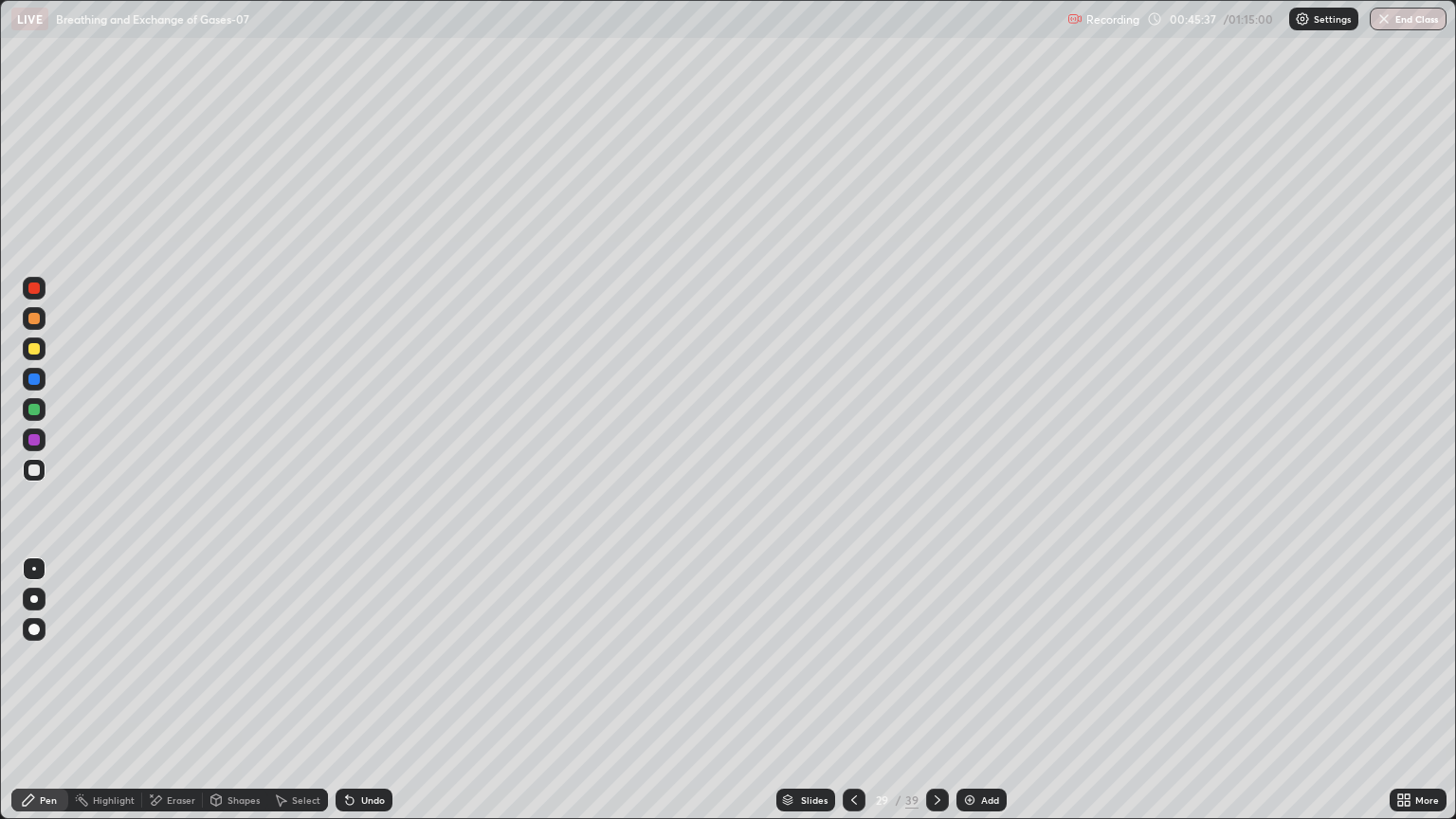 click at bounding box center (34, 288) 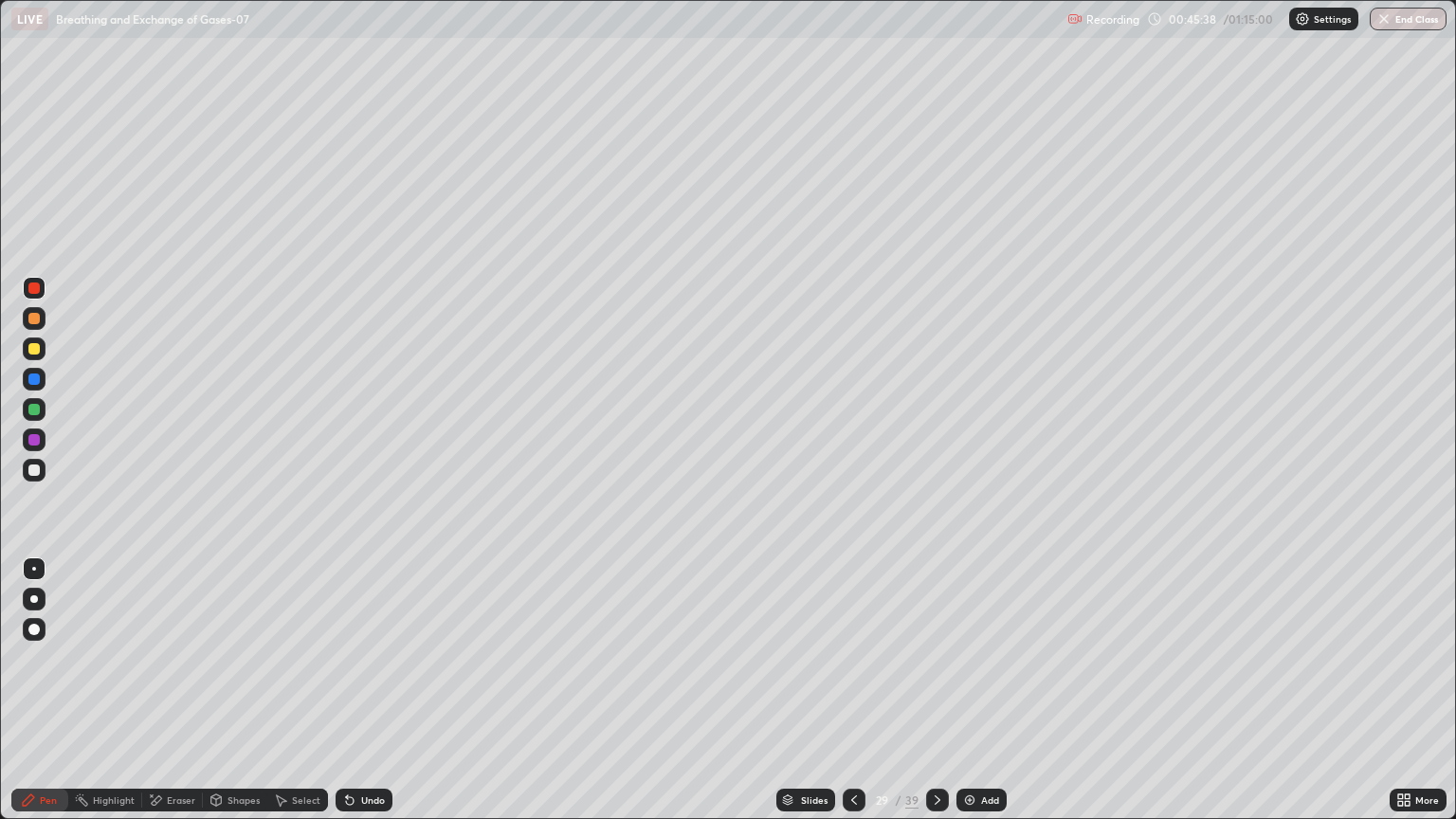 click at bounding box center [34, 569] 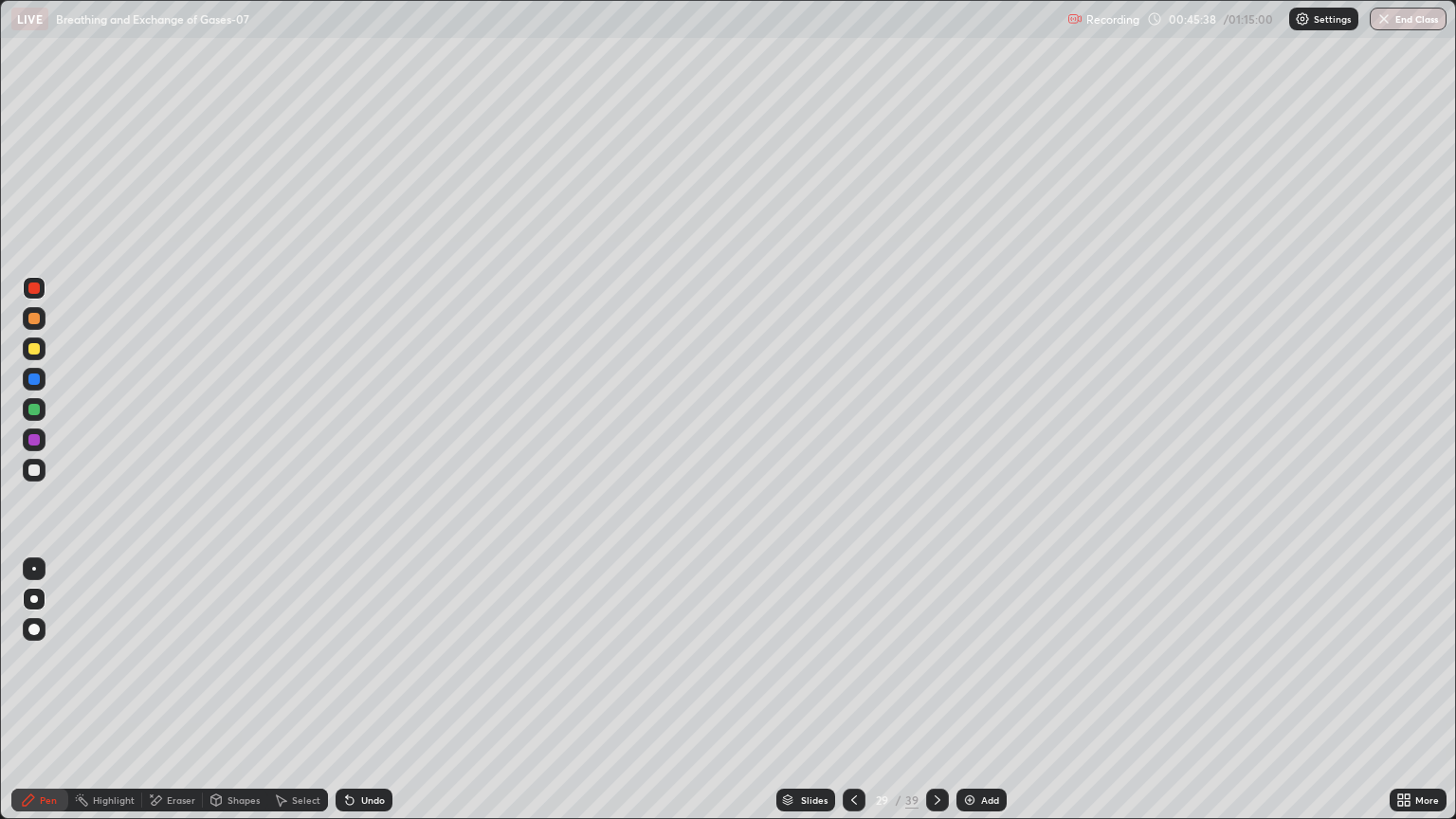 click at bounding box center (34, 599) 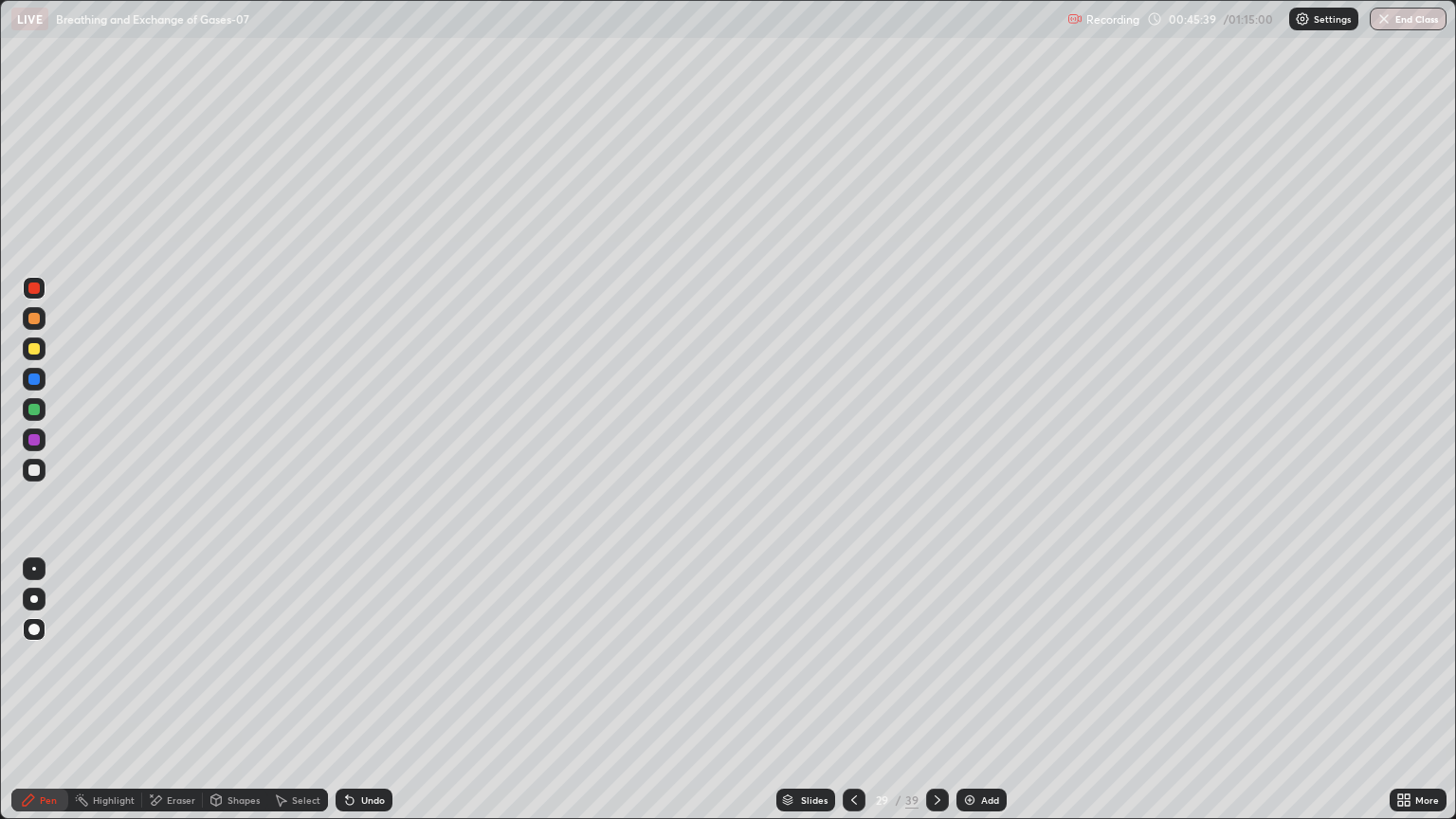 click at bounding box center (34, 629) 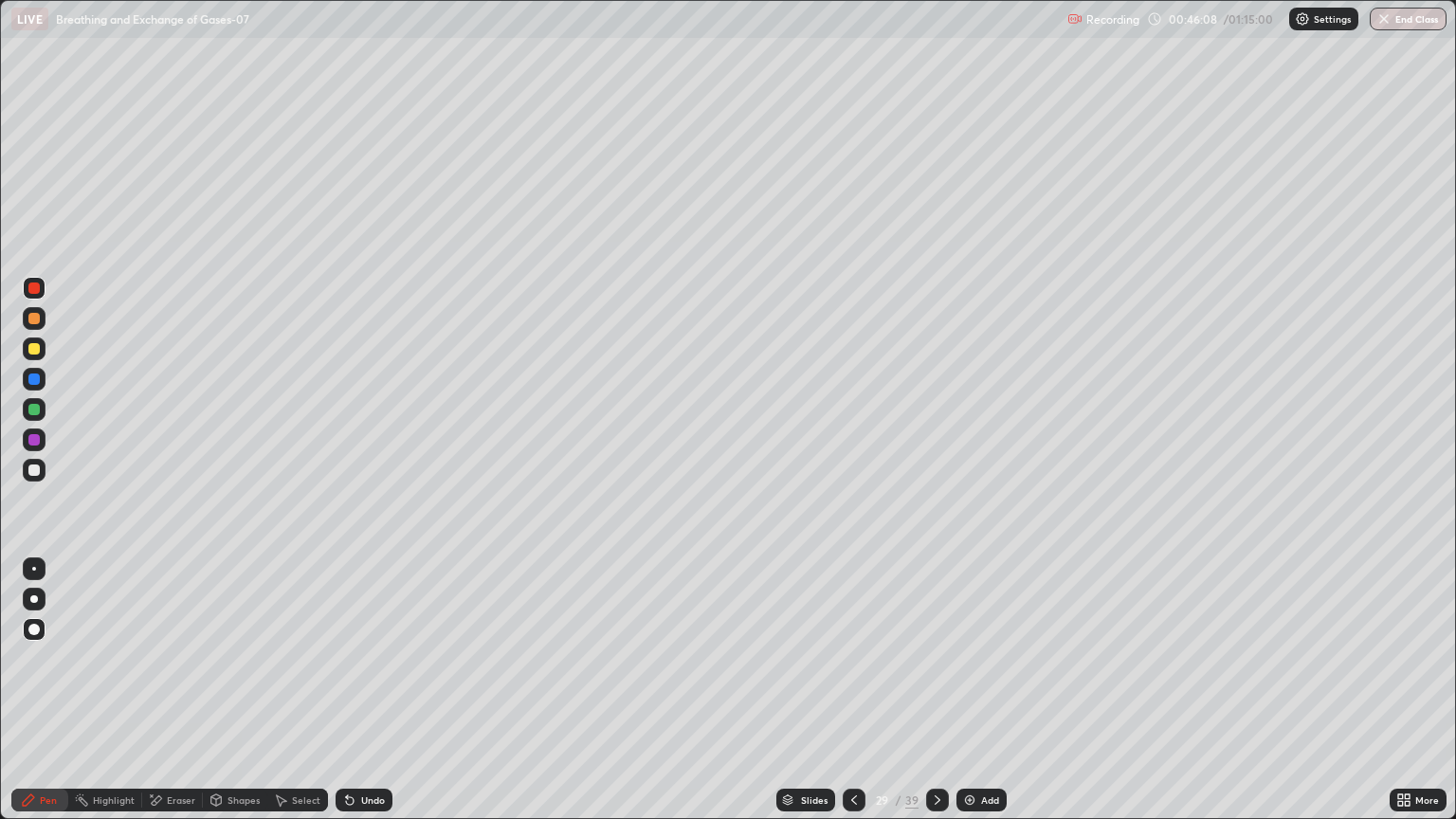 click at bounding box center (34, 599) 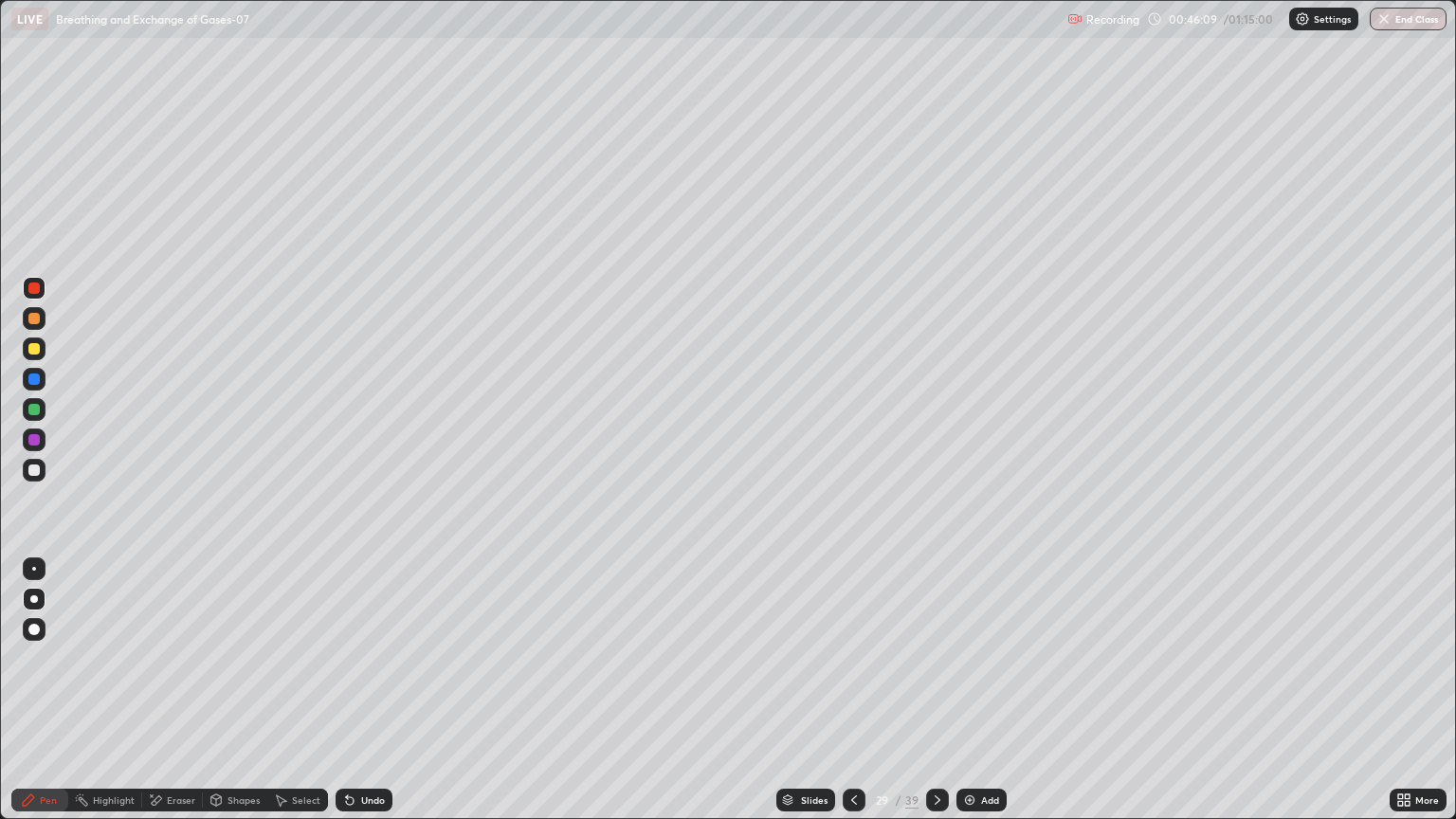 click at bounding box center (34, 470) 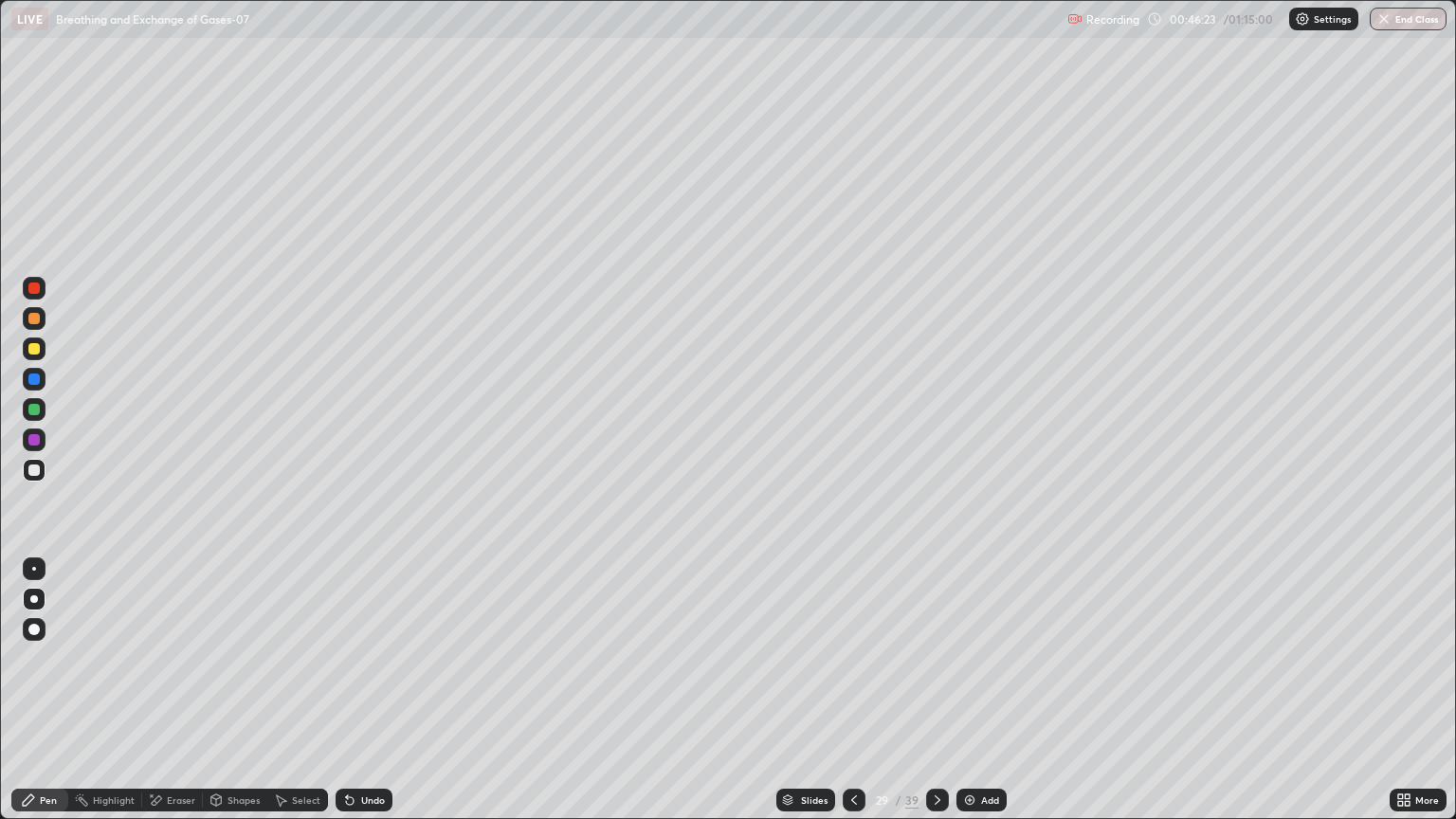 click on "Highlight" at bounding box center (114, 800) 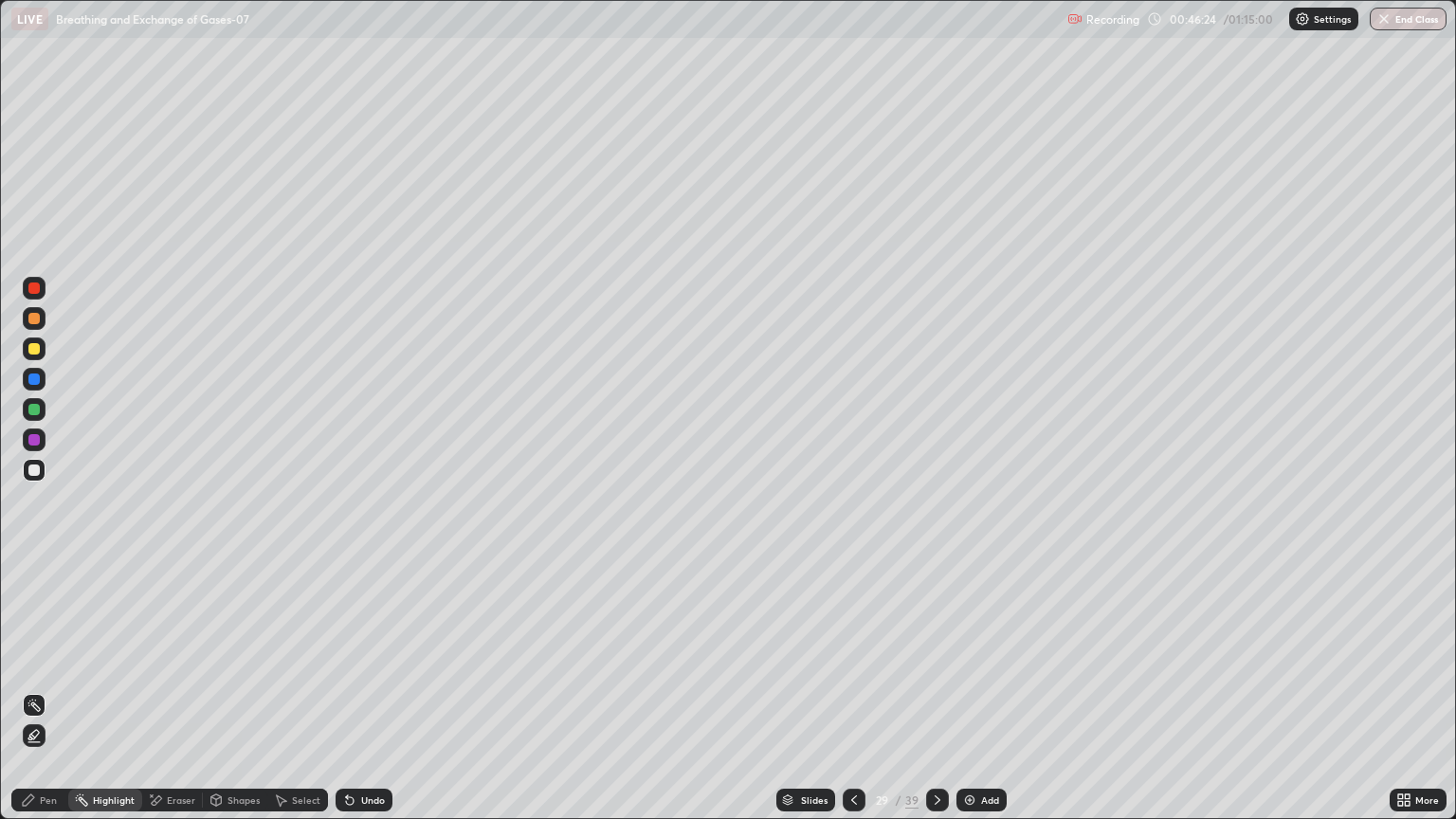 click at bounding box center [34, 379] 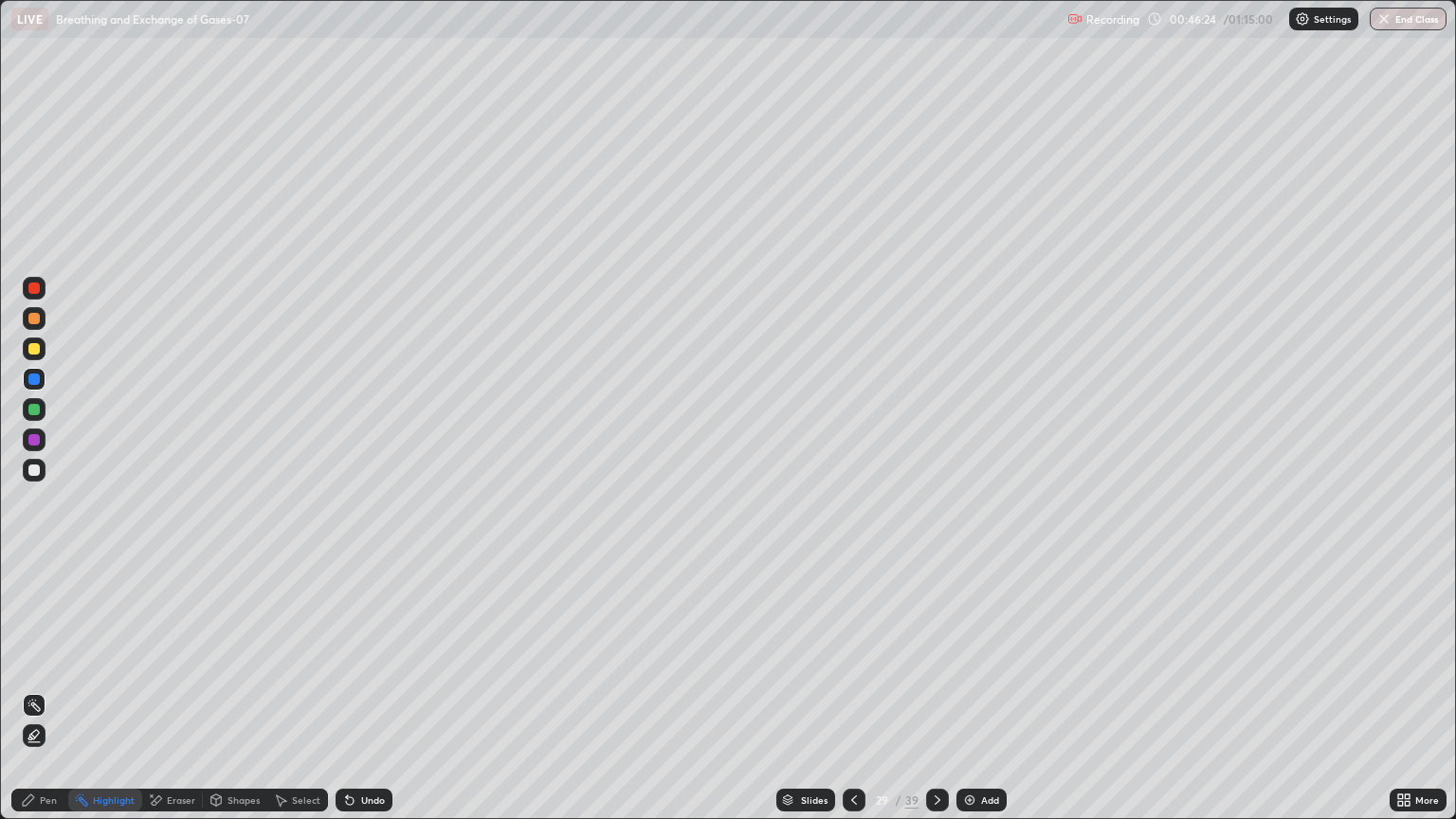 click 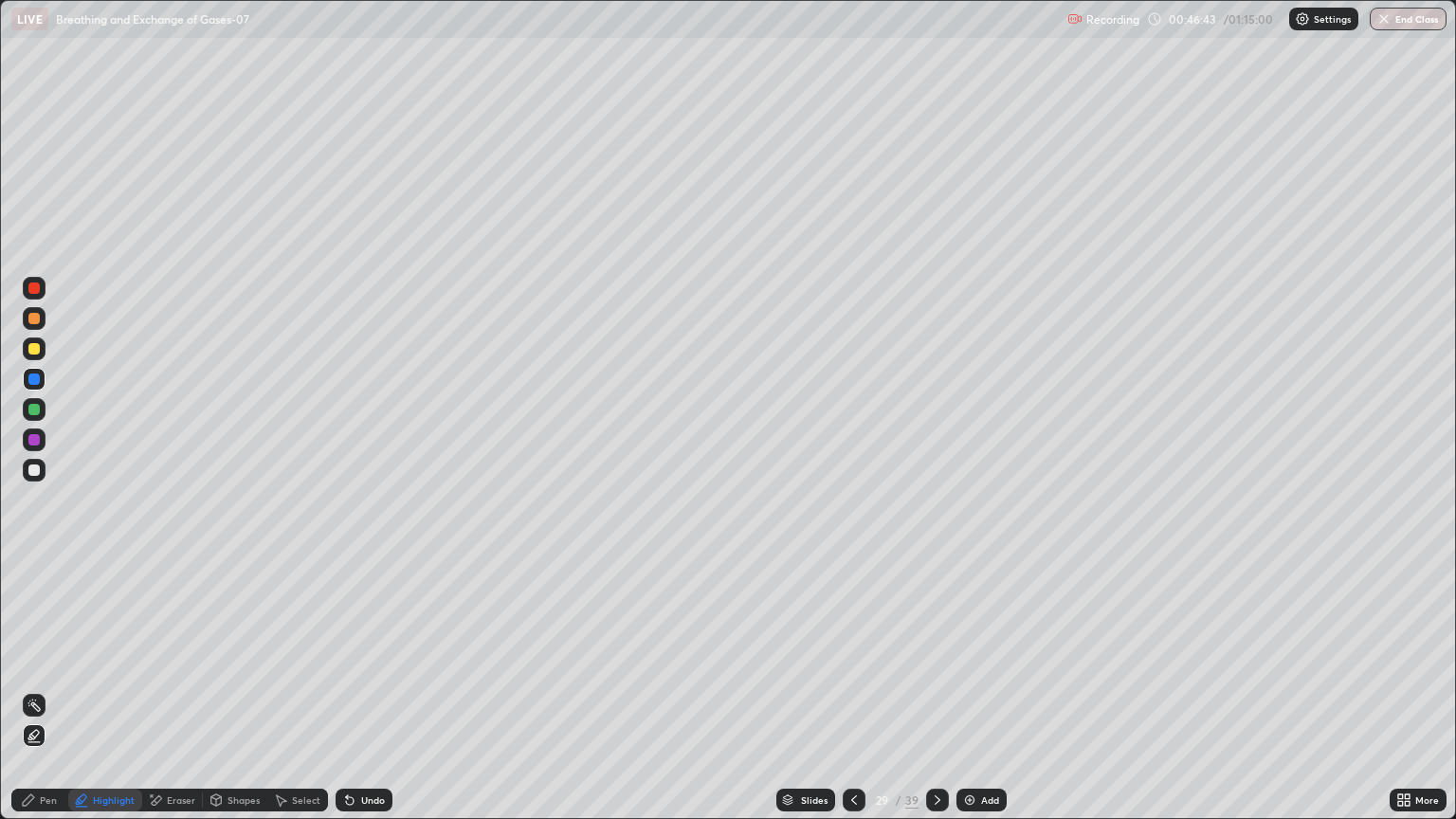 click on "Pen" at bounding box center [48, 800] 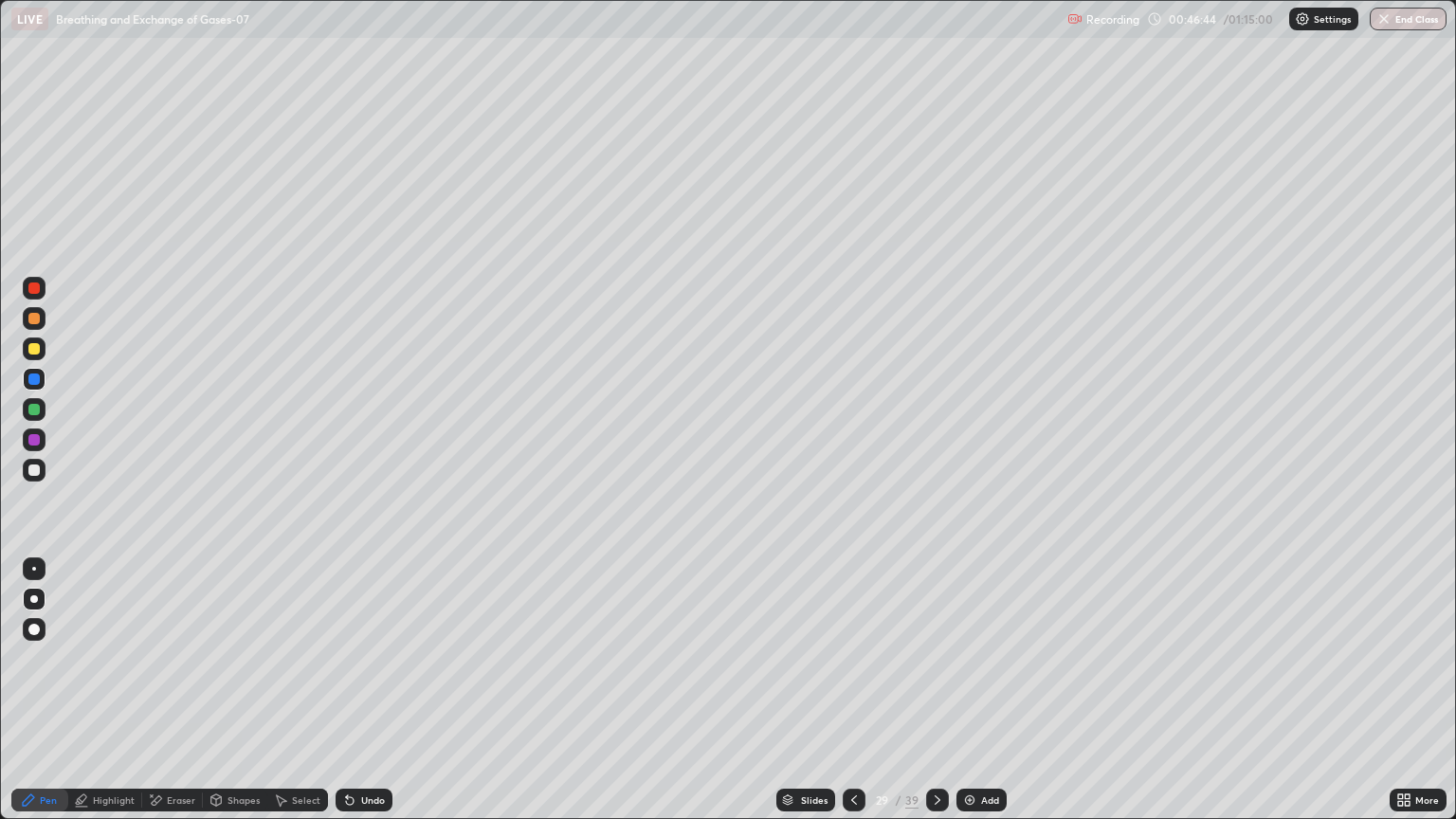 click at bounding box center (34, 470) 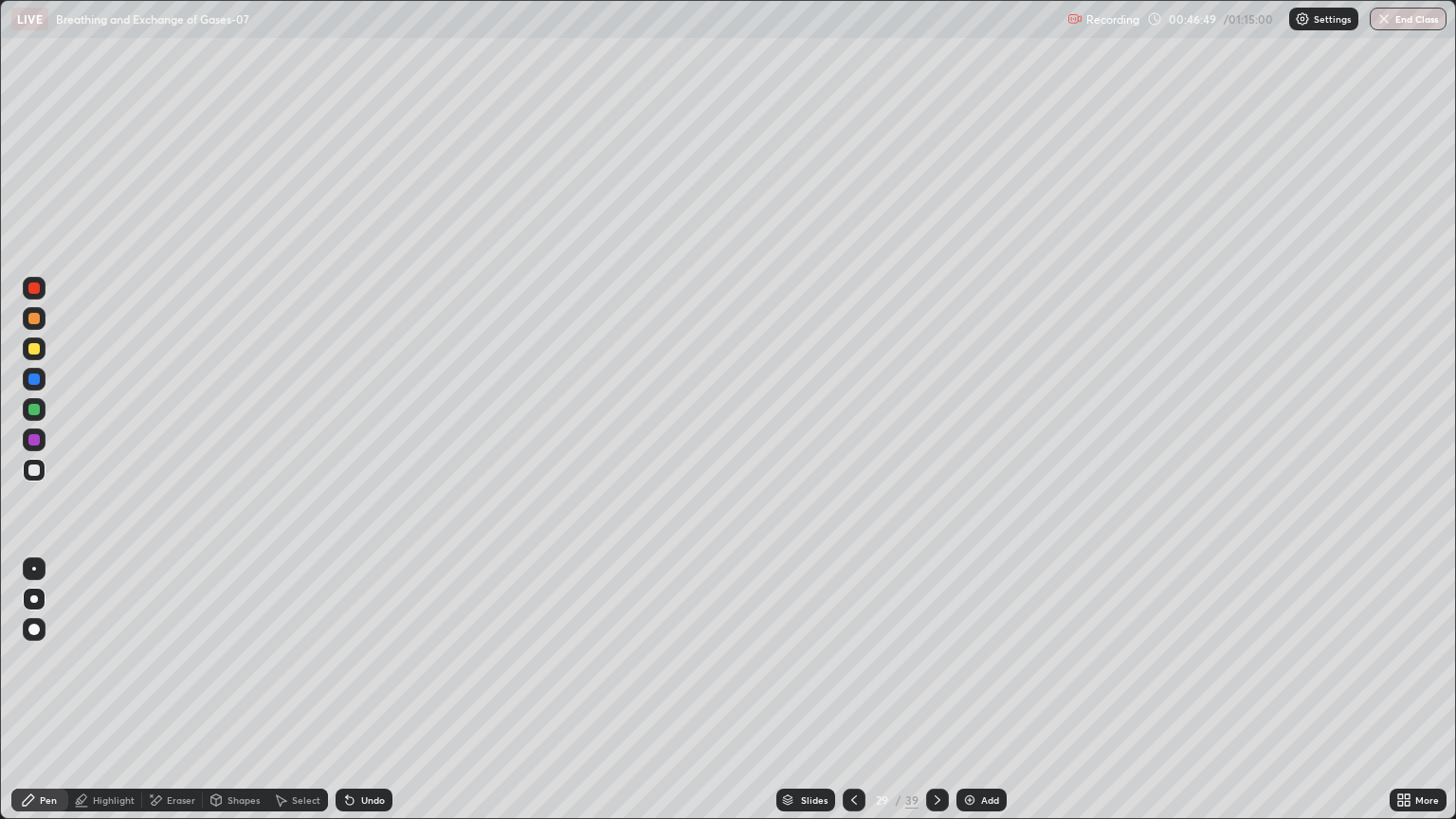 click at bounding box center [34, 440] 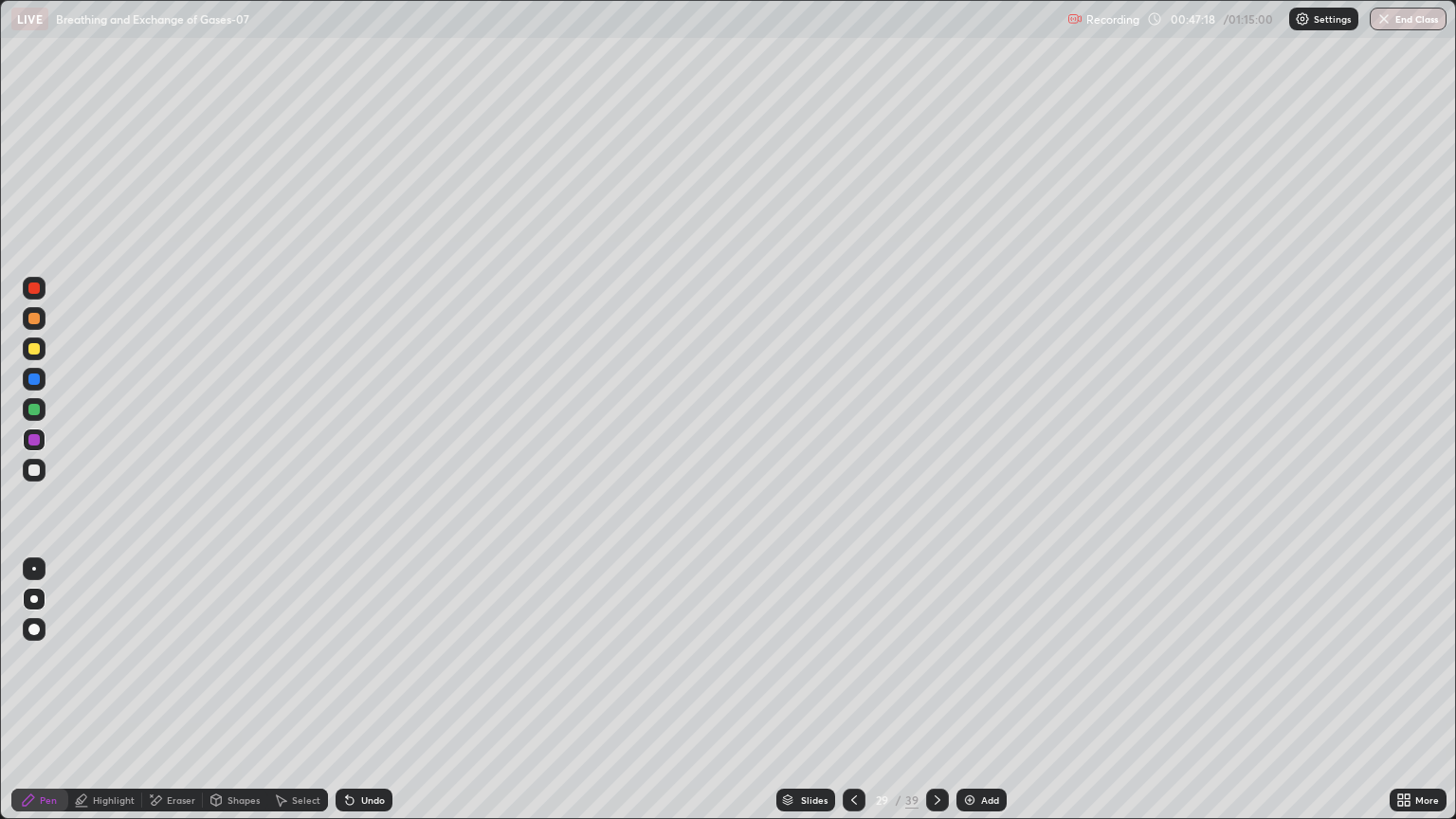 click at bounding box center (34, 470) 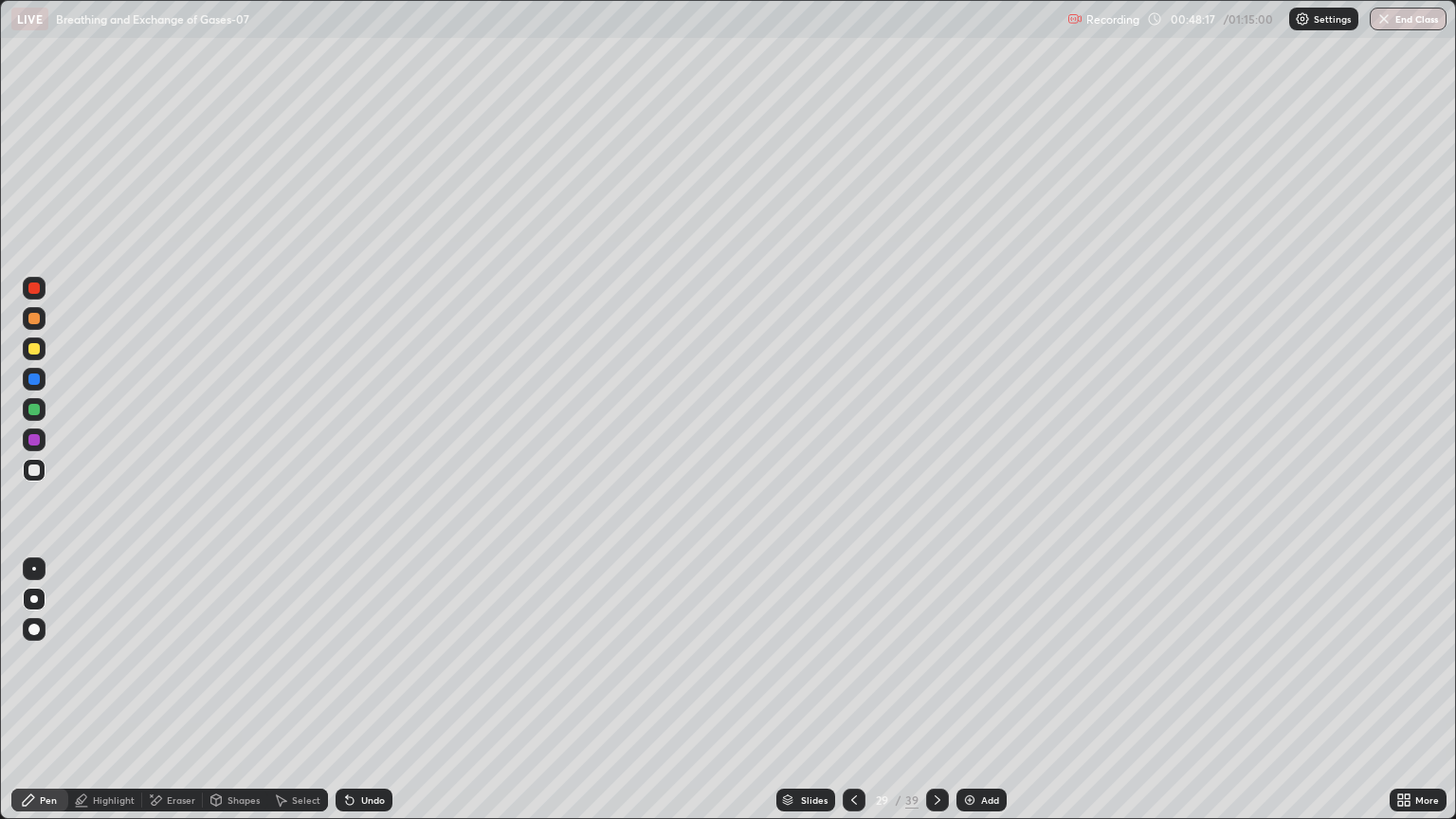 click at bounding box center [34, 440] 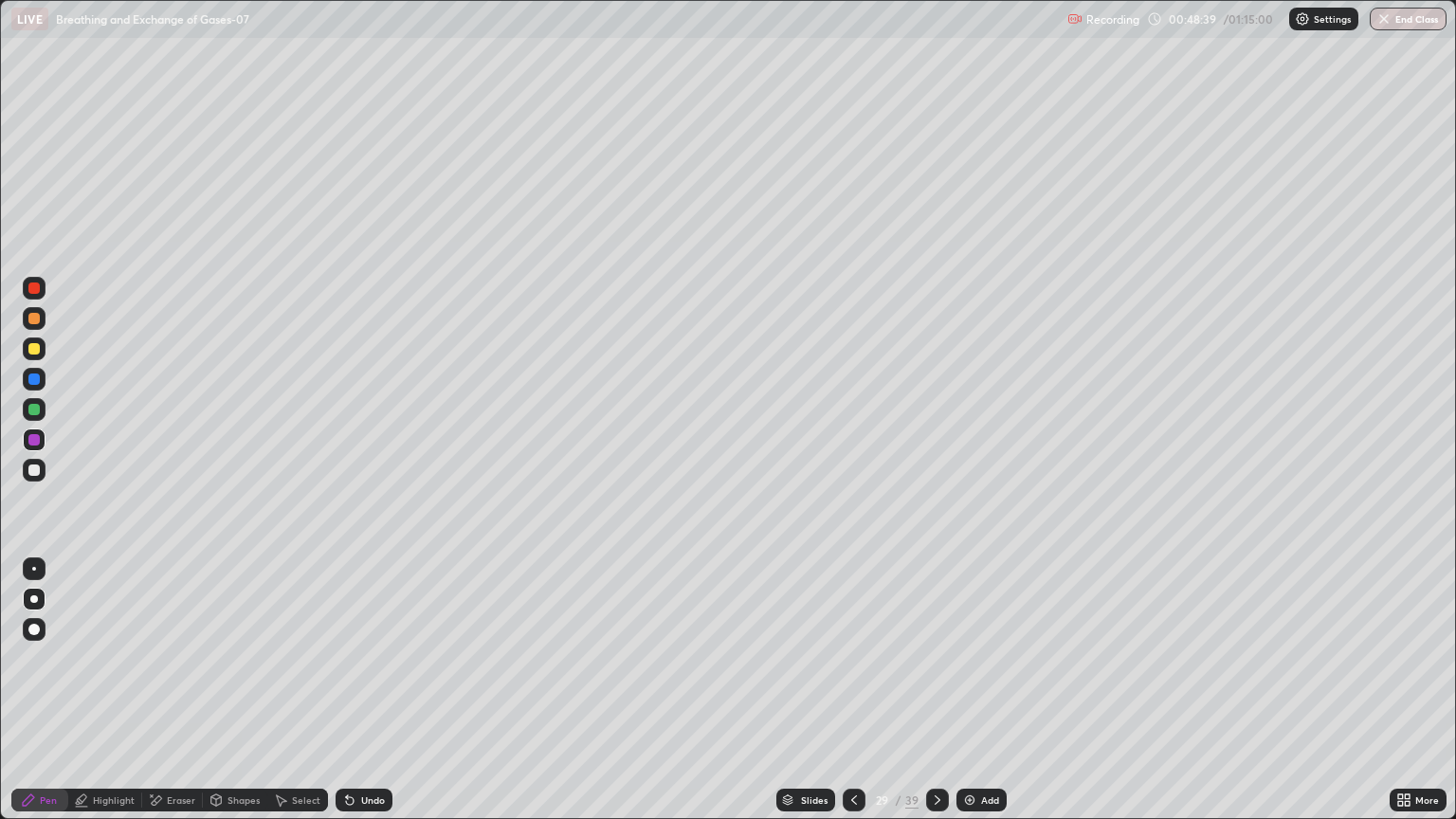 click at bounding box center [34, 470] 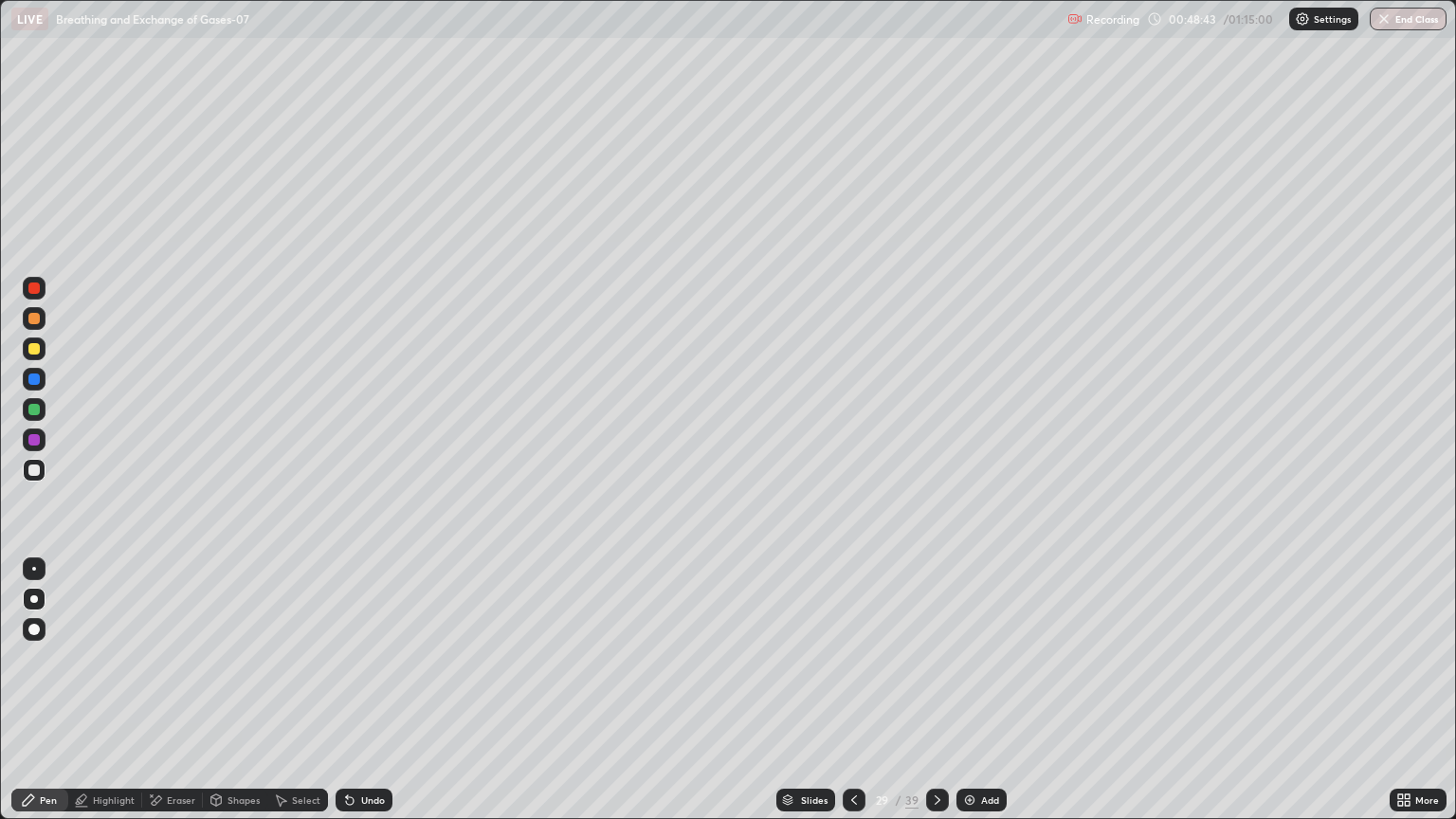 click on "Undo" at bounding box center (373, 800) 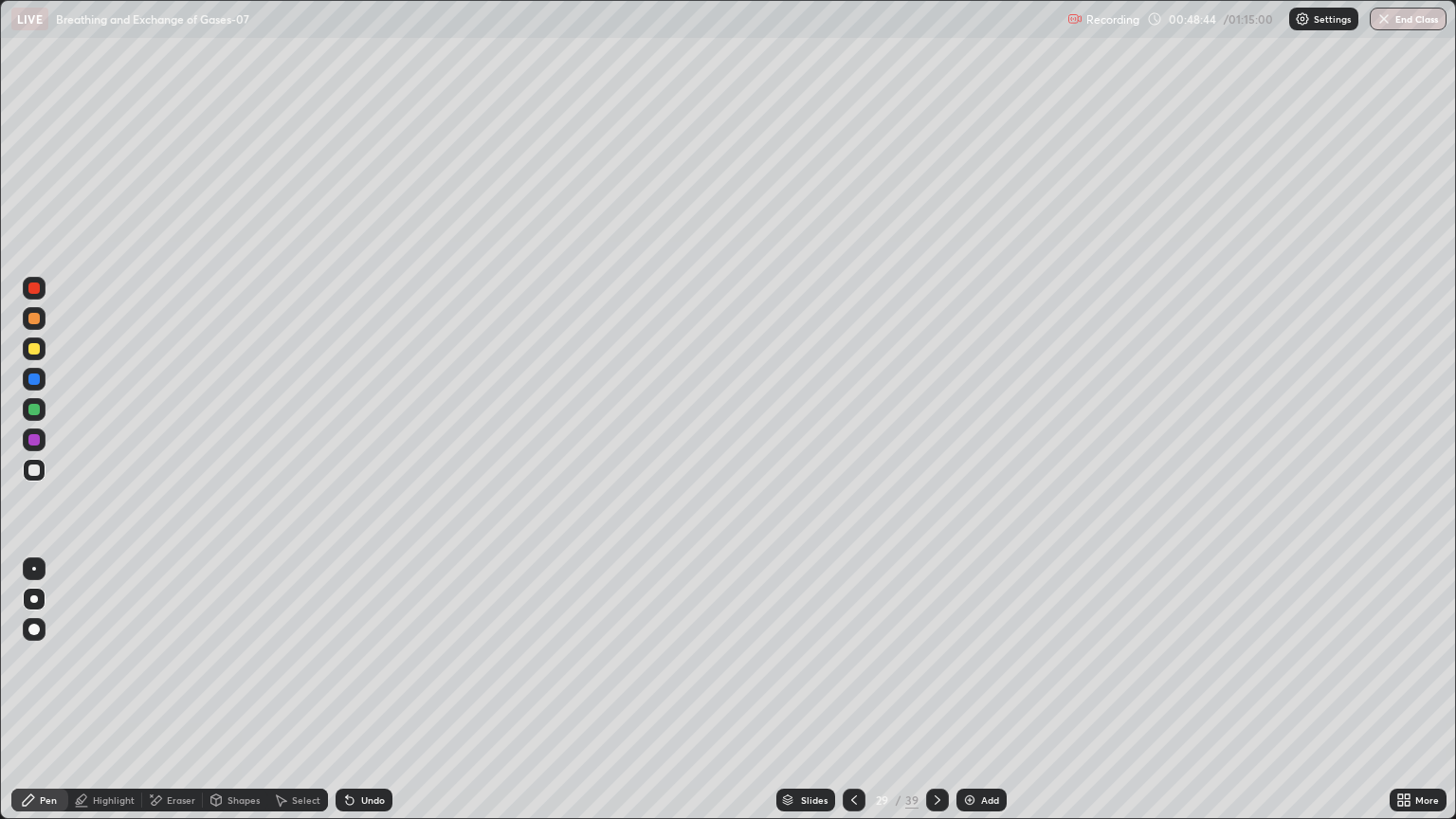 click at bounding box center [34, 379] 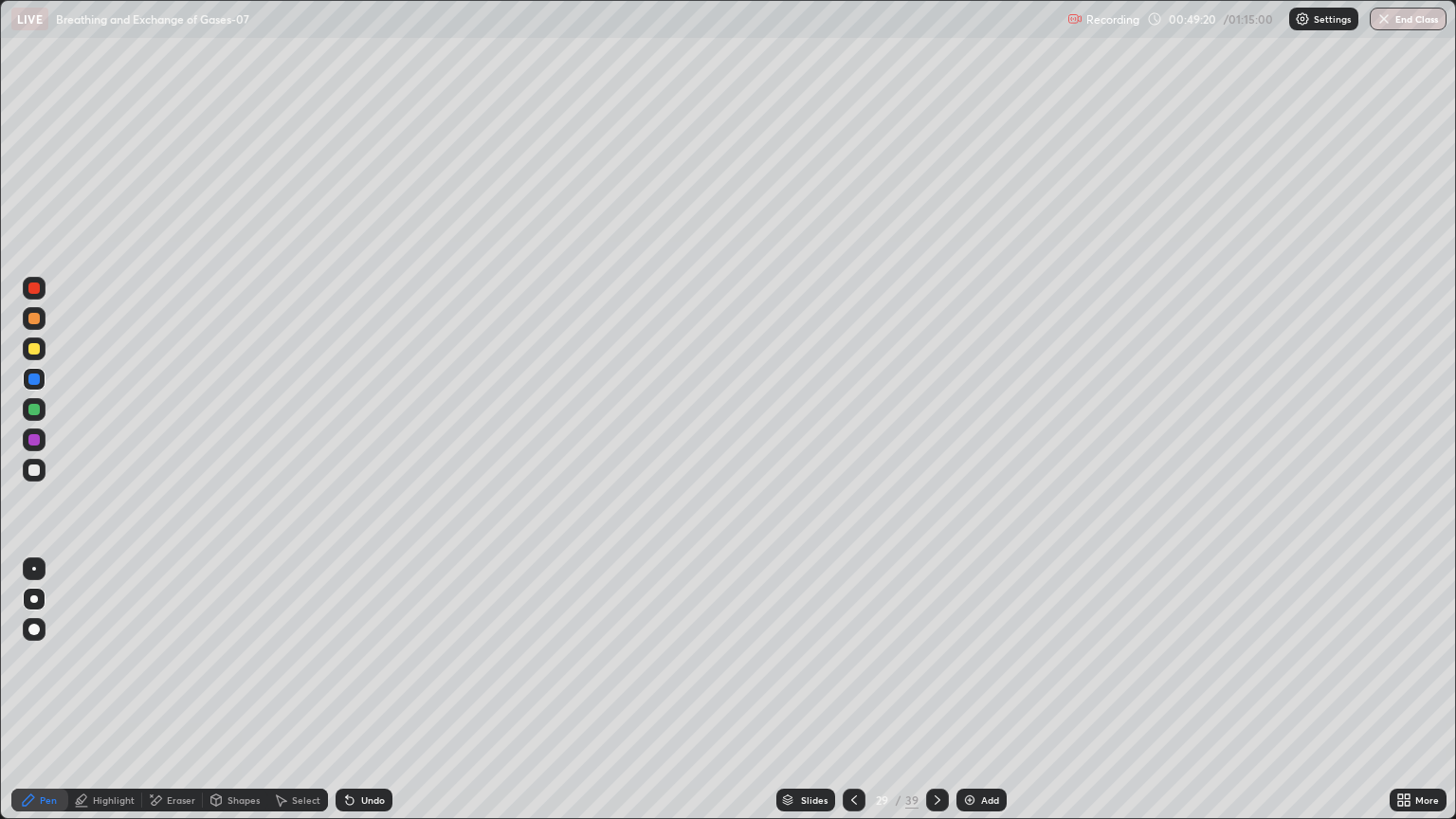 click at bounding box center [34, 288] 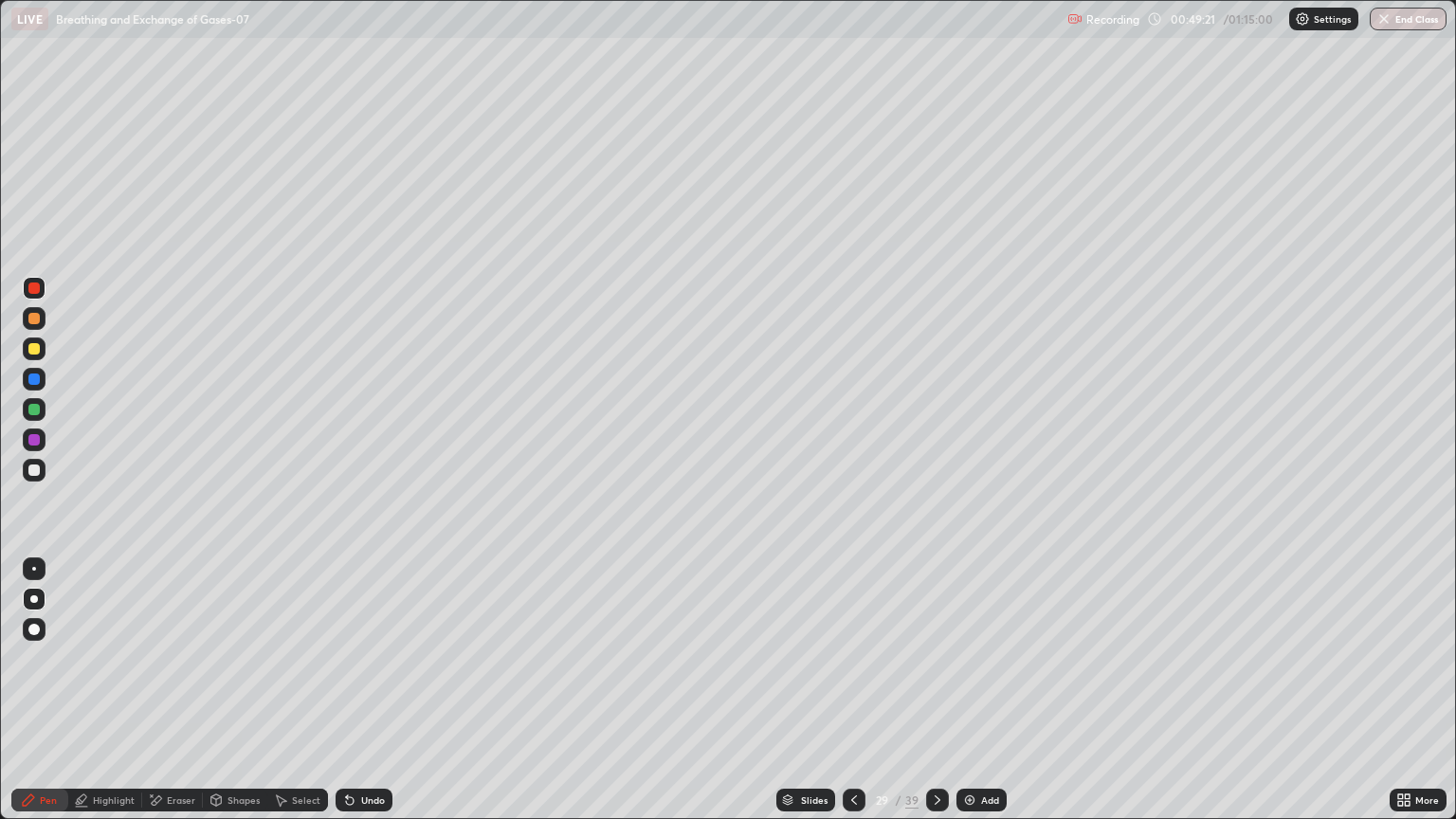 click at bounding box center (34, 629) 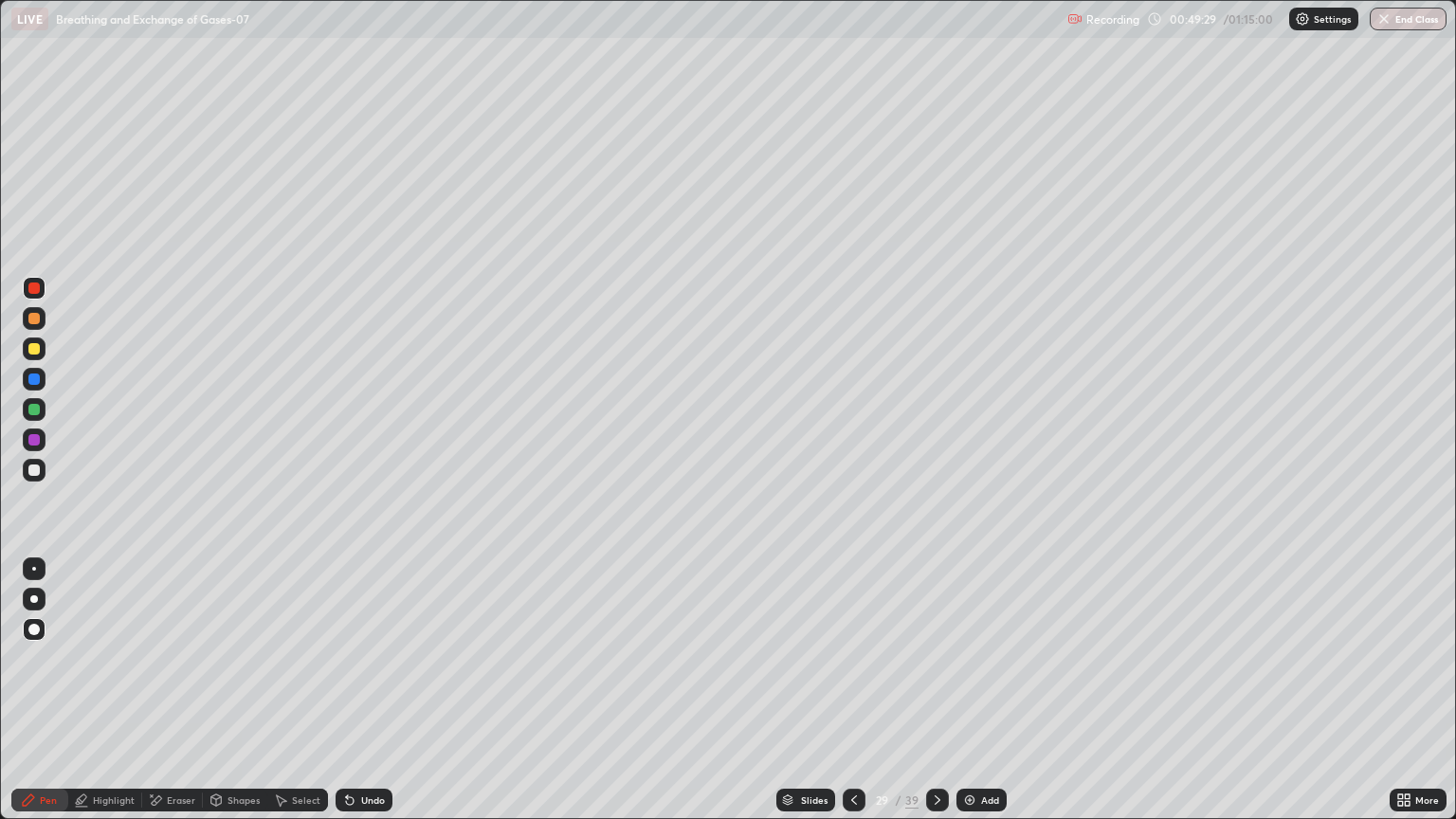 click on "Undo" at bounding box center [373, 800] 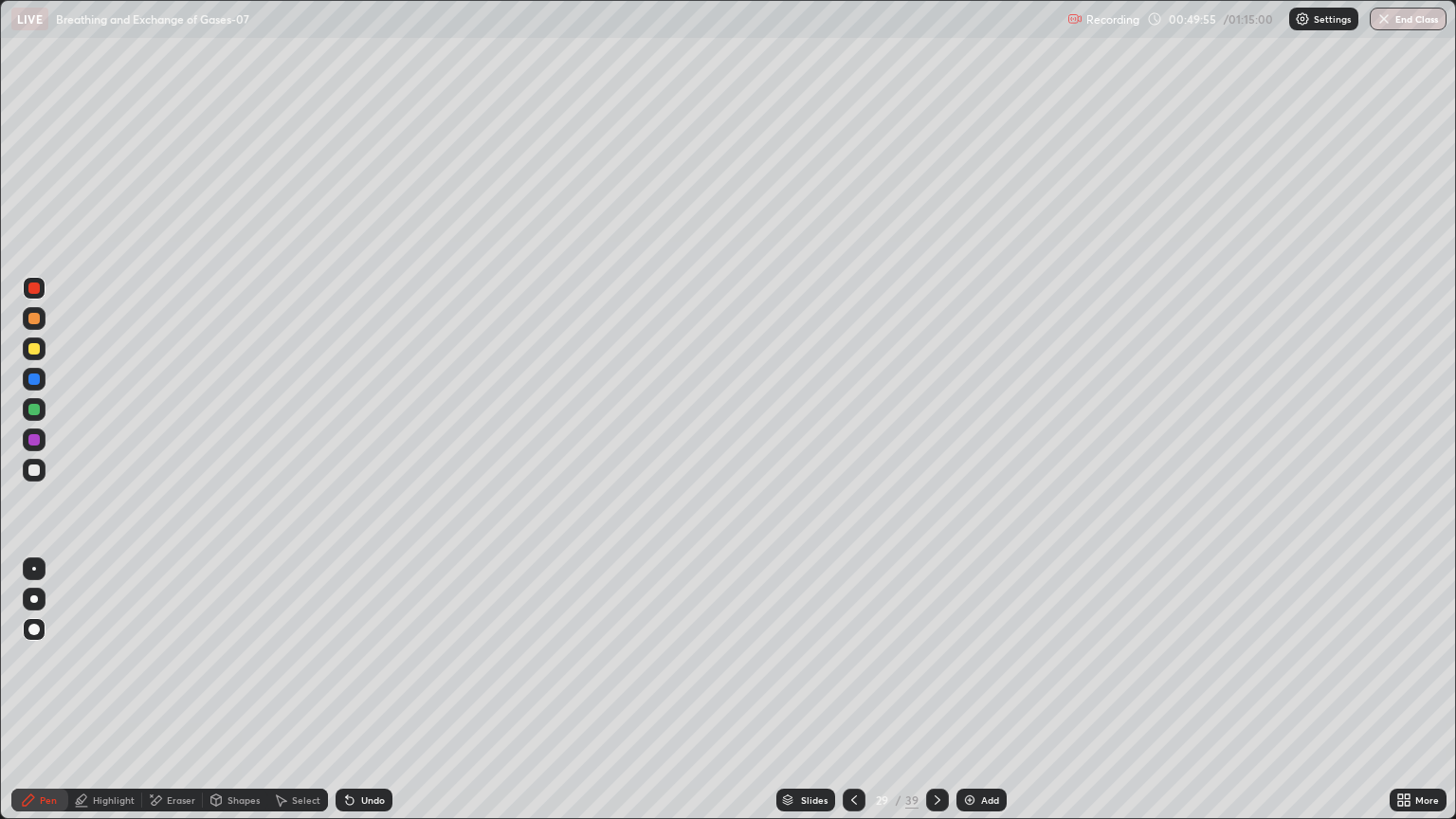 click at bounding box center [34, 349] 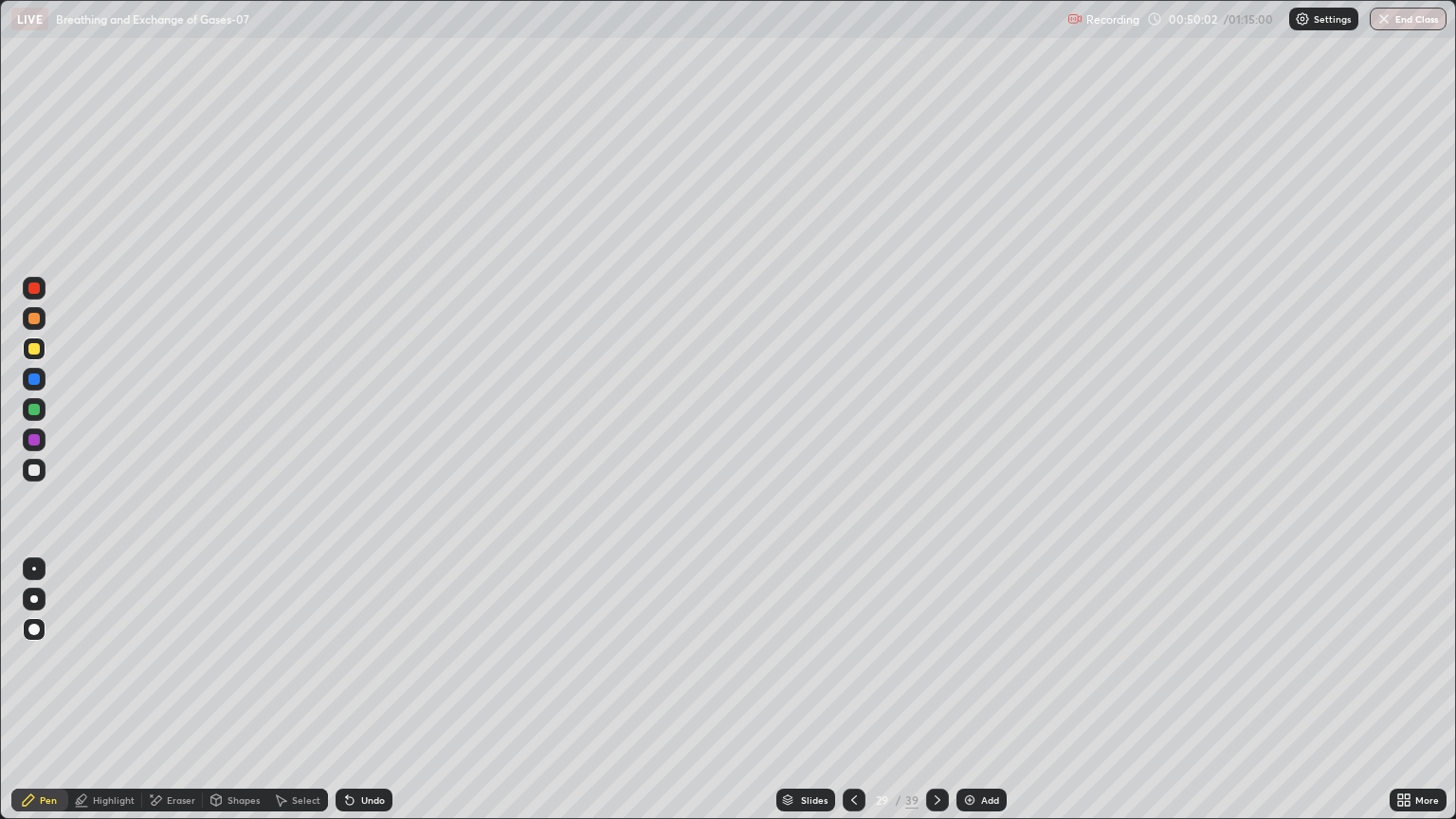 click at bounding box center (34, 440) 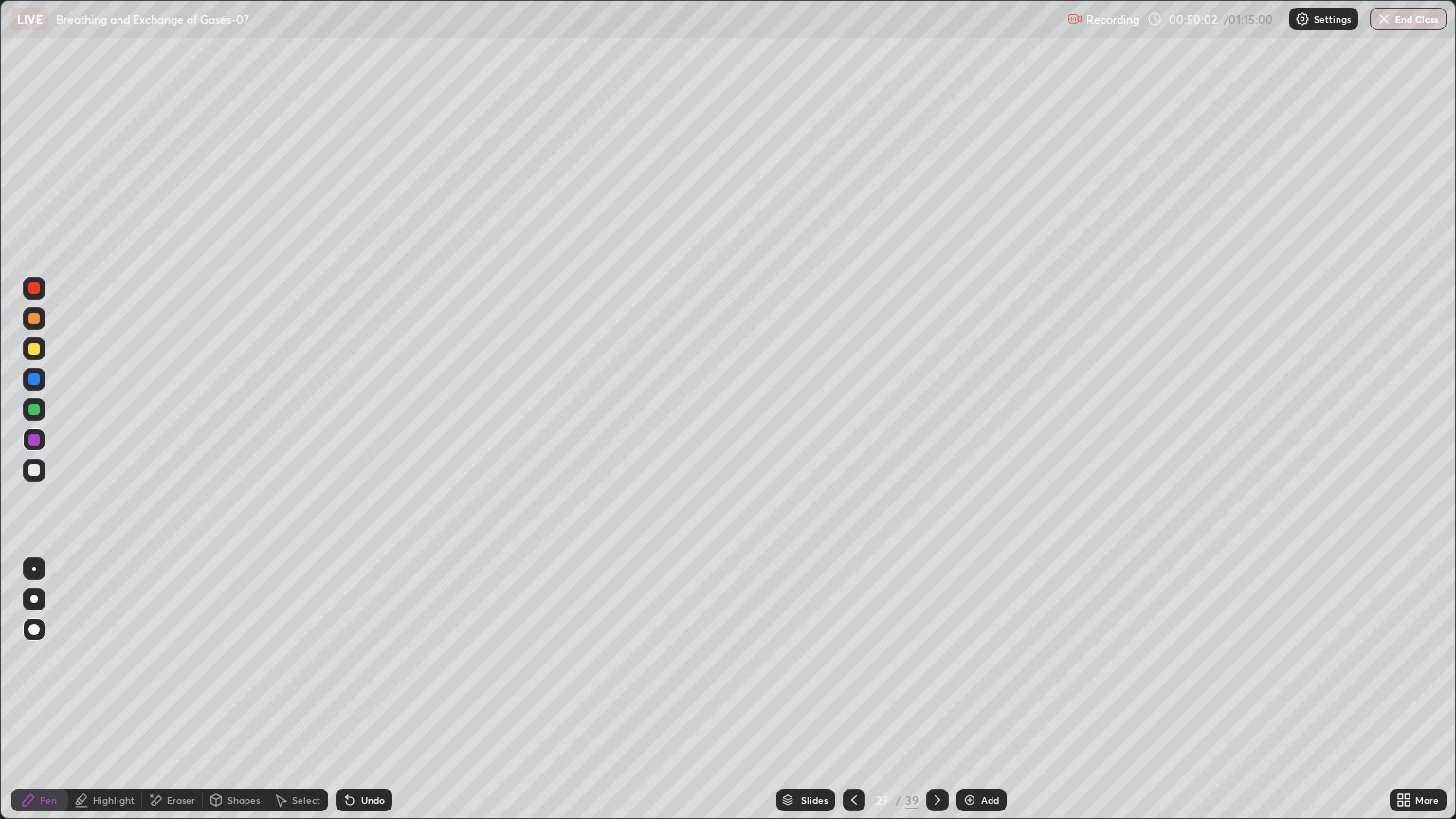 click at bounding box center [34, 569] 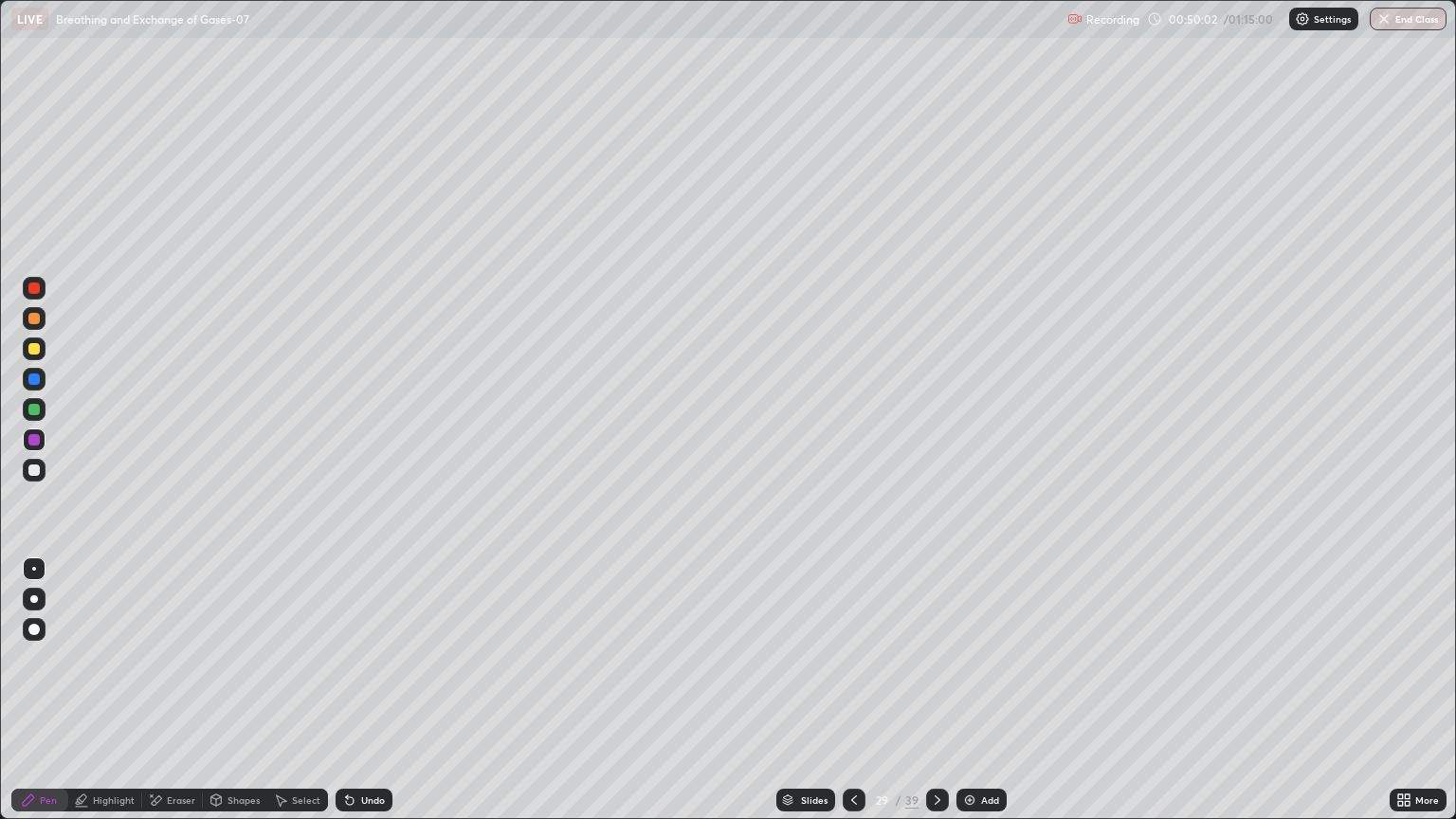 click at bounding box center (34, 599) 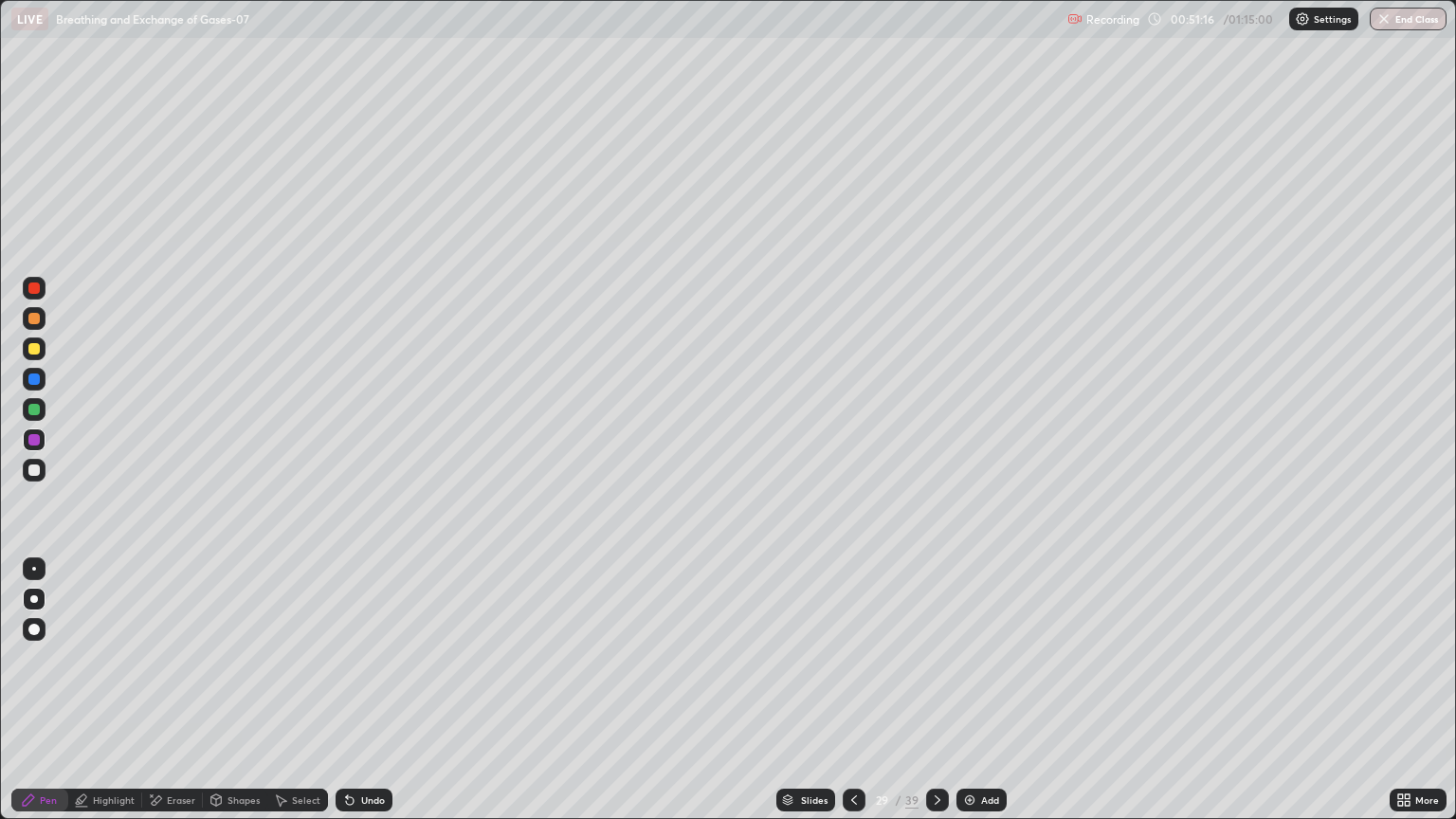 click at bounding box center (34, 379) 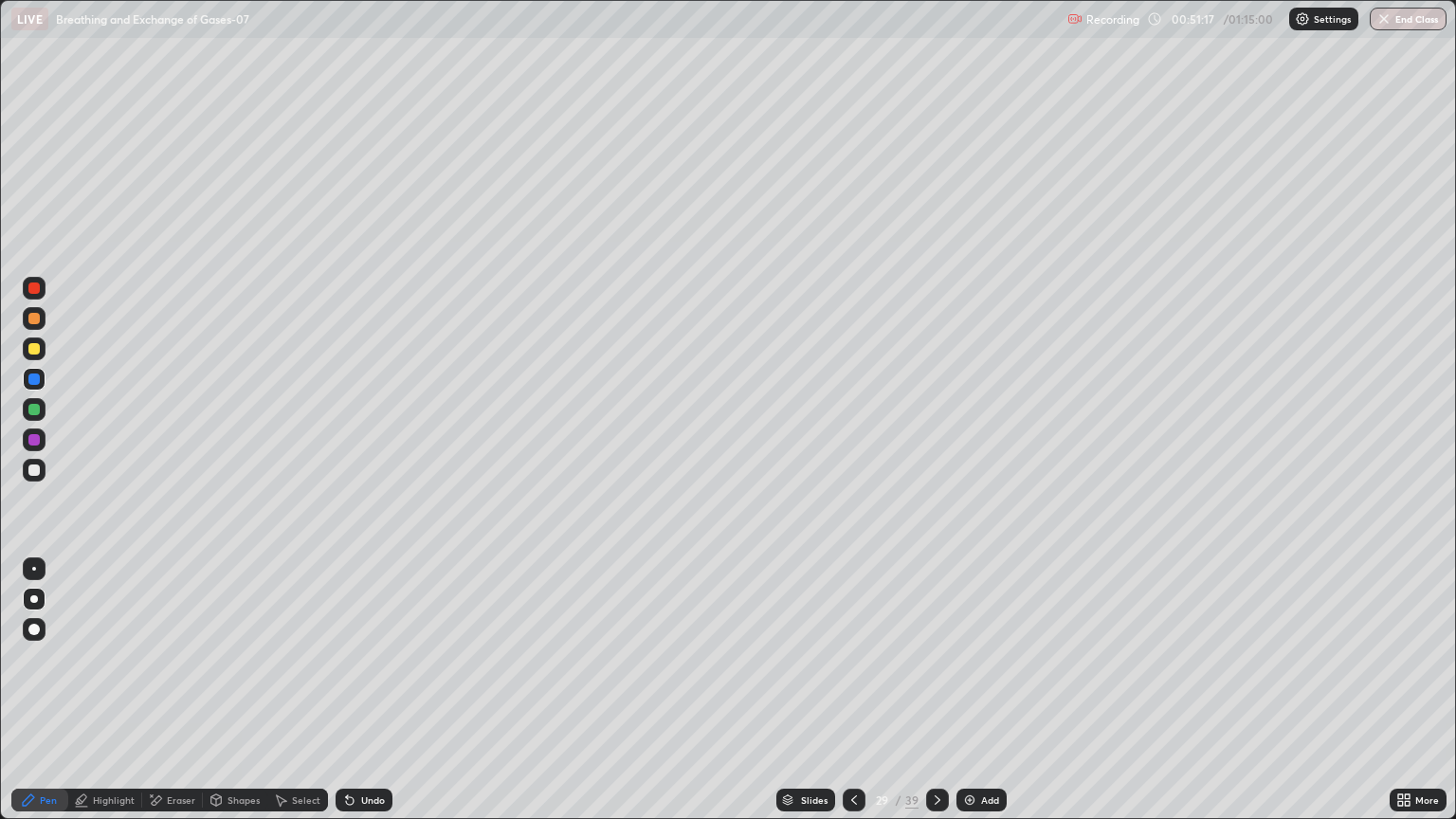 click at bounding box center [34, 599] 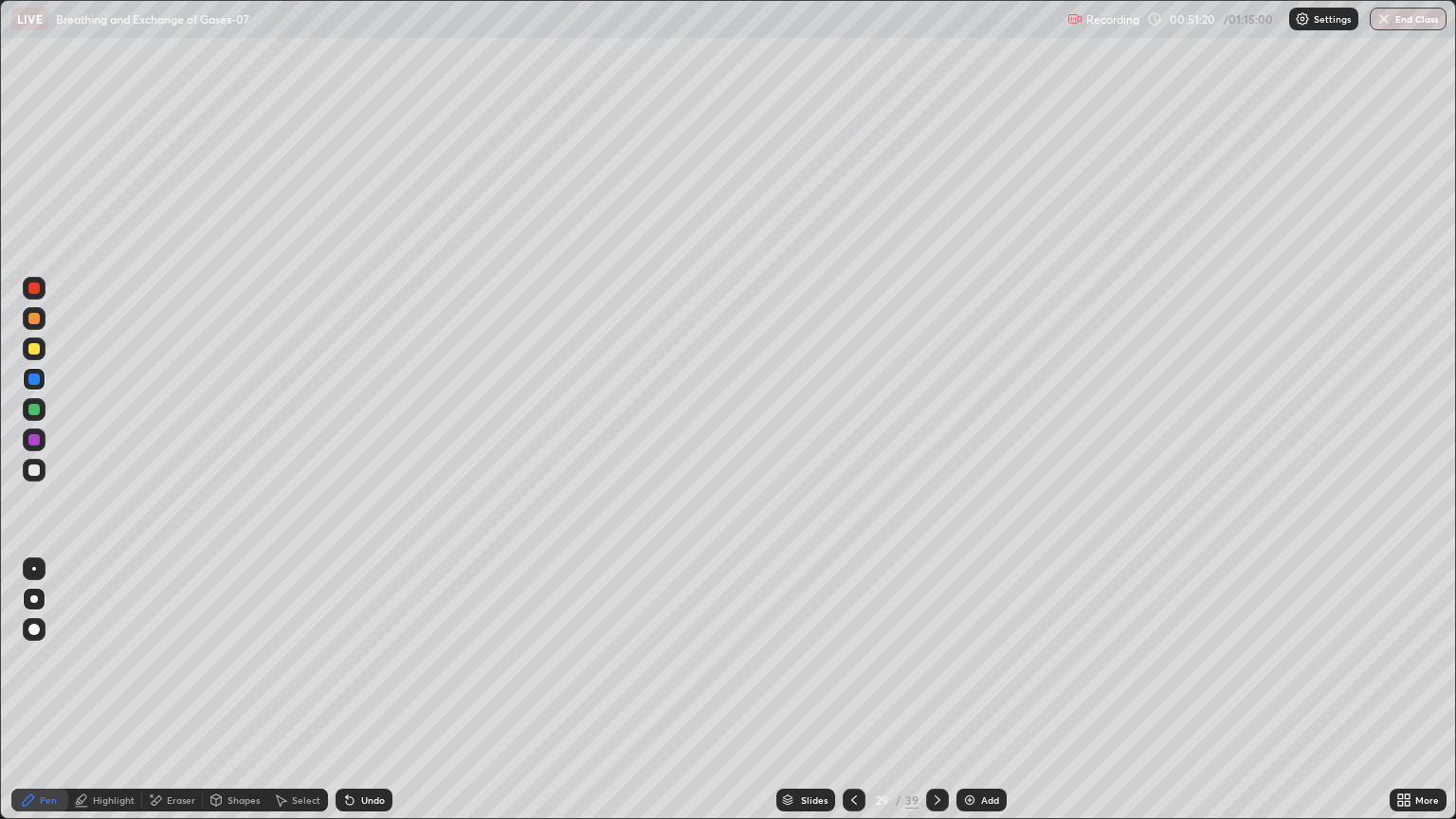click at bounding box center (34, 470) 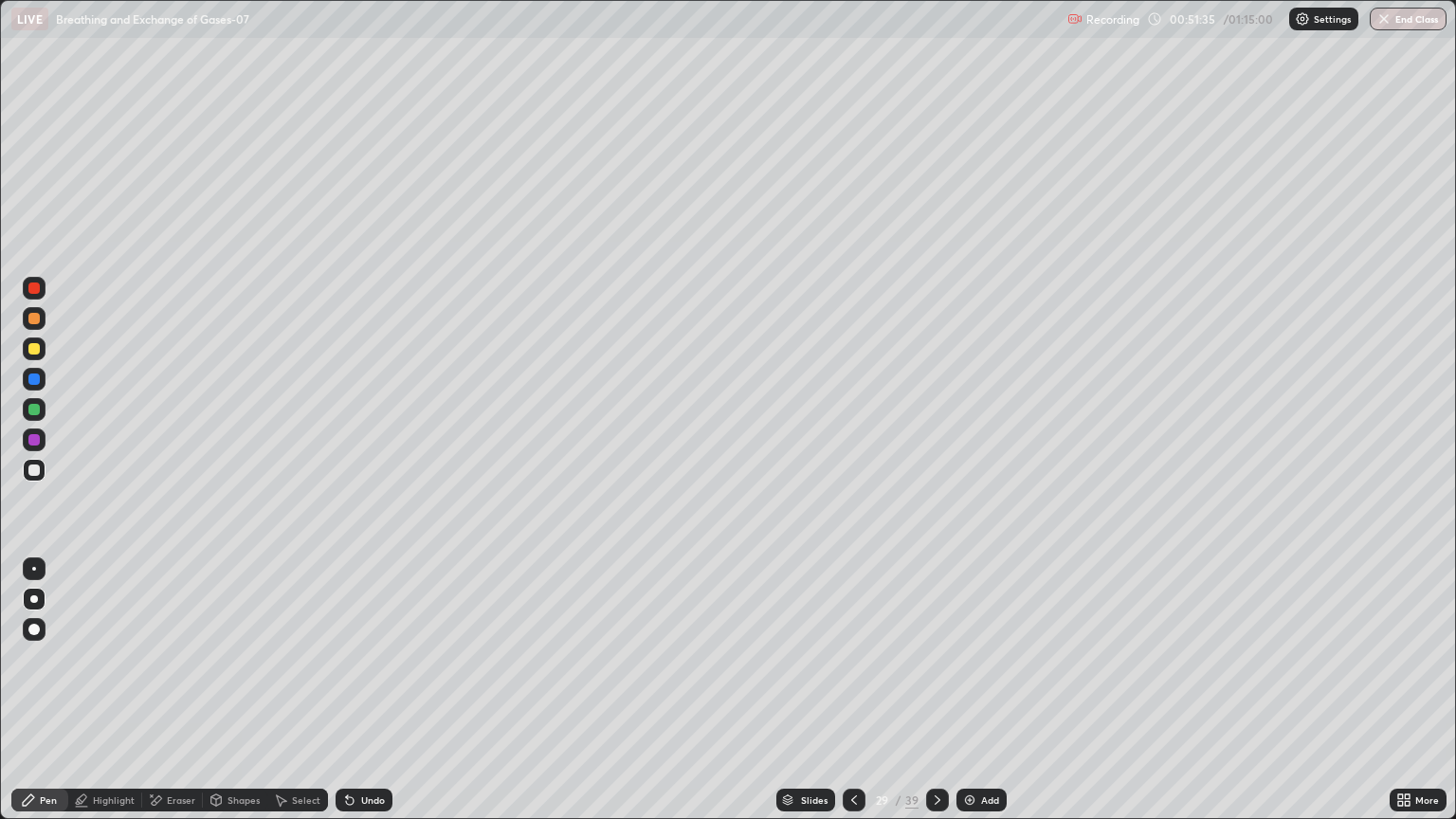 click on "Undo" at bounding box center (373, 800) 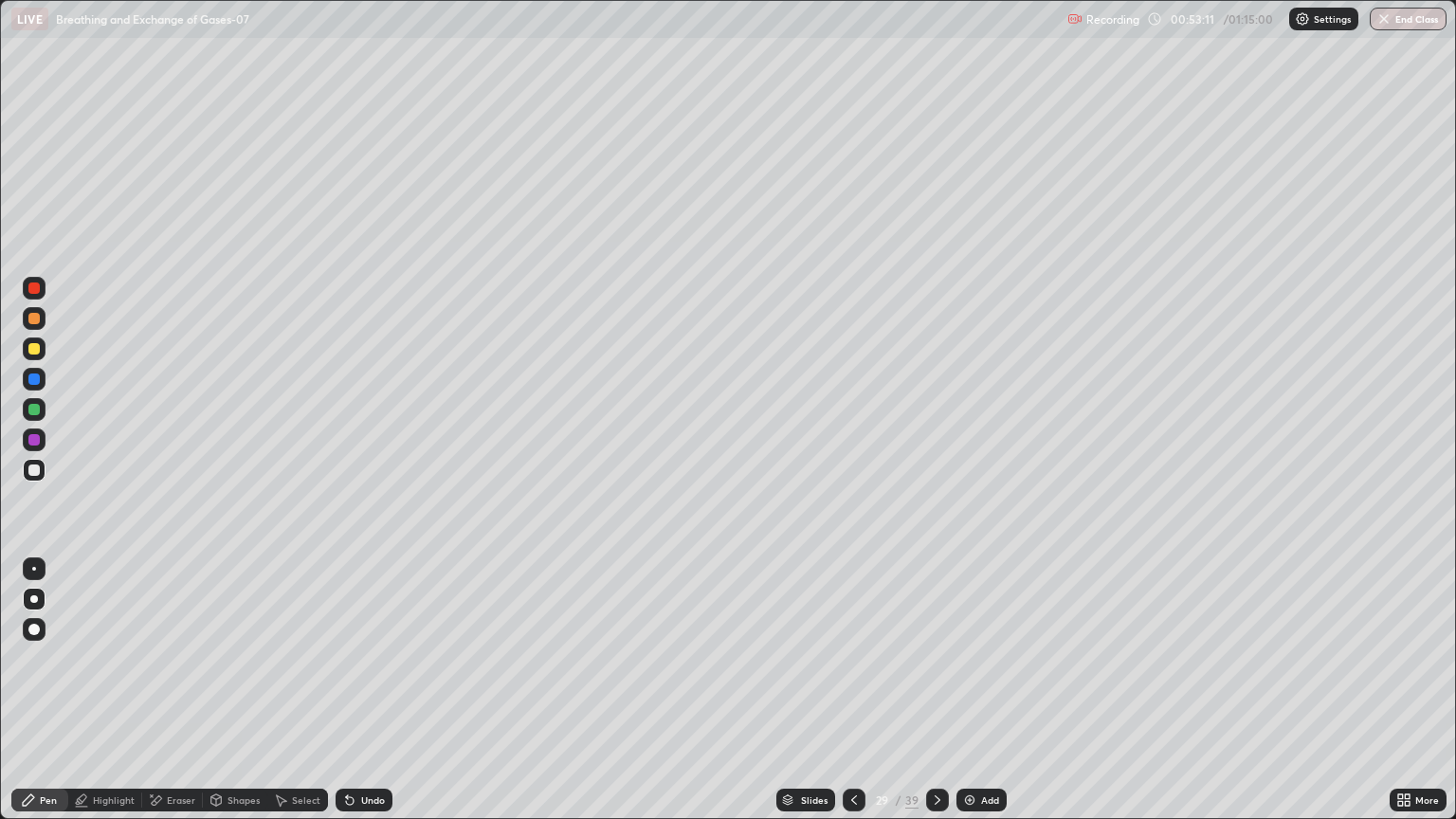 click at bounding box center (34, 440) 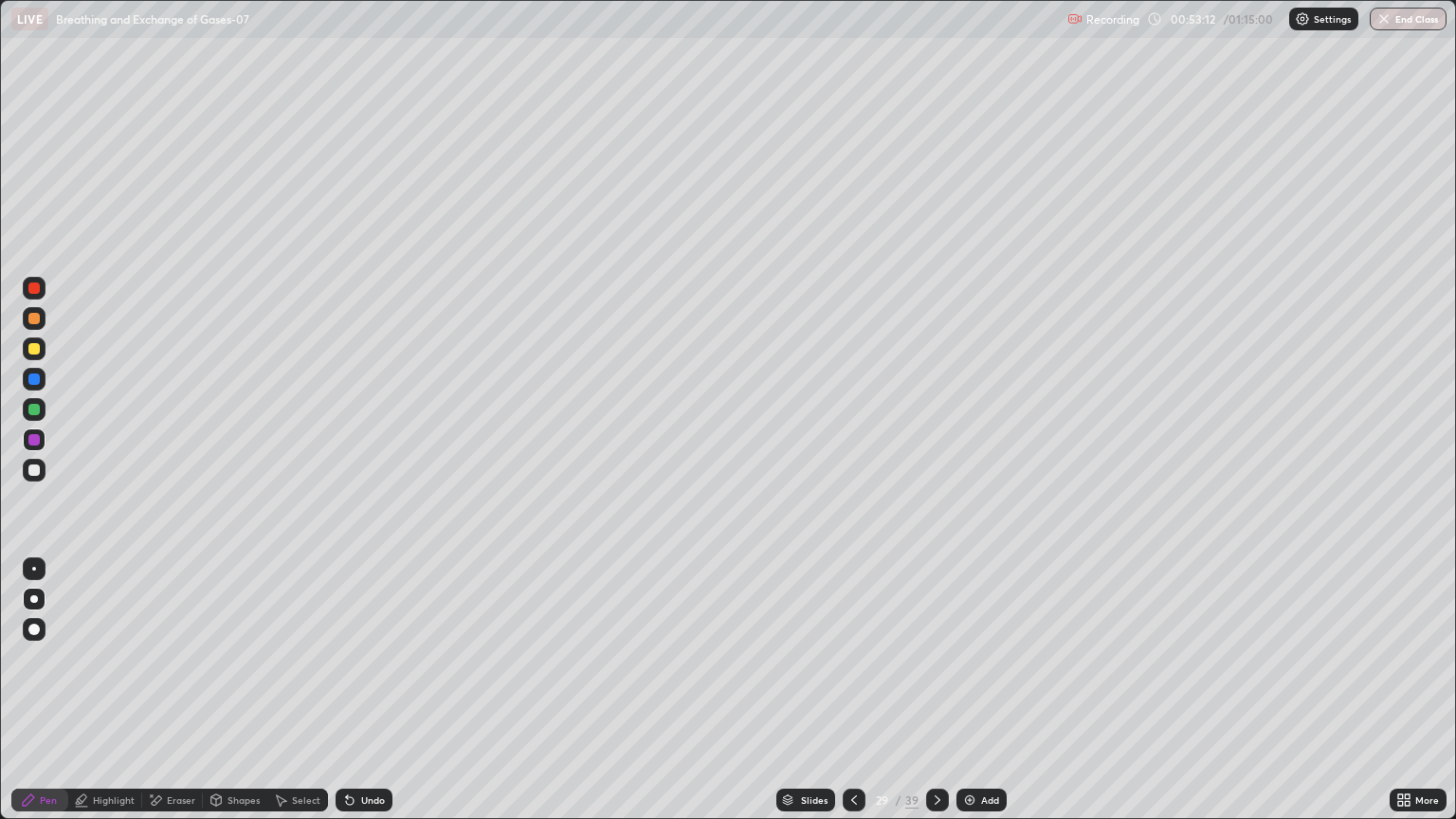 click at bounding box center [34, 569] 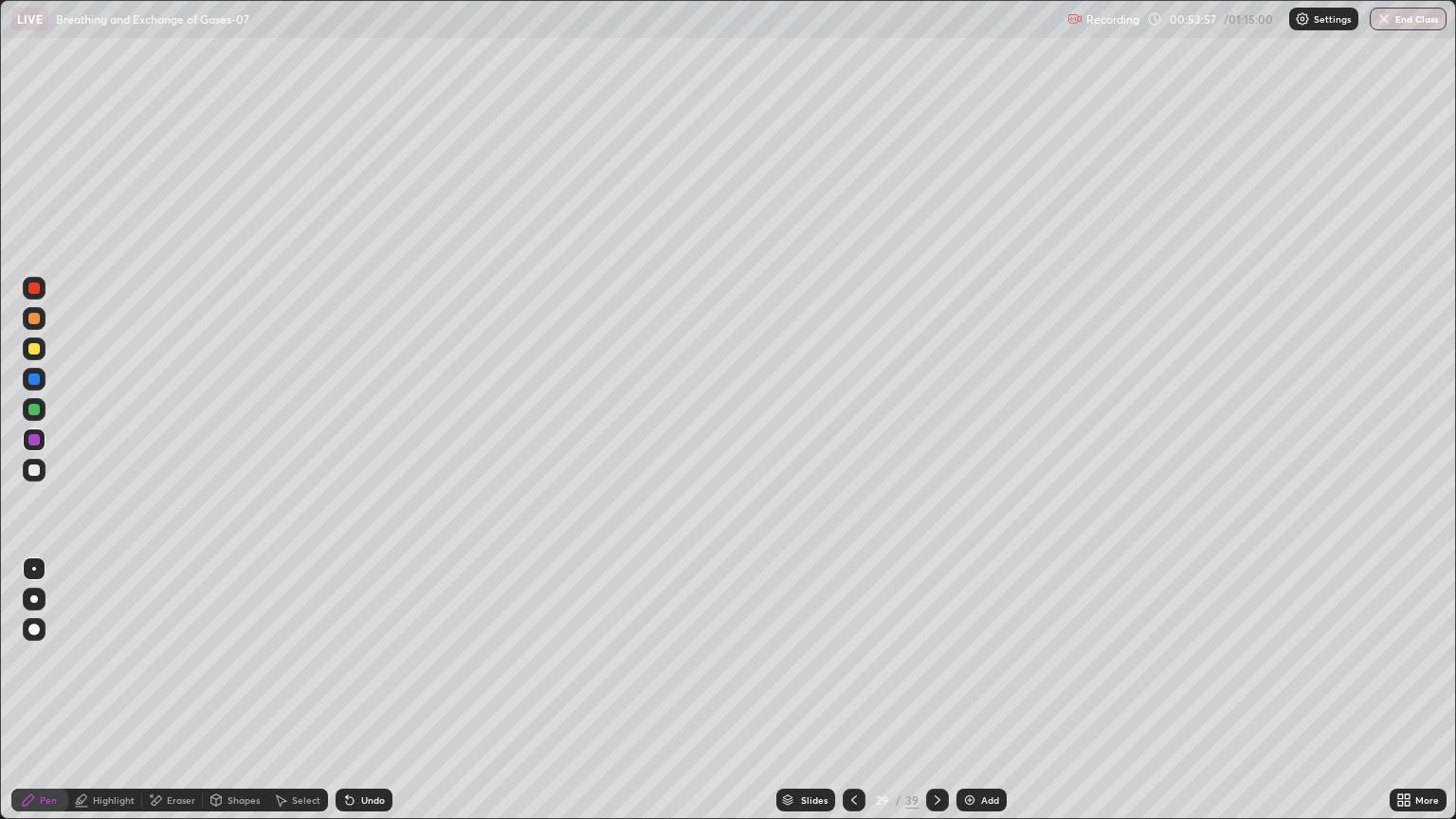 click at bounding box center [34, 410] 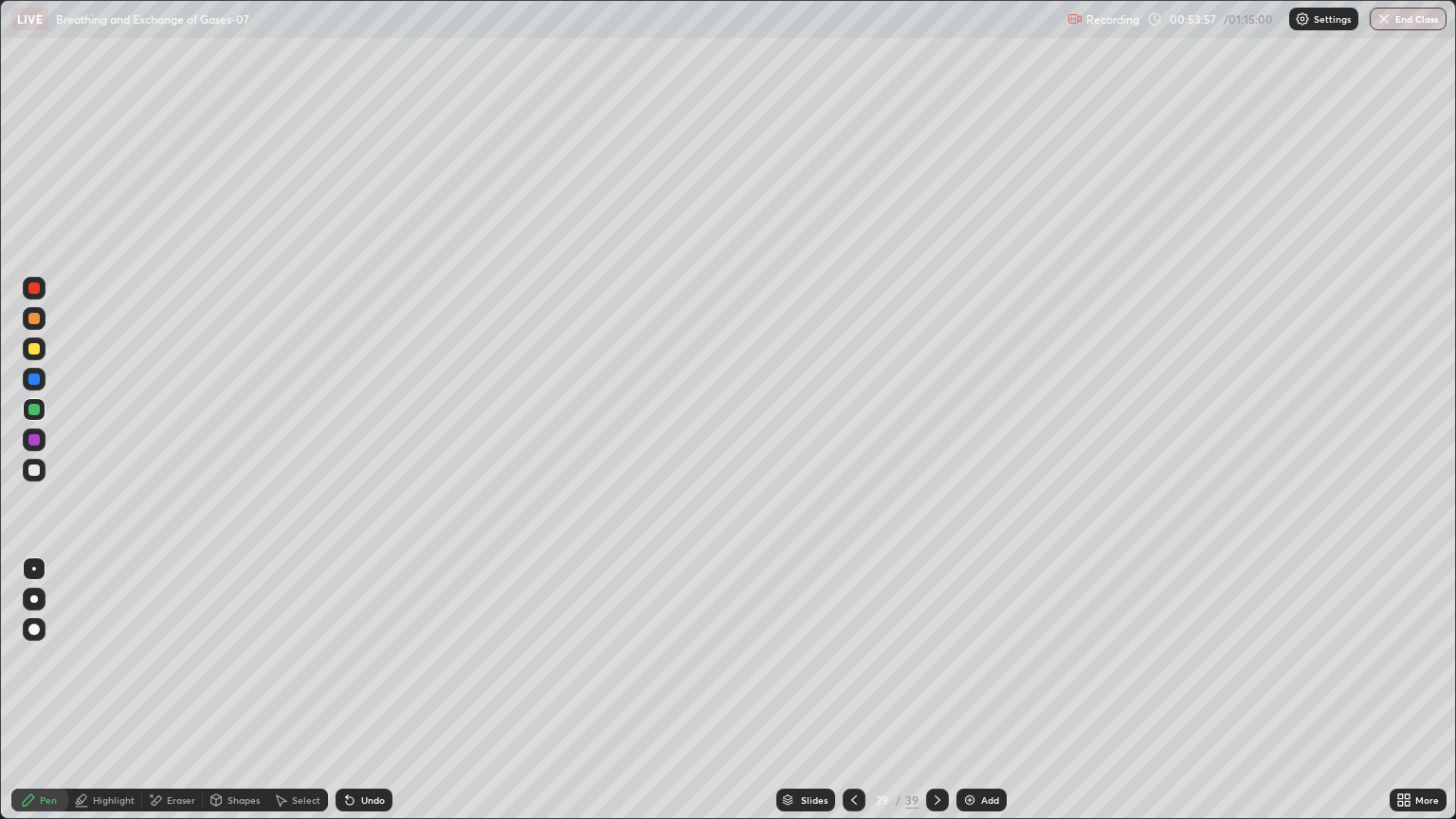 click at bounding box center (34, 599) 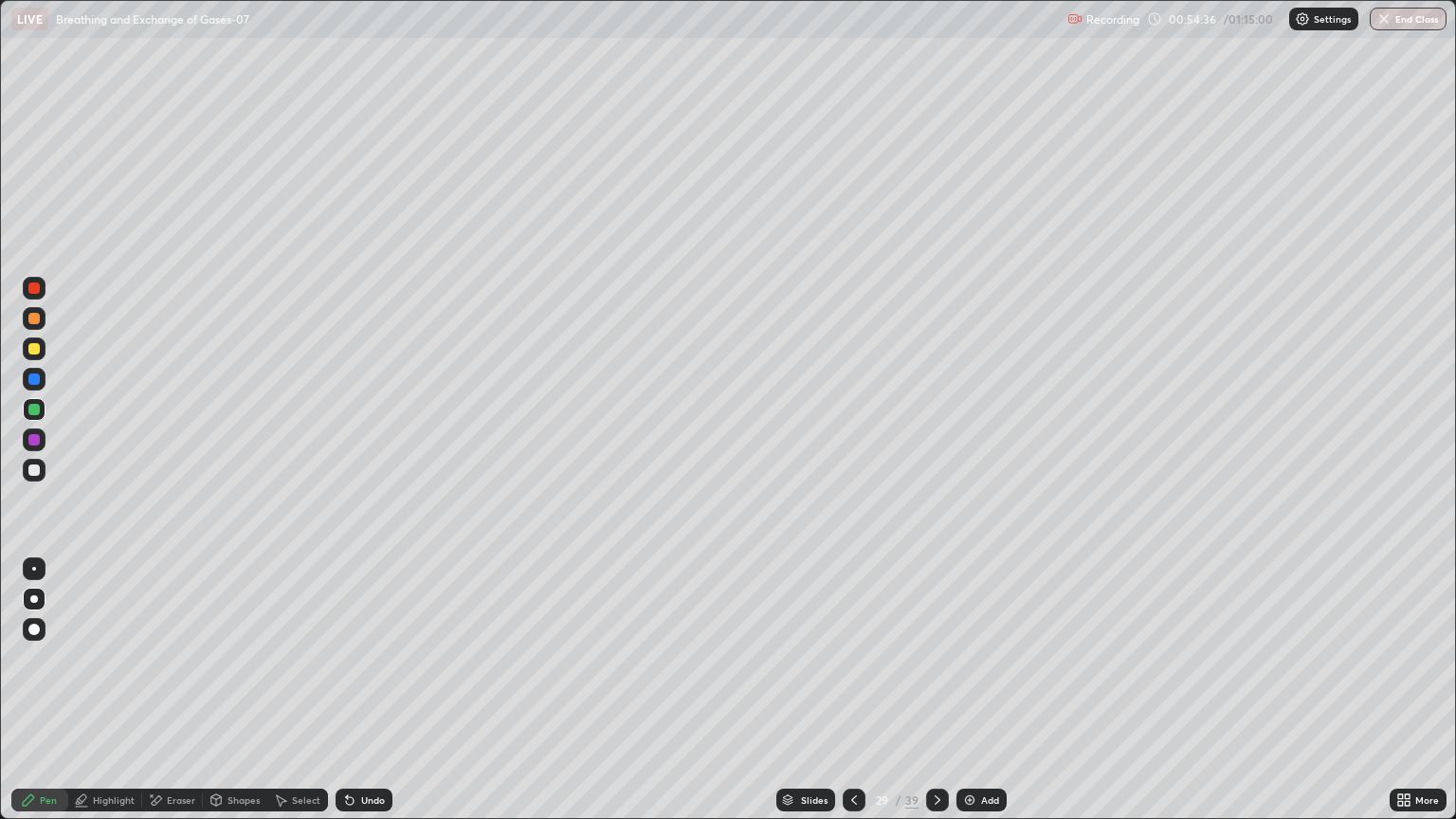 click at bounding box center [34, 379] 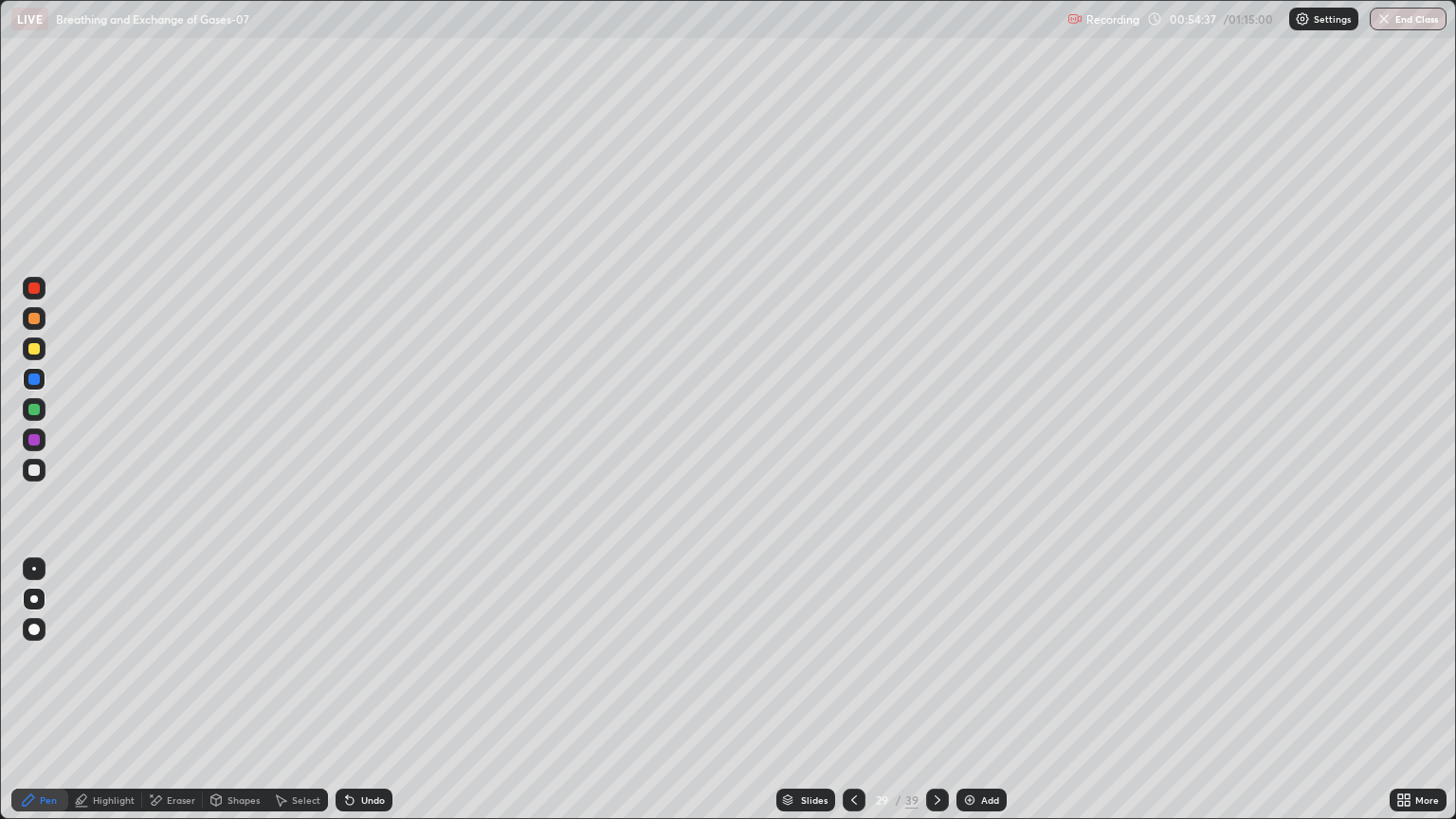 click at bounding box center (34, 440) 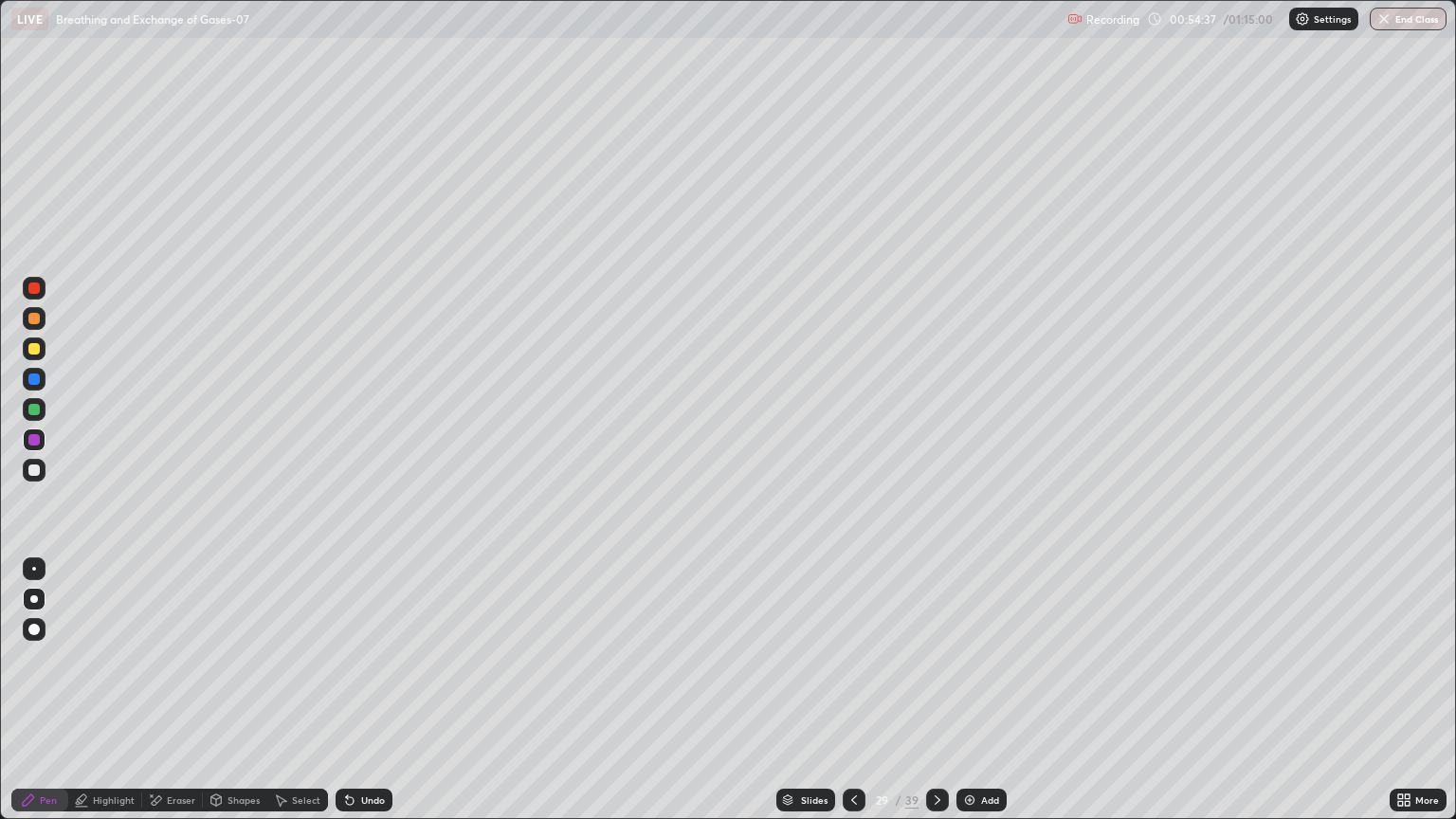 click at bounding box center (34, 599) 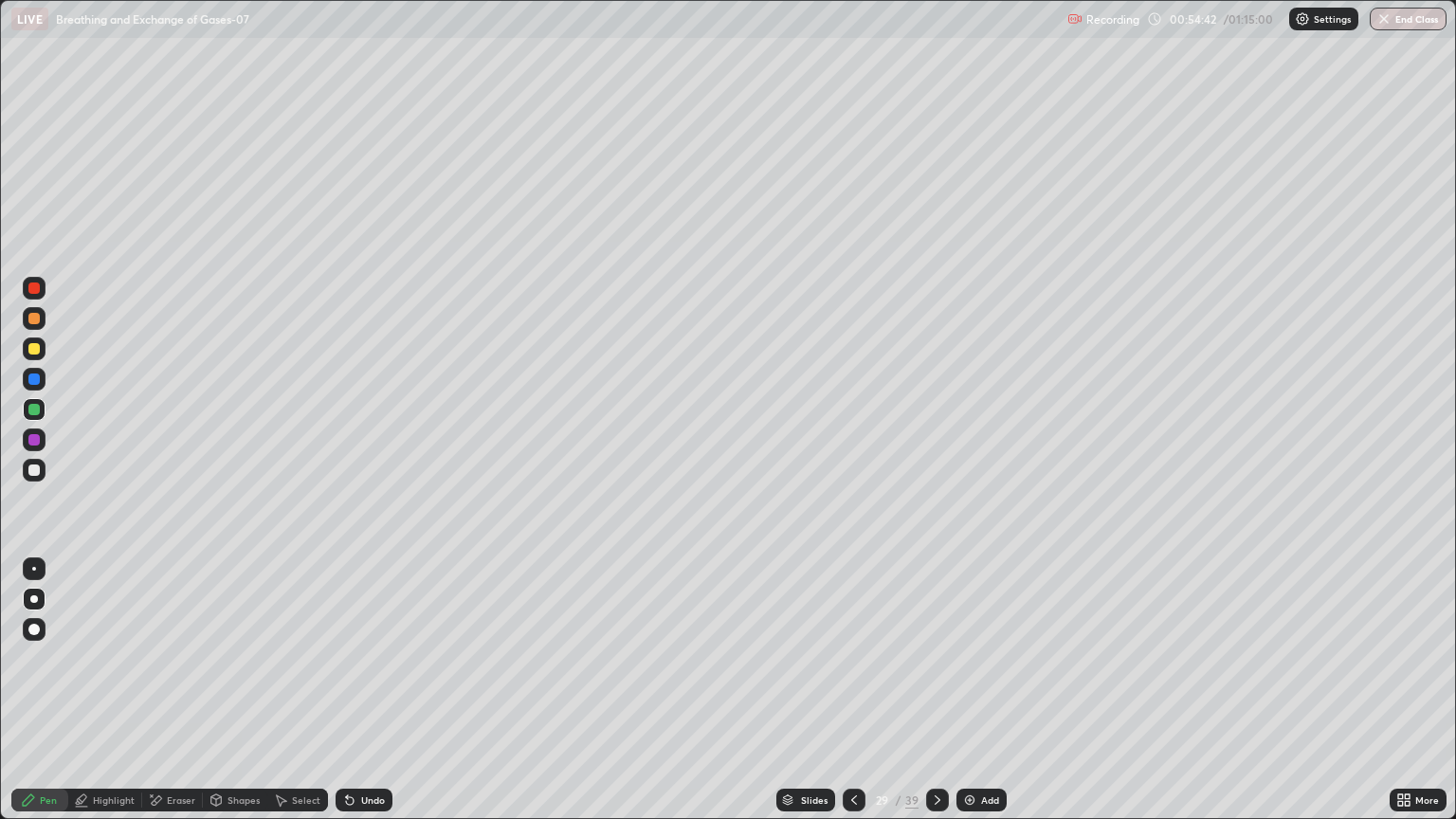 click on "Undo" at bounding box center (373, 800) 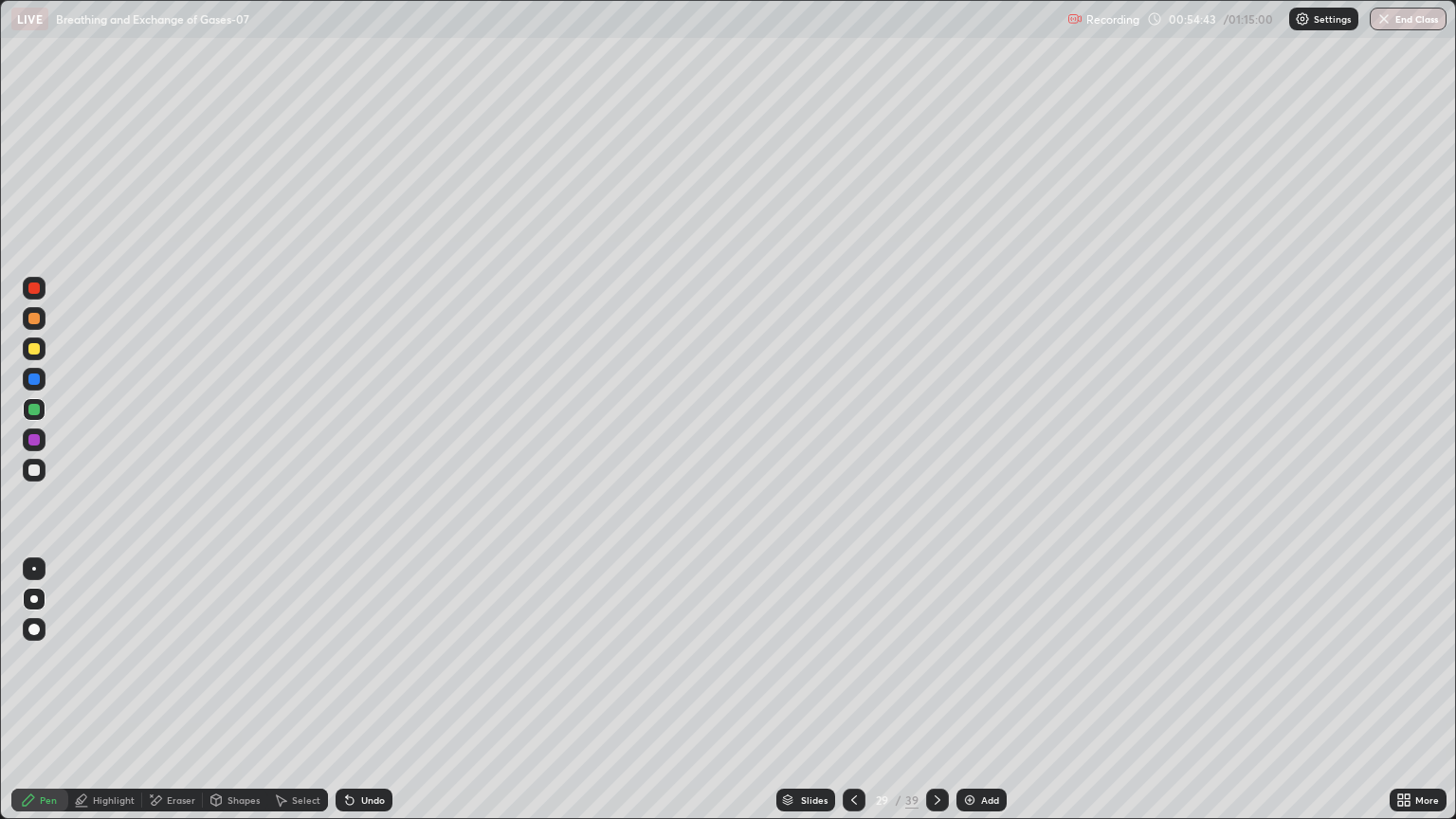 click on "Undo" at bounding box center [364, 800] 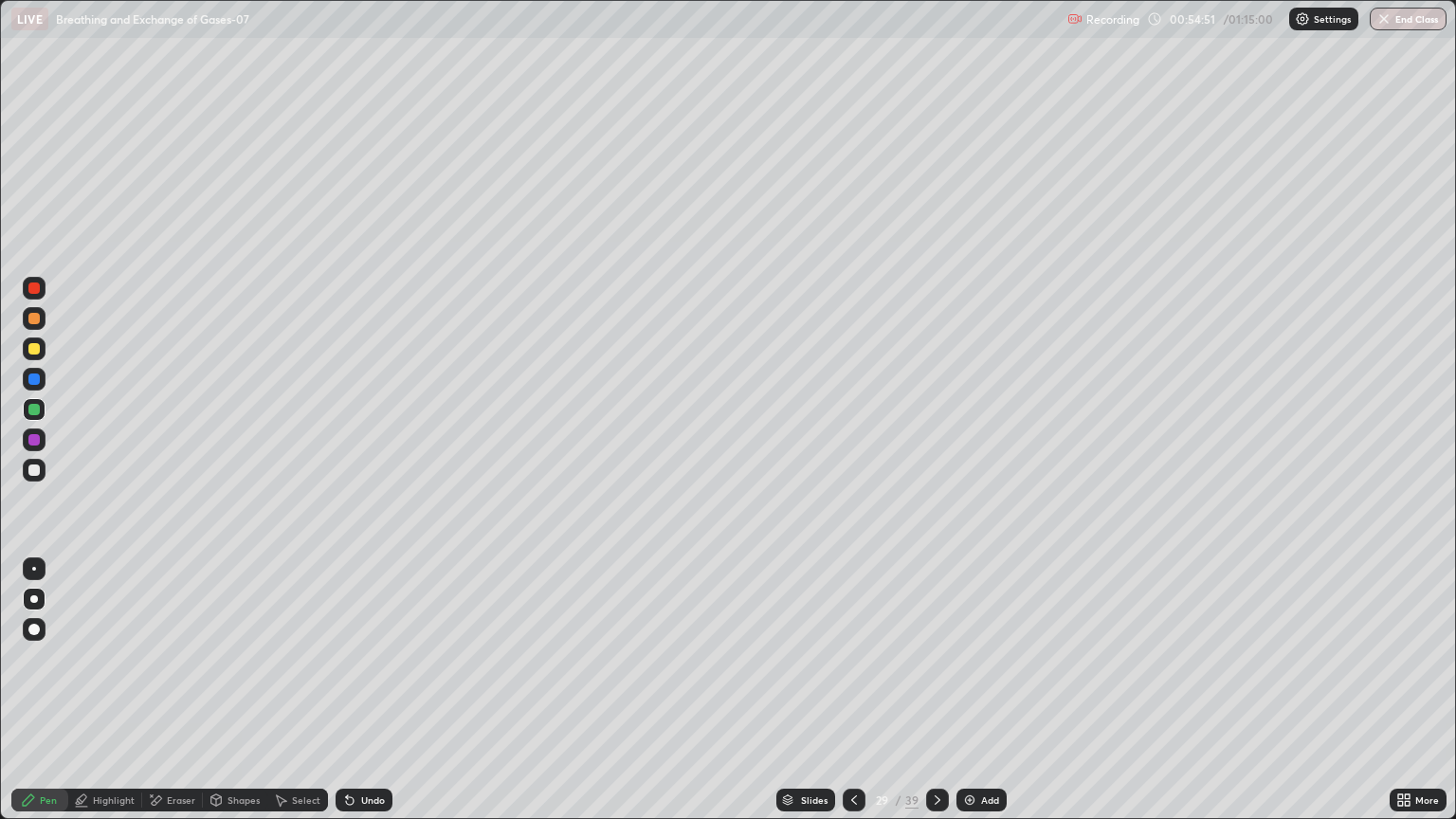 click at bounding box center [34, 440] 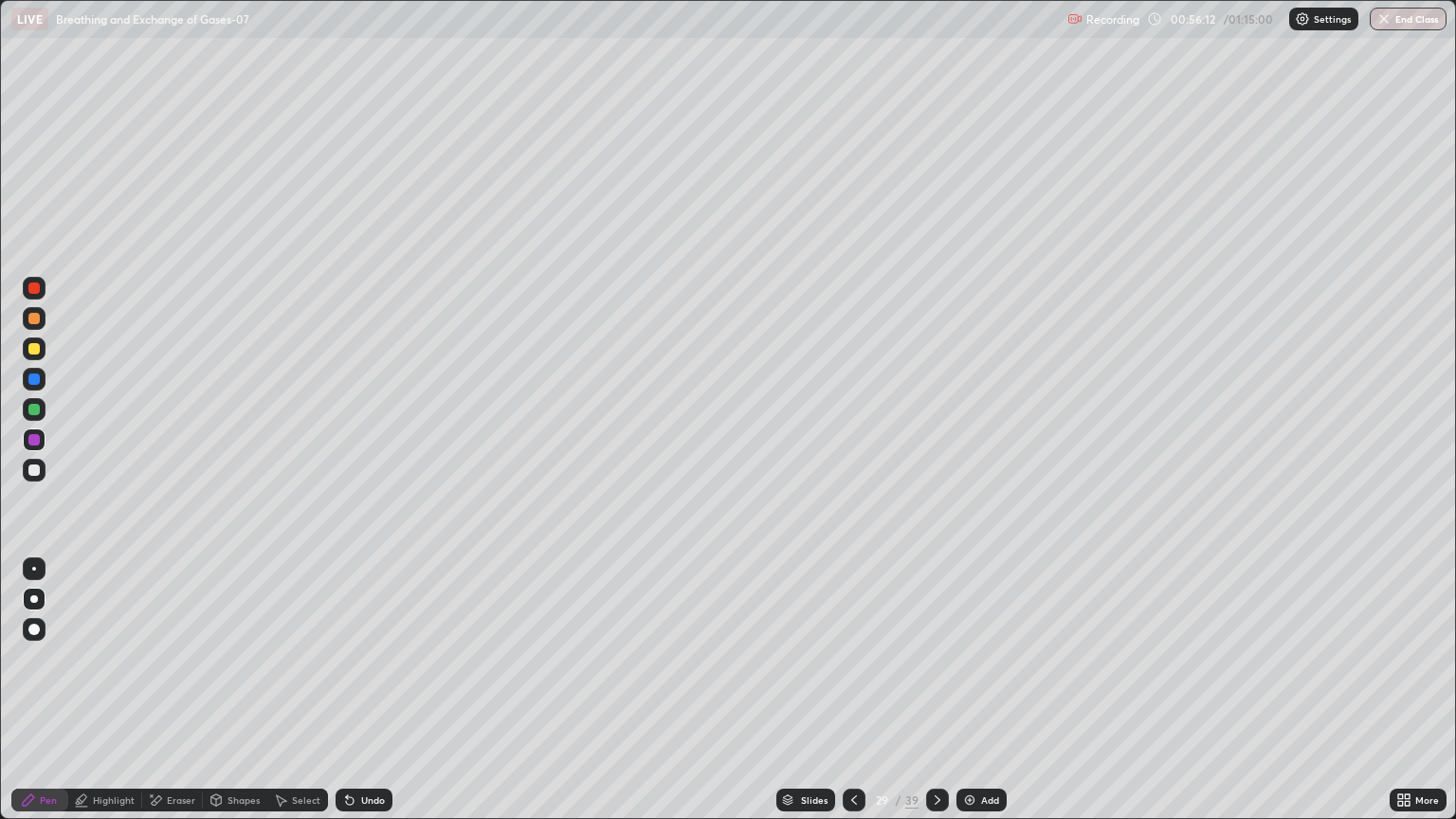 click at bounding box center (34, 349) 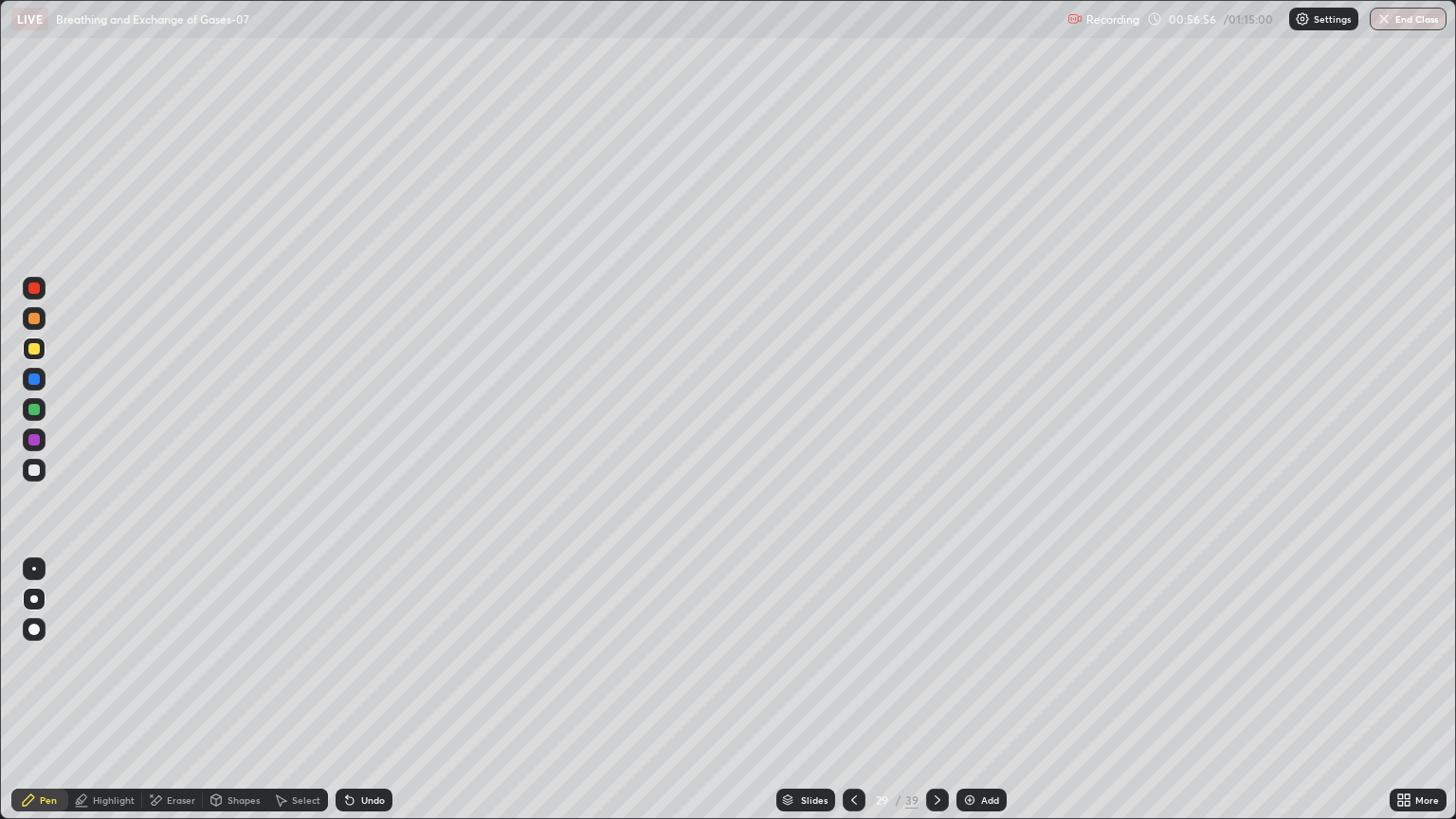 click at bounding box center [34, 440] 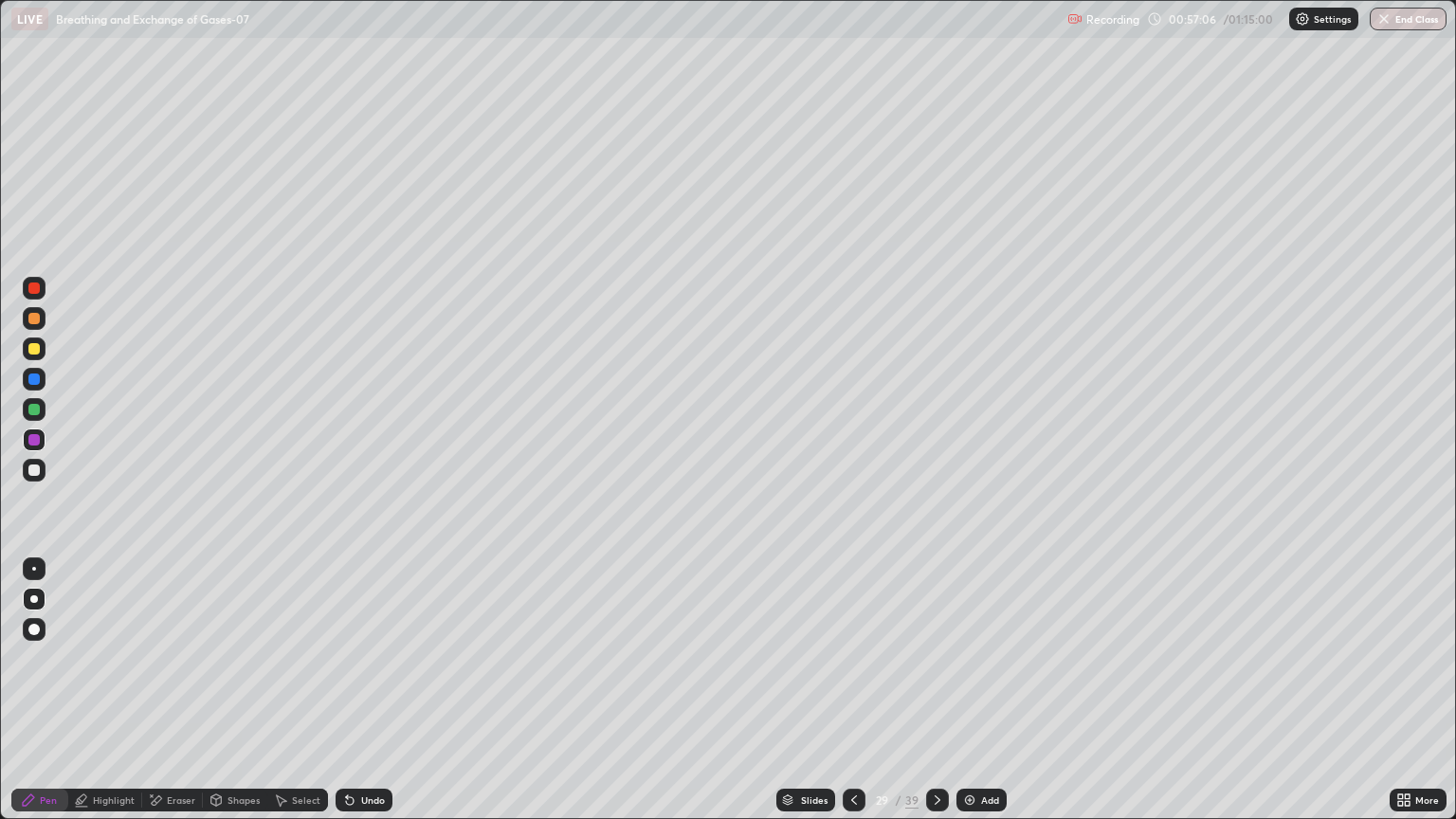 click at bounding box center [34, 349] 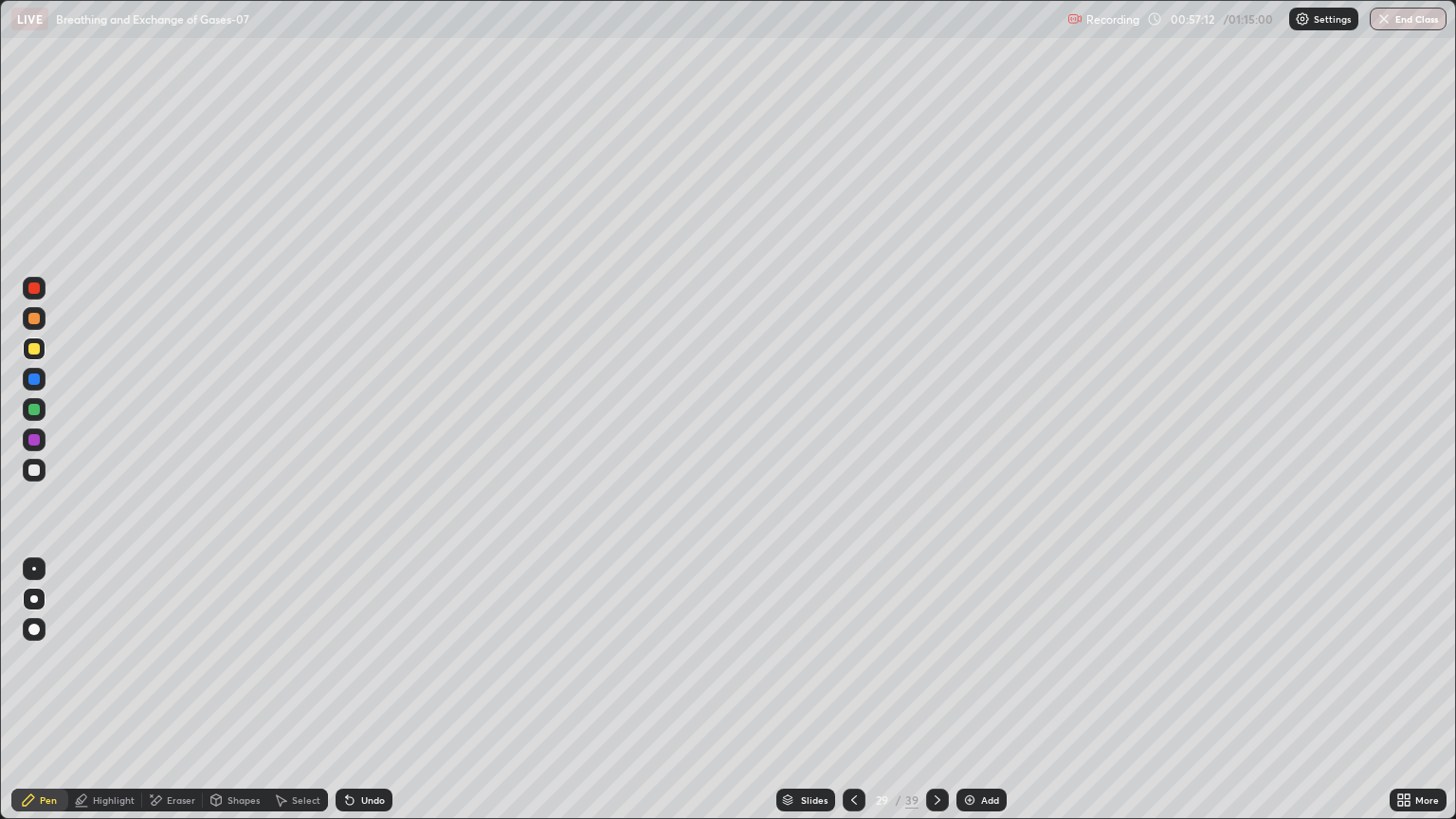 click at bounding box center [34, 410] 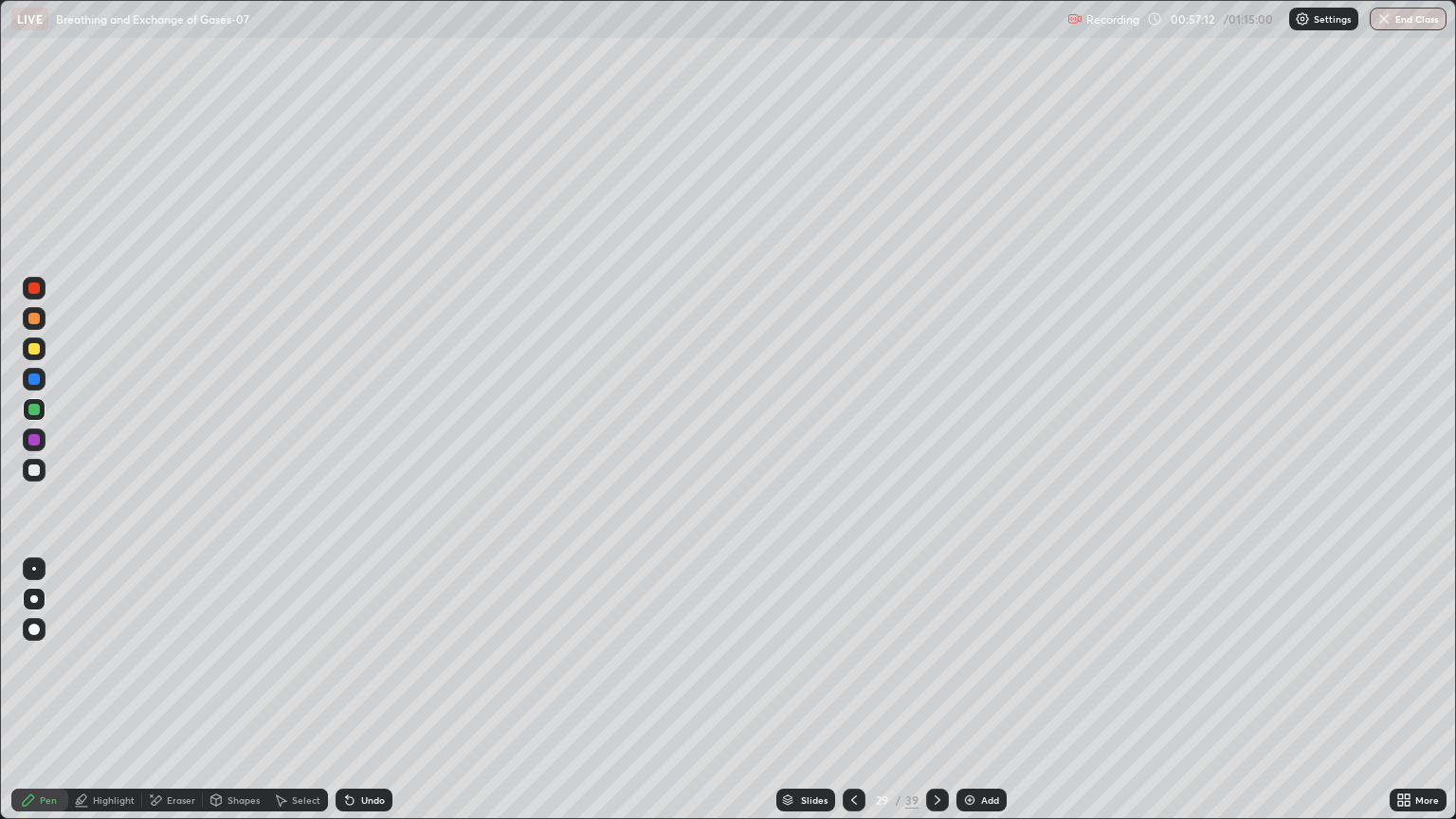 click at bounding box center (34, 440) 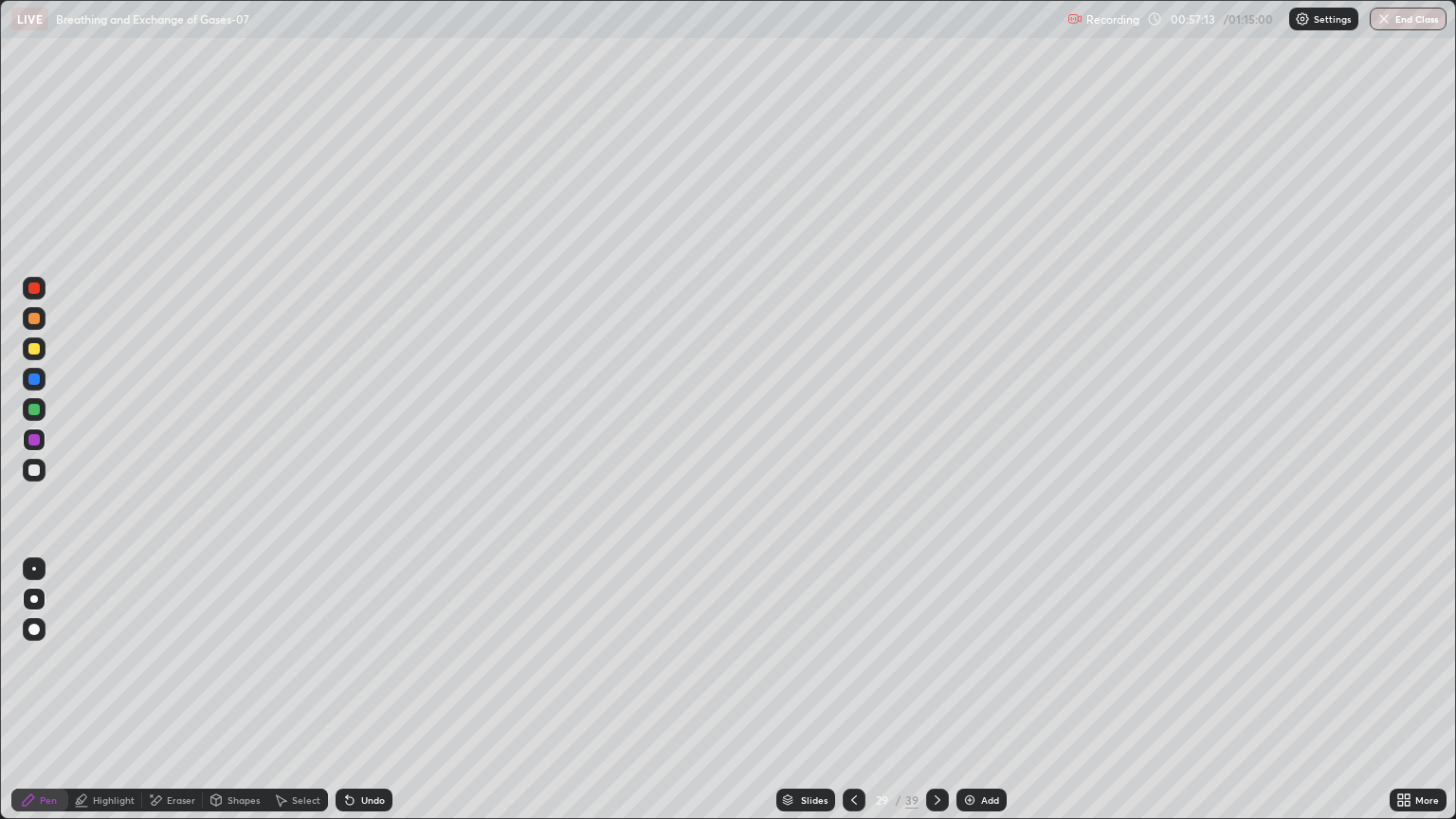 click at bounding box center [34, 599] 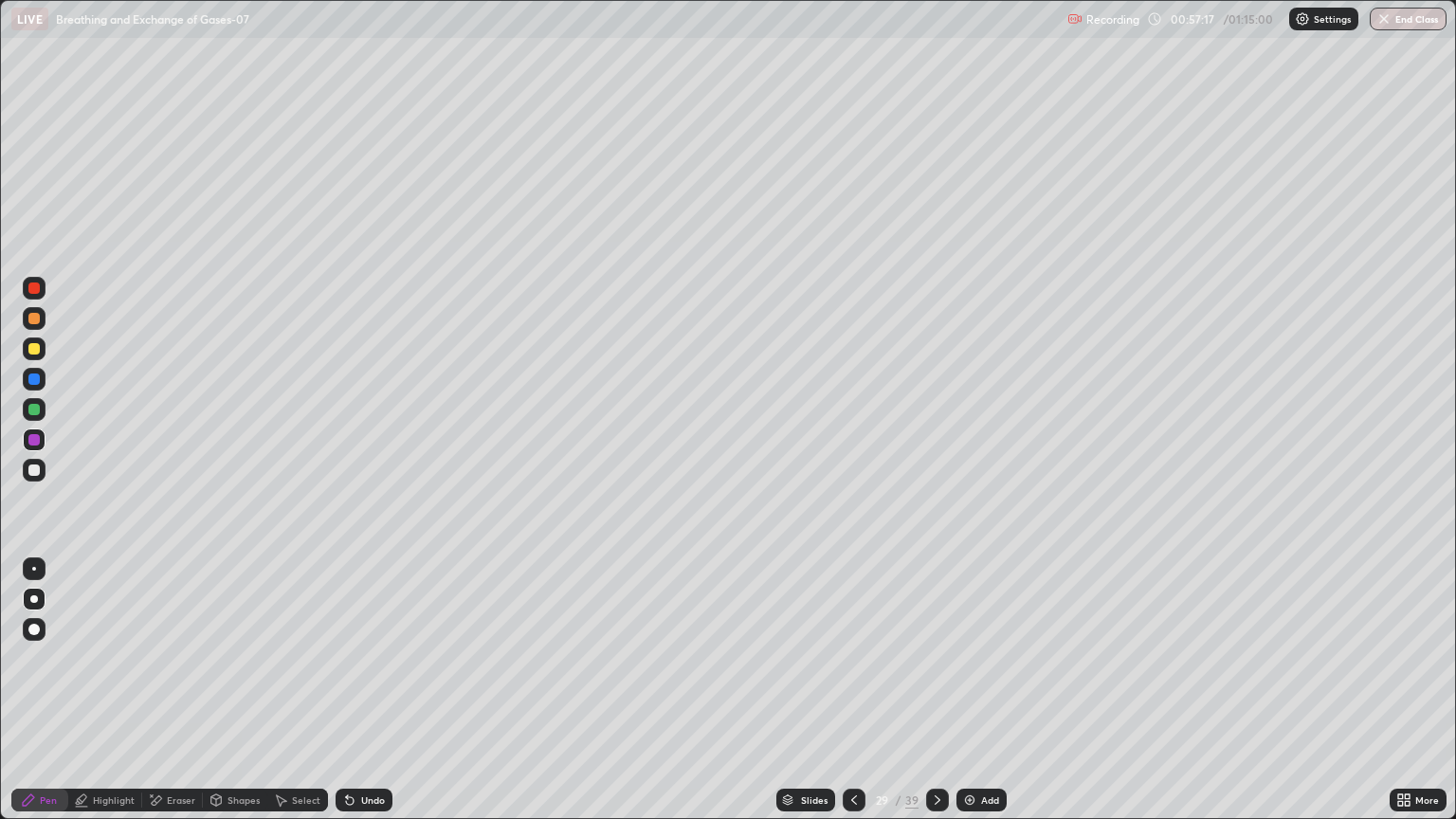 click on "Undo" at bounding box center (373, 800) 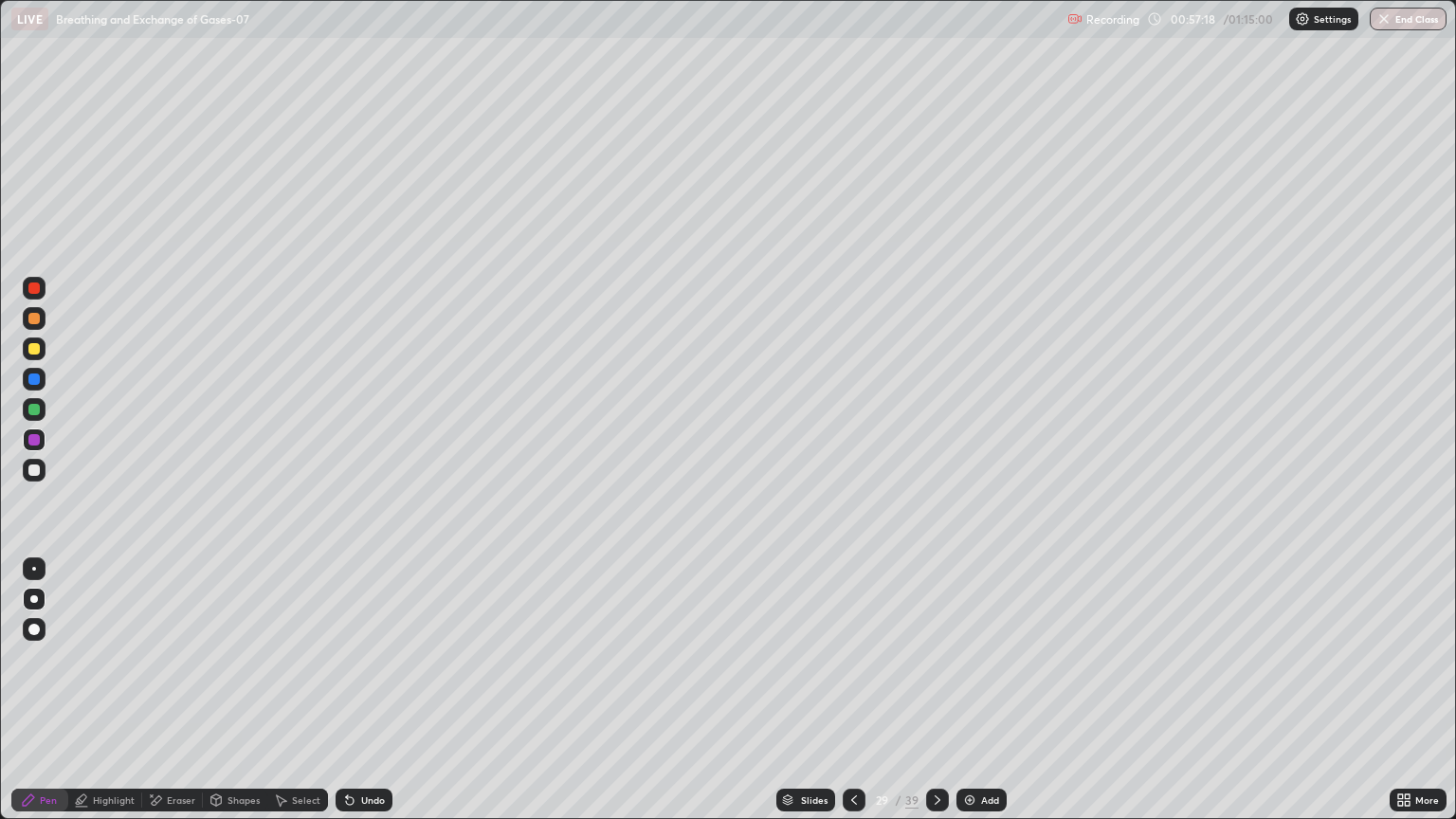 click on "Undo" at bounding box center [373, 800] 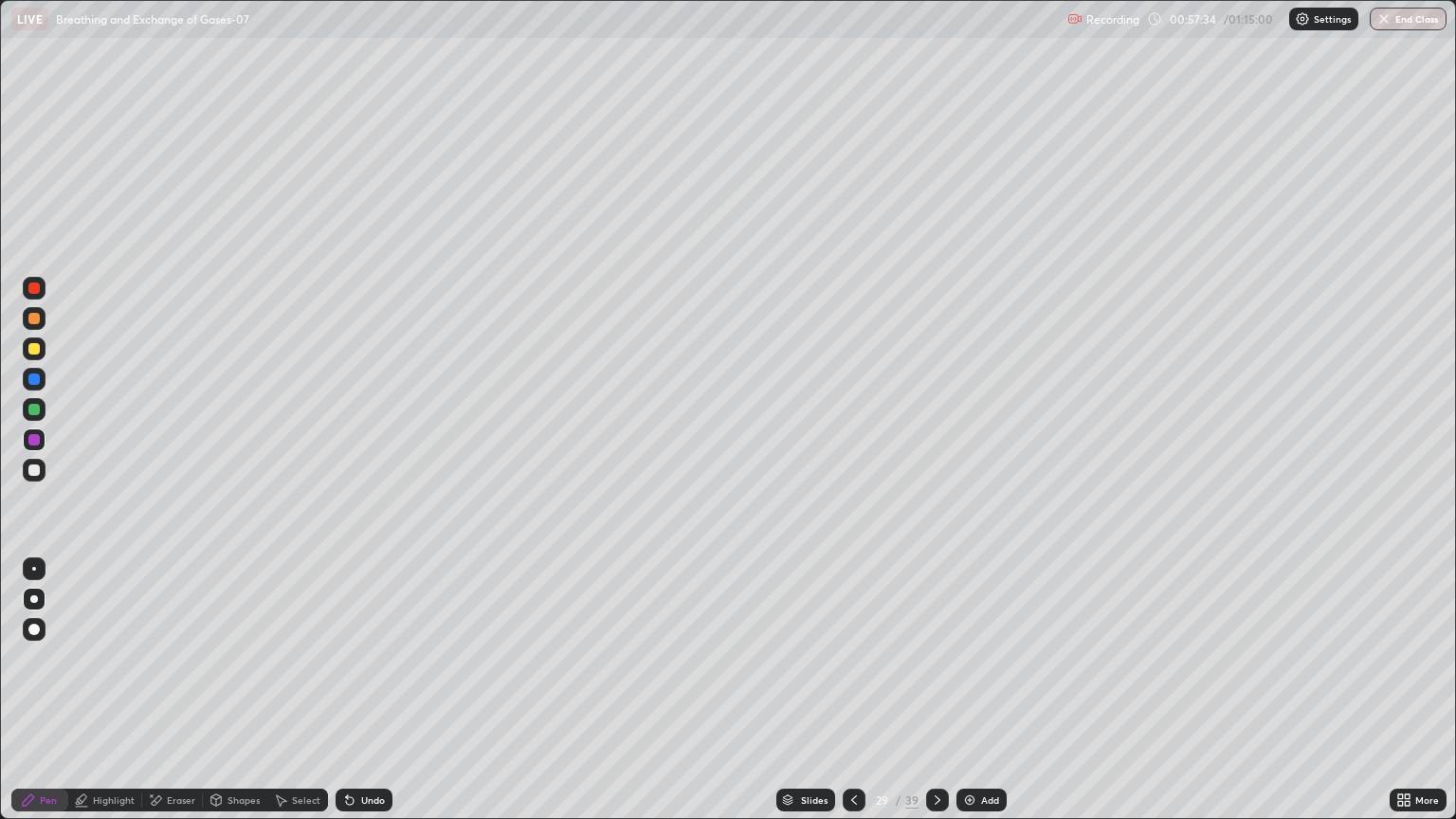 click on "Undo" at bounding box center [373, 800] 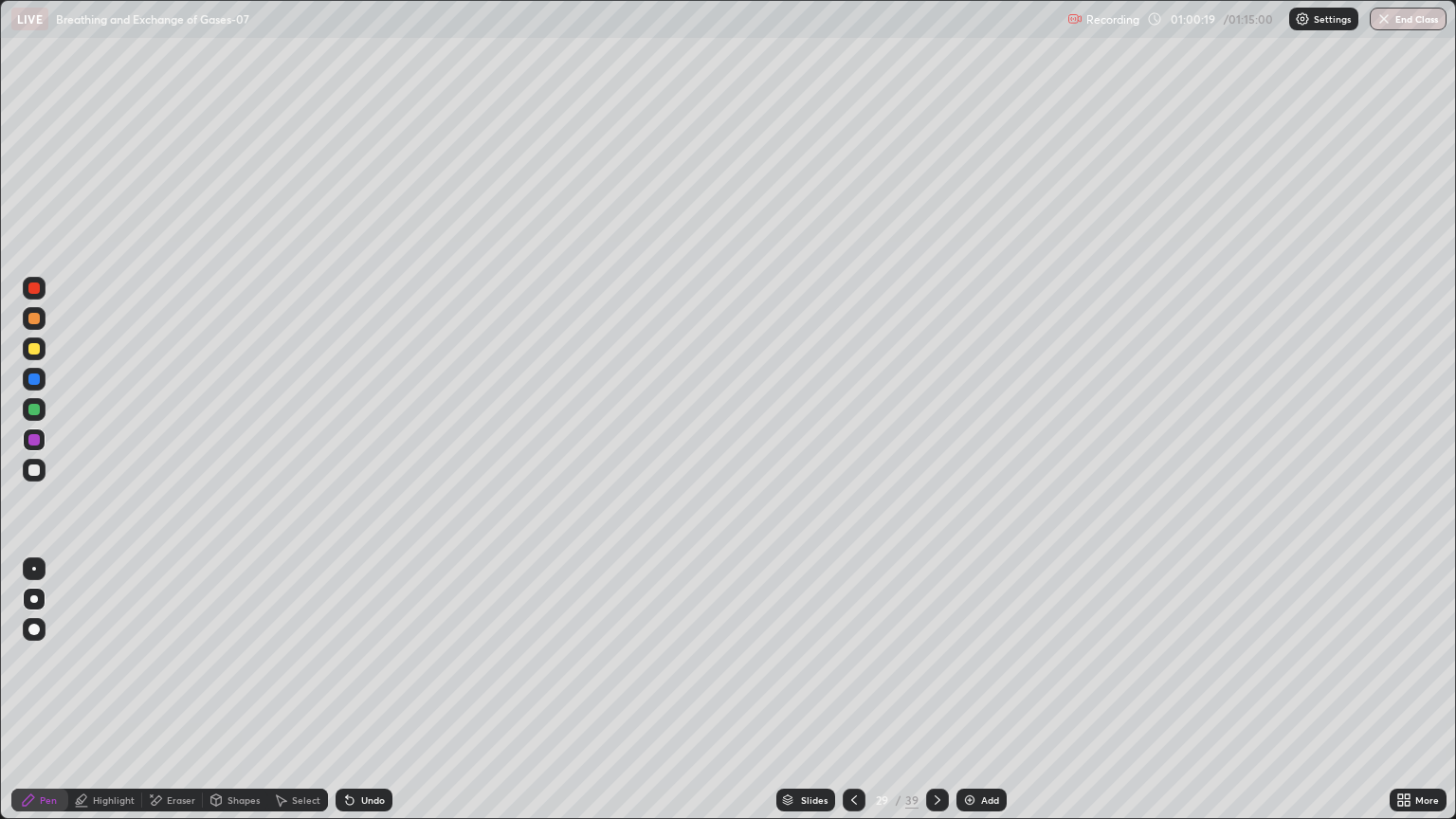 click at bounding box center (34, 349) 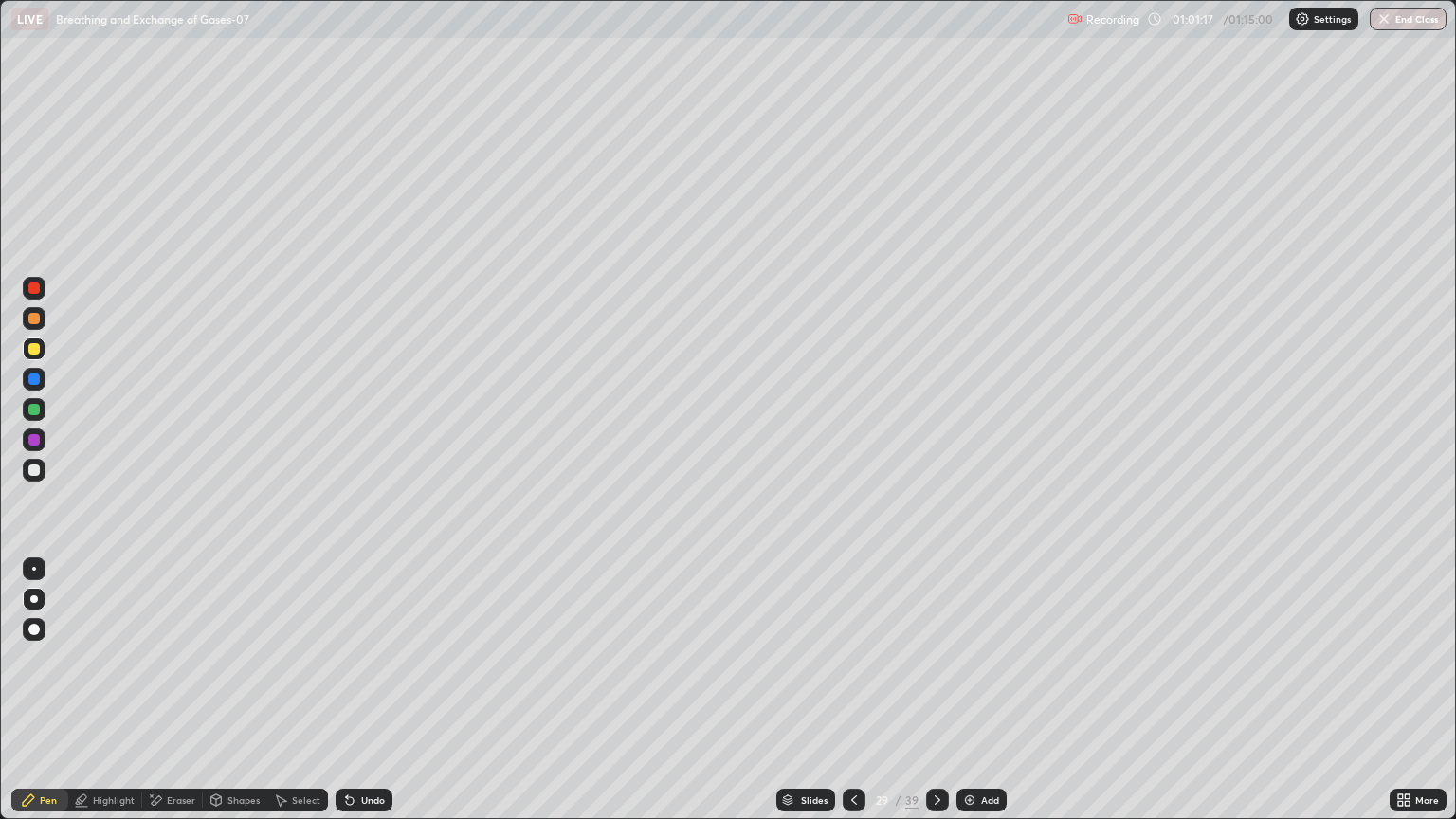 click at bounding box center [34, 410] 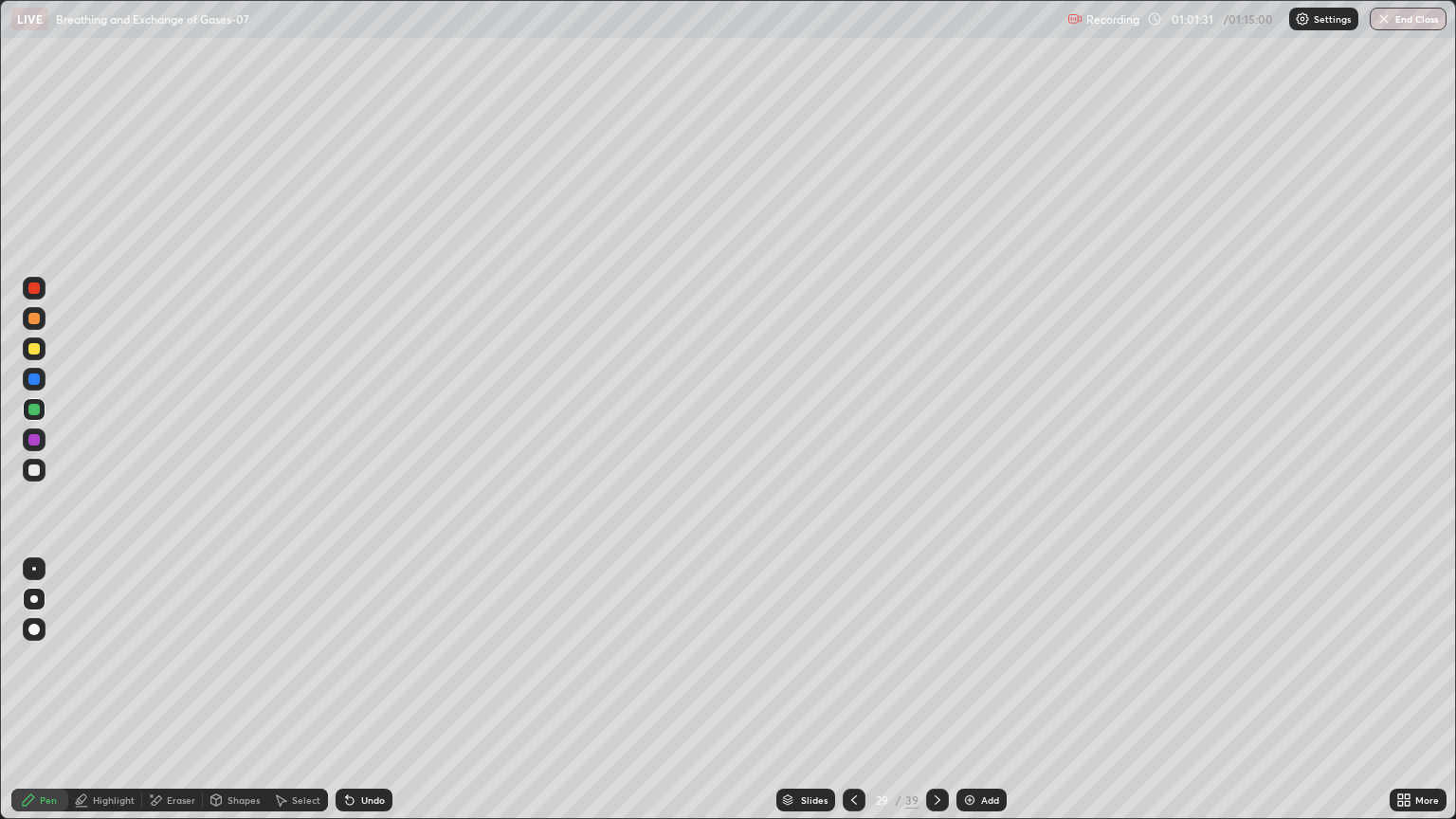 click at bounding box center (34, 410) 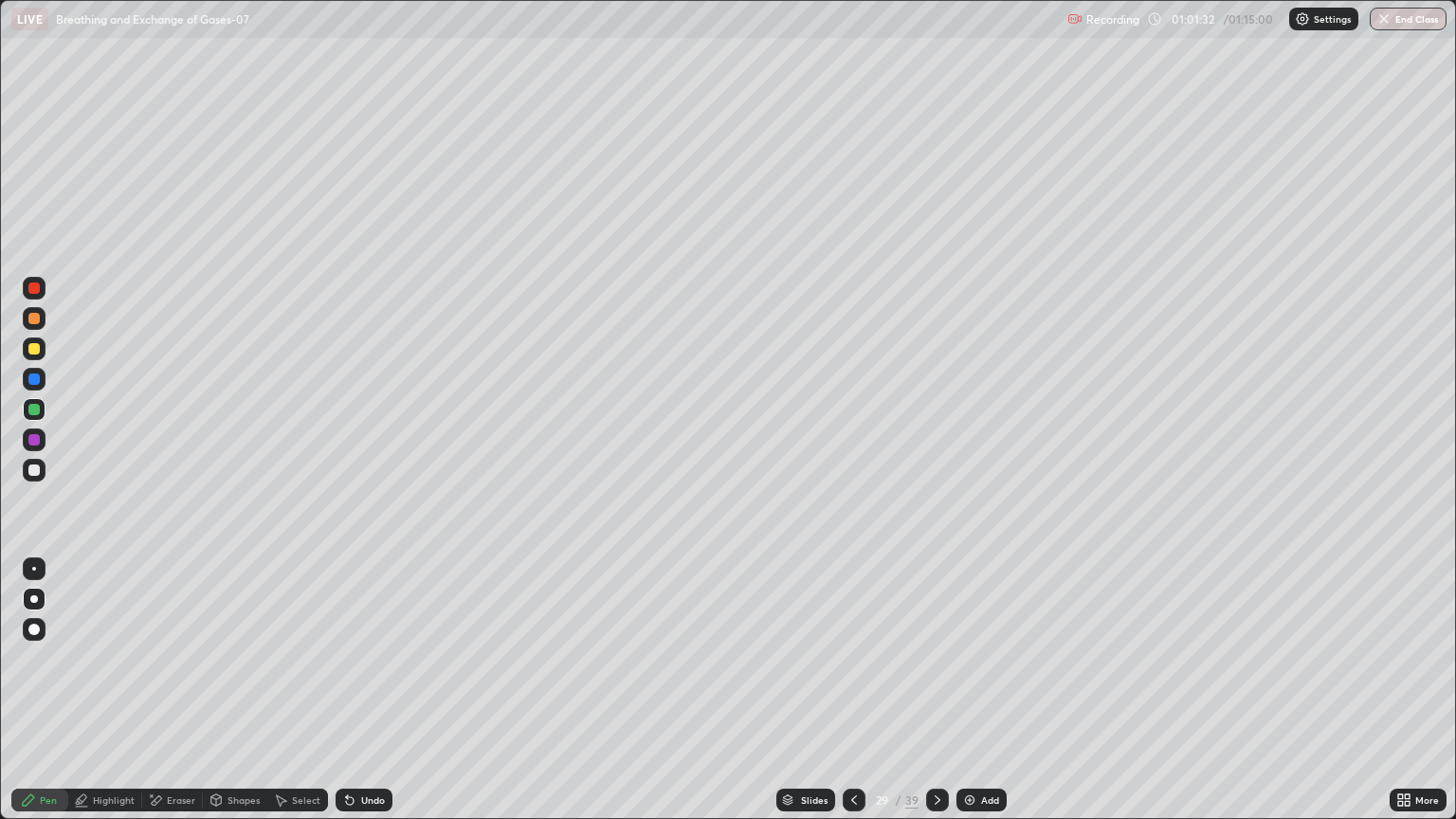click at bounding box center [34, 440] 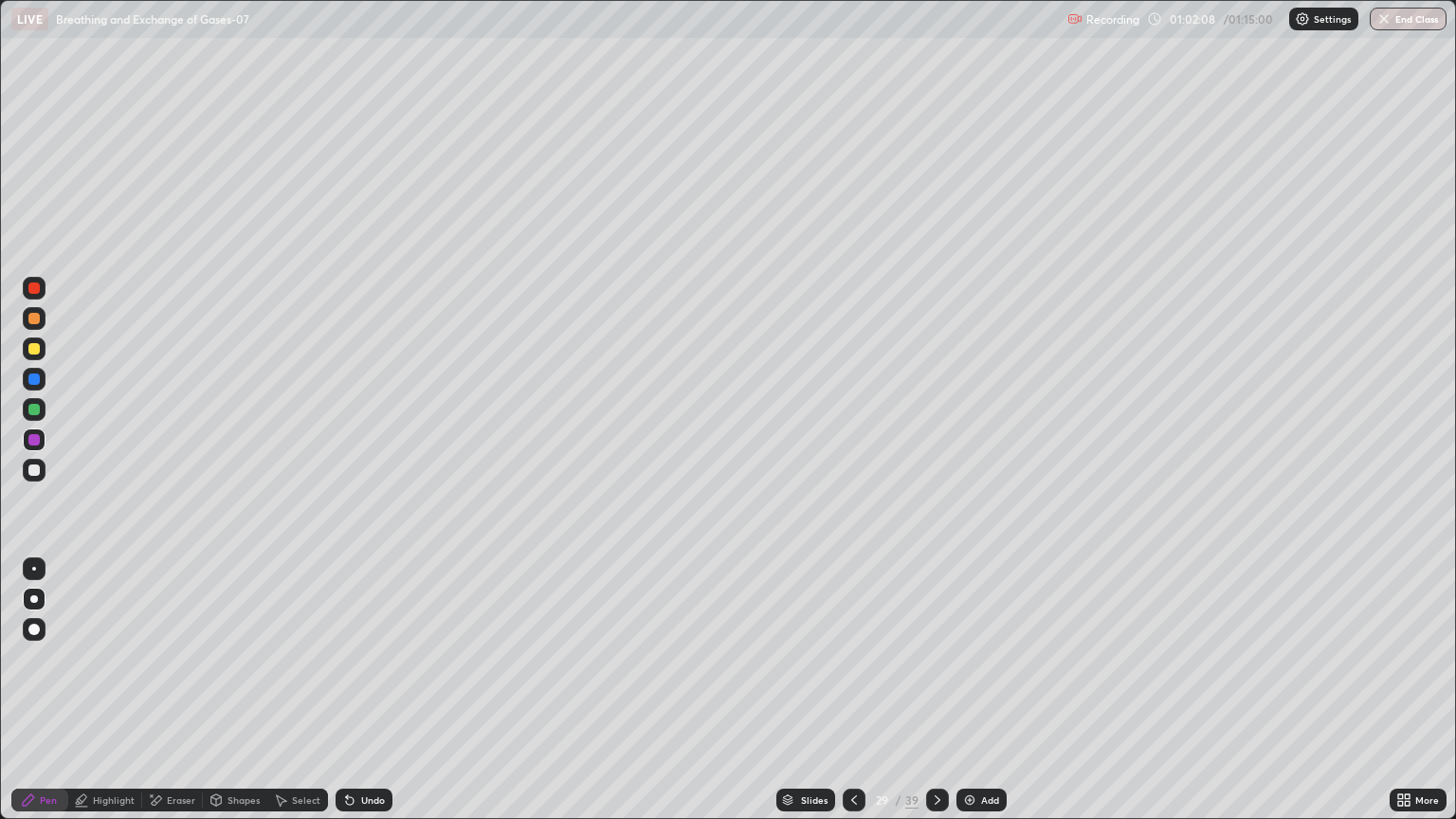 click at bounding box center (34, 470) 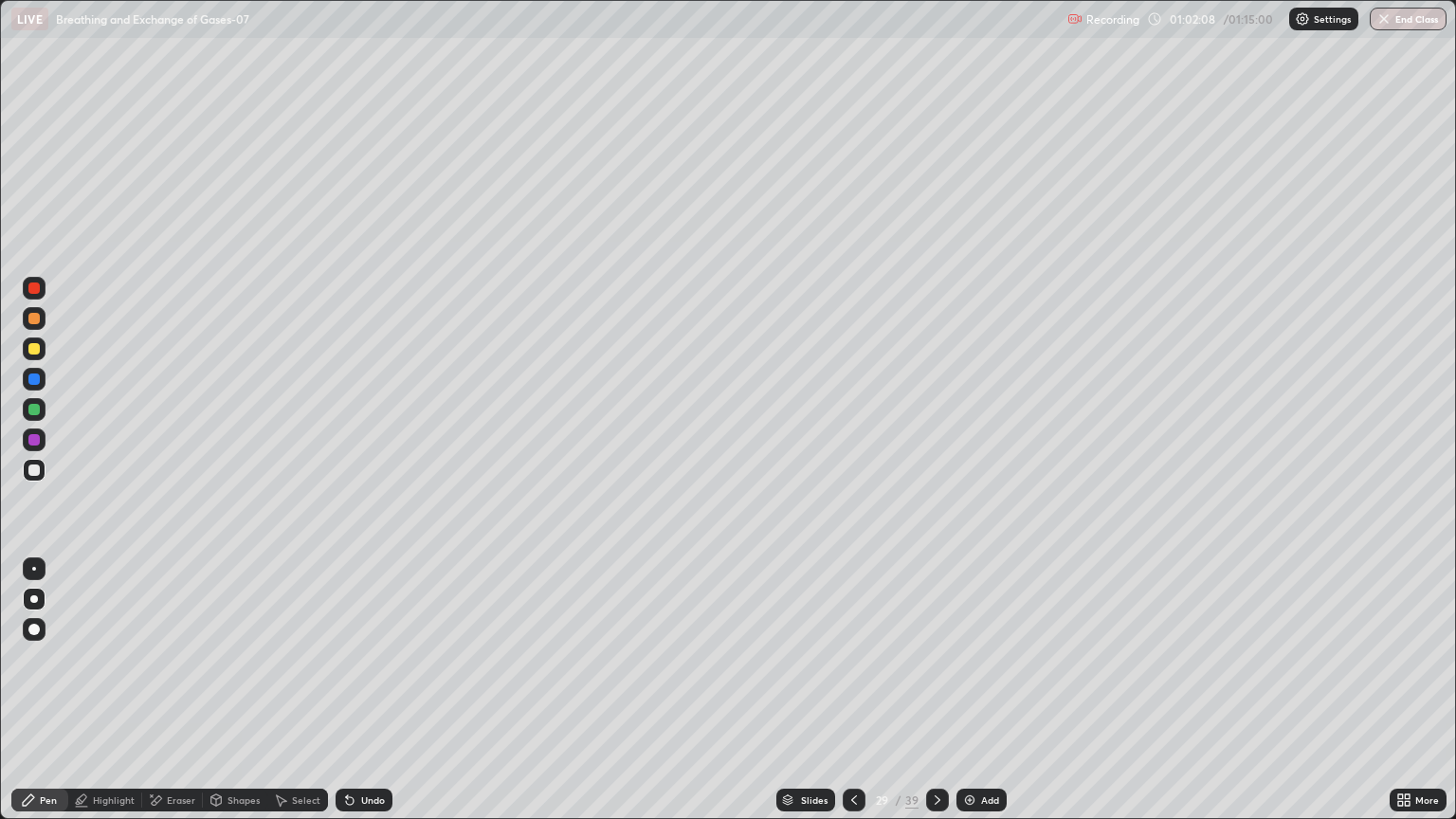 click at bounding box center [34, 599] 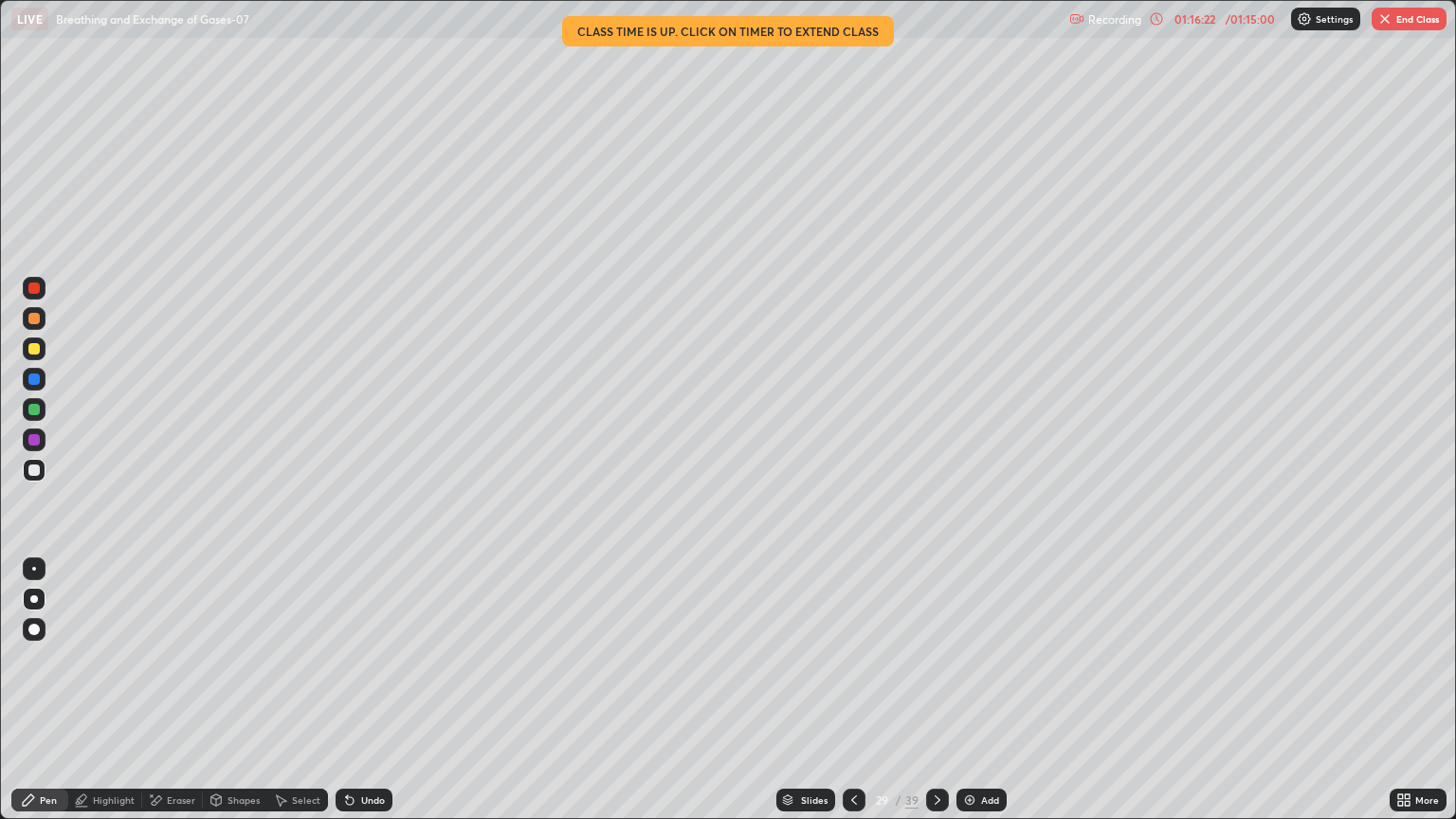 click at bounding box center (1385, 19) 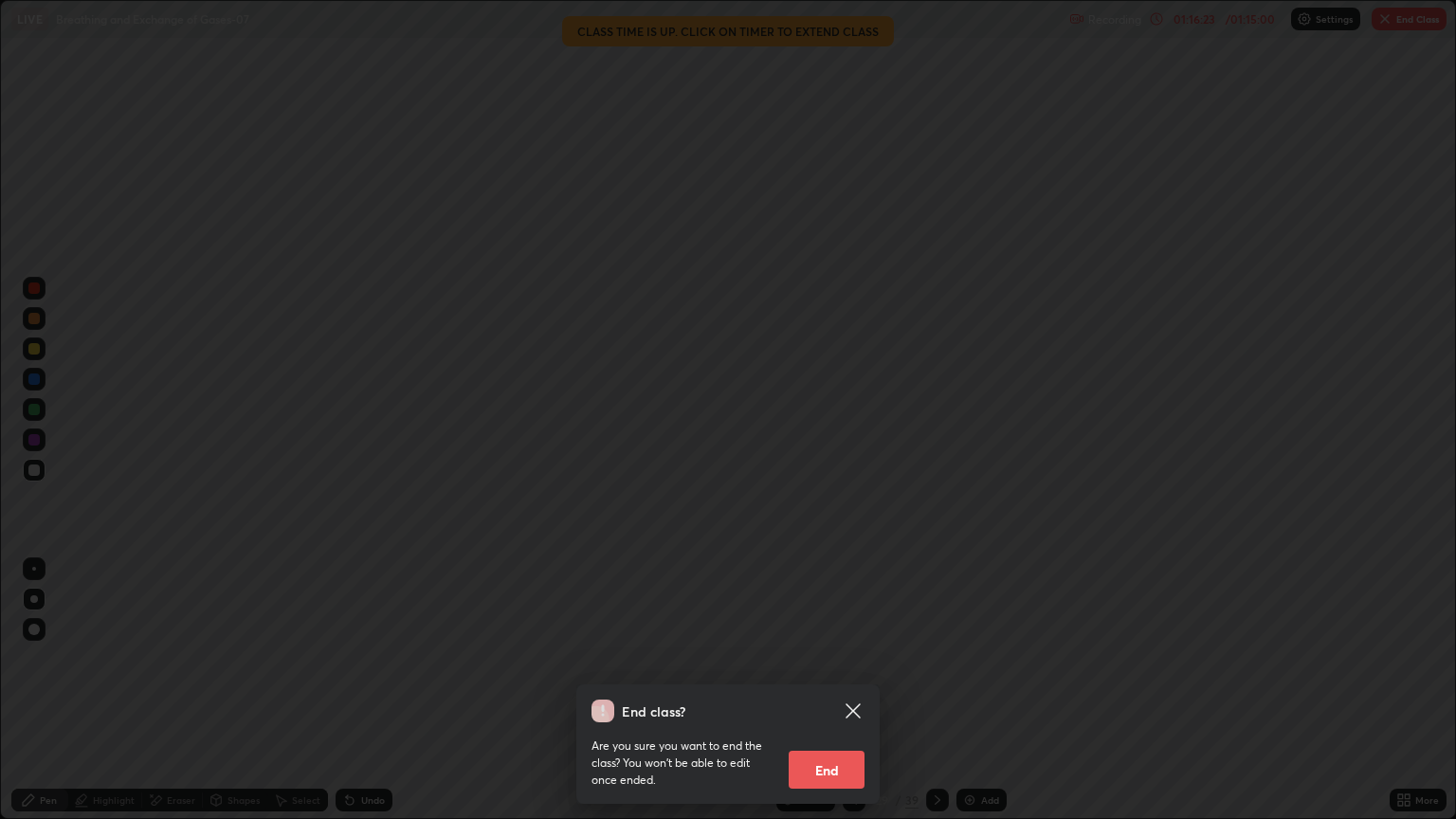 click on "End" at bounding box center (827, 770) 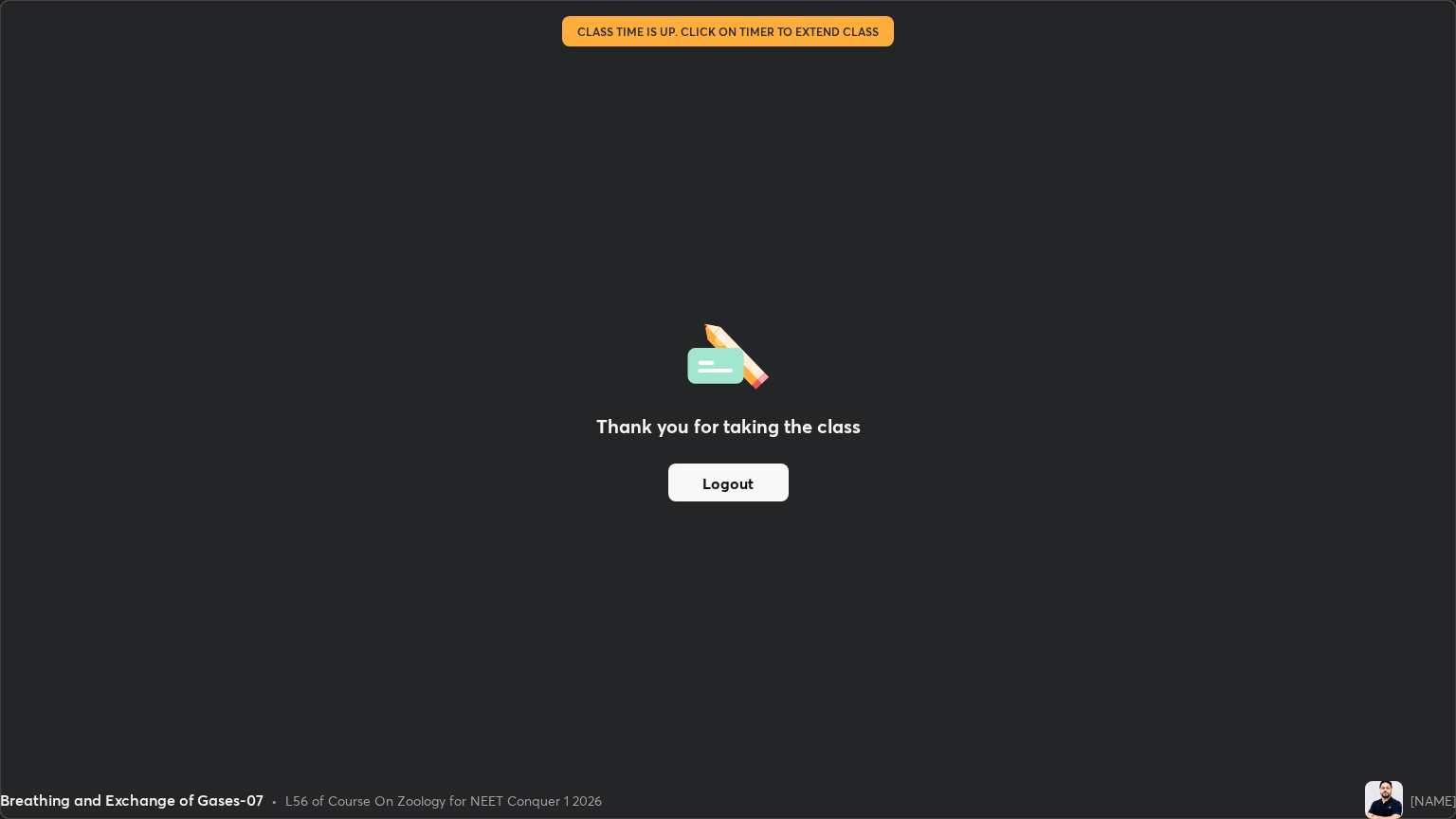 click on "Logout" at bounding box center [728, 482] 